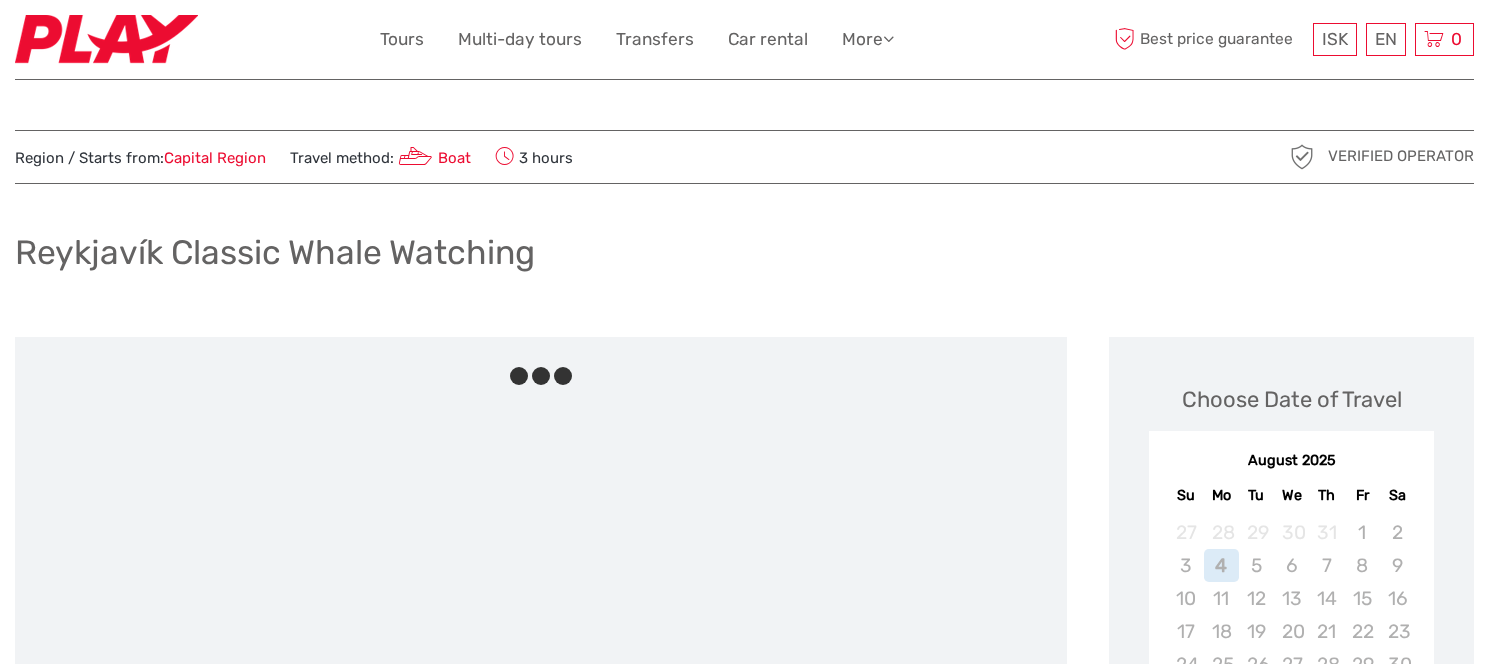 scroll, scrollTop: 0, scrollLeft: 0, axis: both 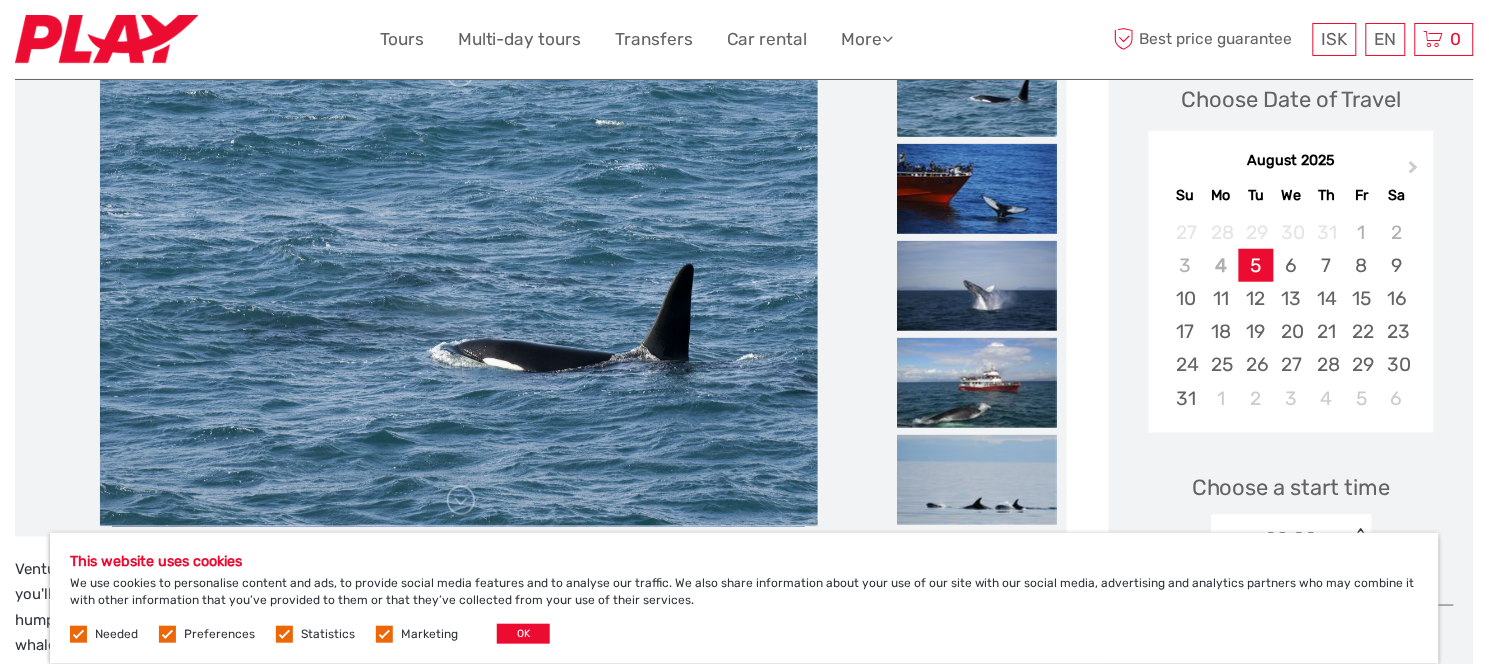 click at bounding box center [384, 634] 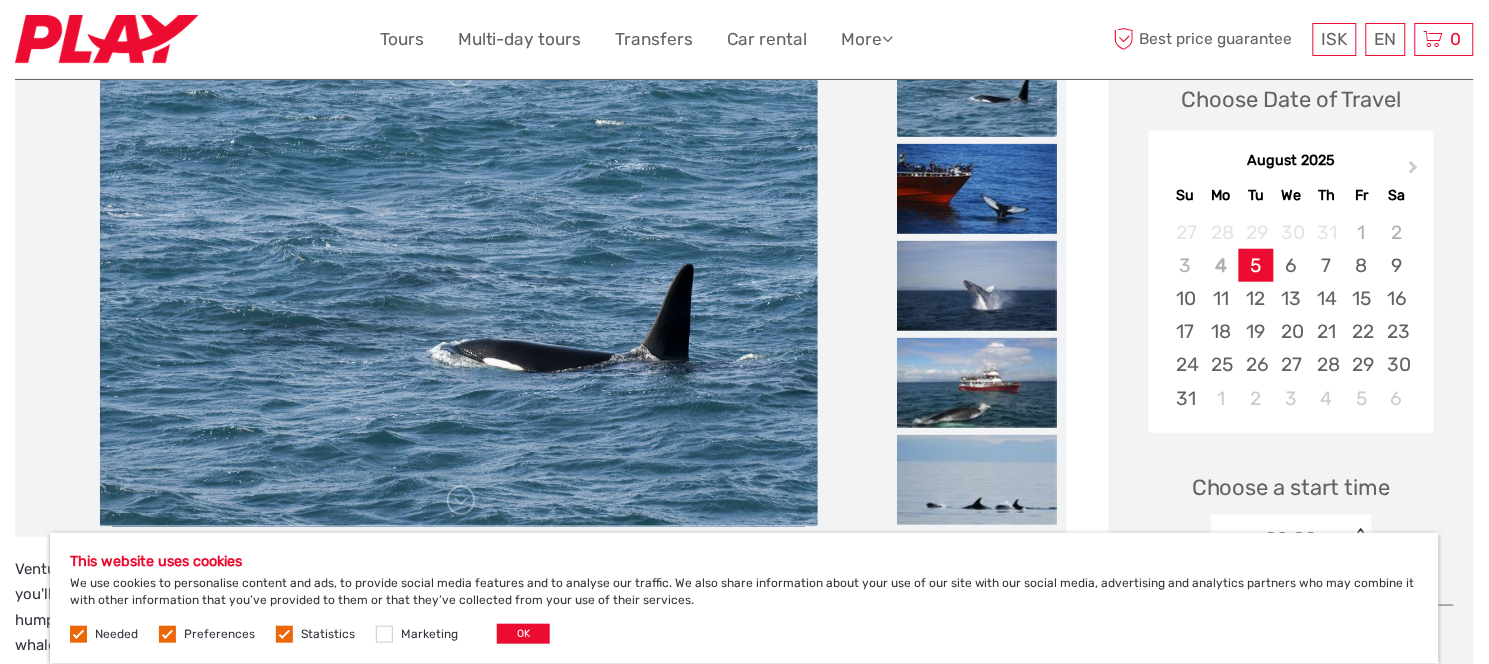click at bounding box center [284, 634] 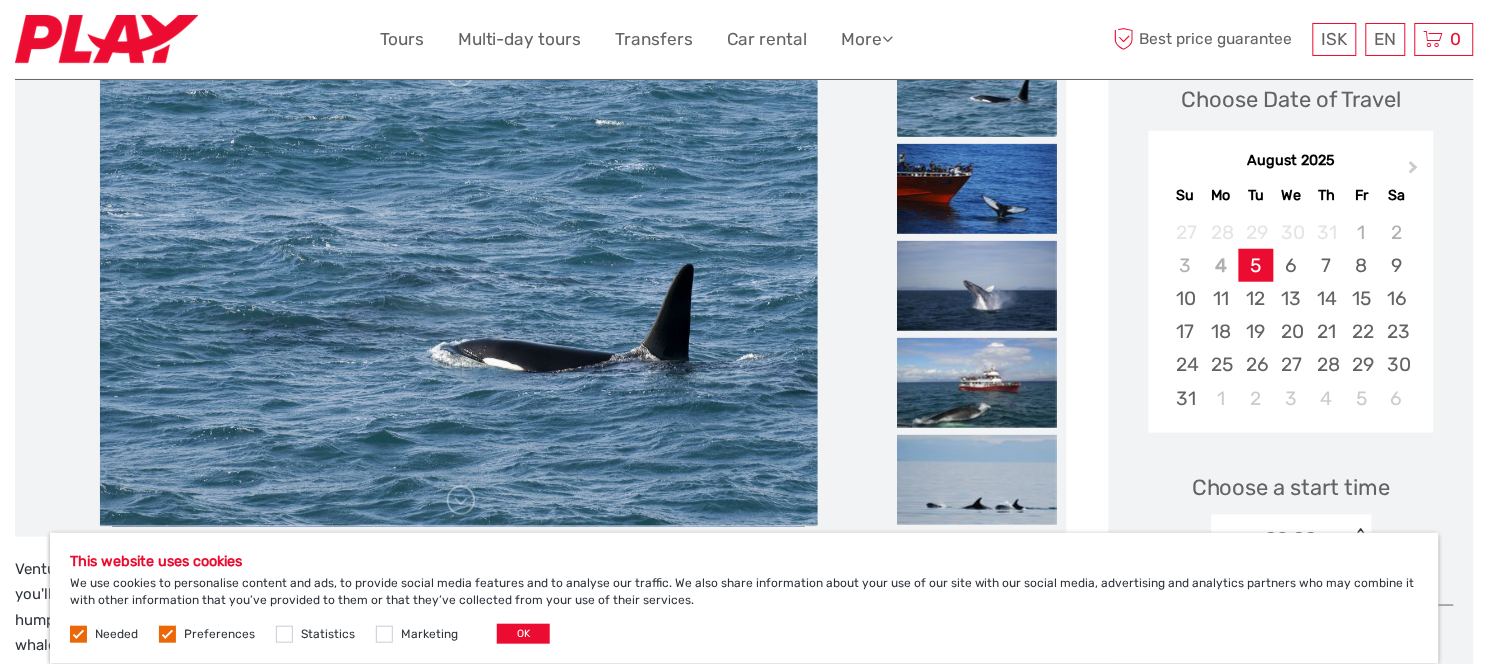 click at bounding box center (167, 634) 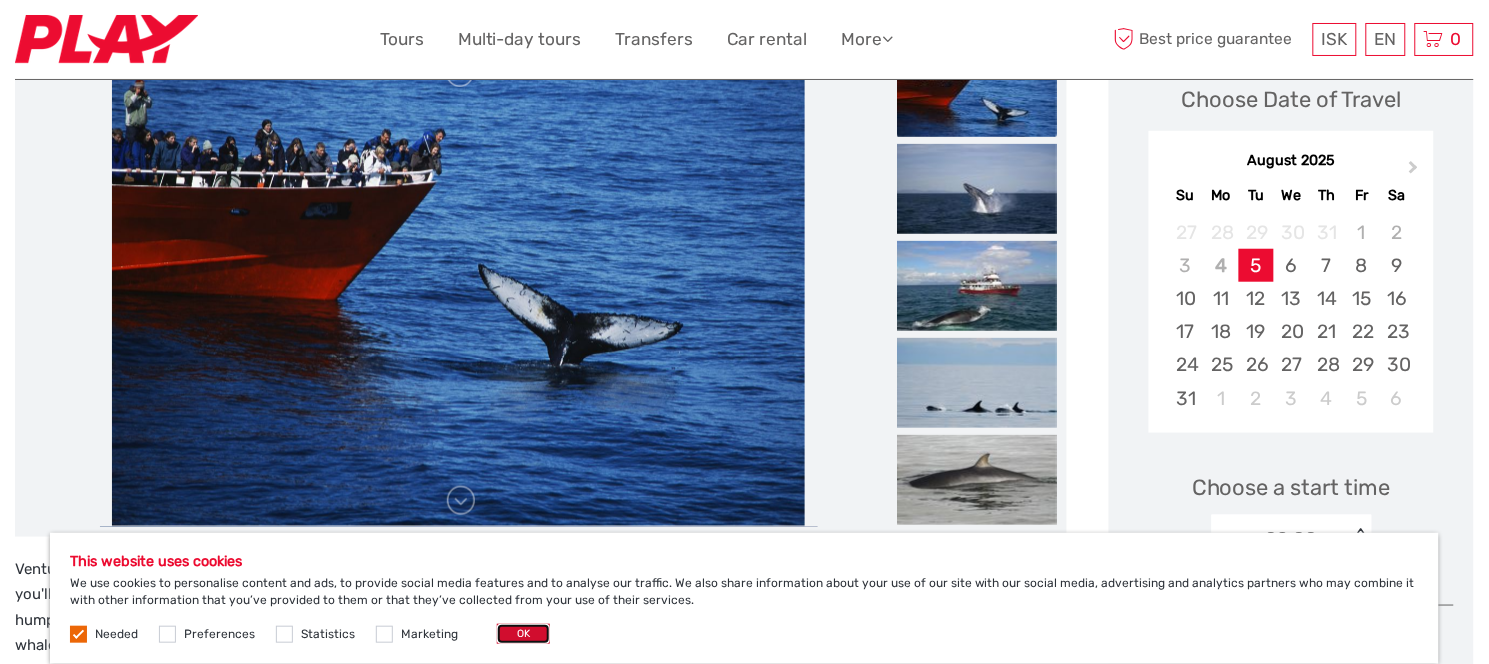 click on "OK" at bounding box center [523, 634] 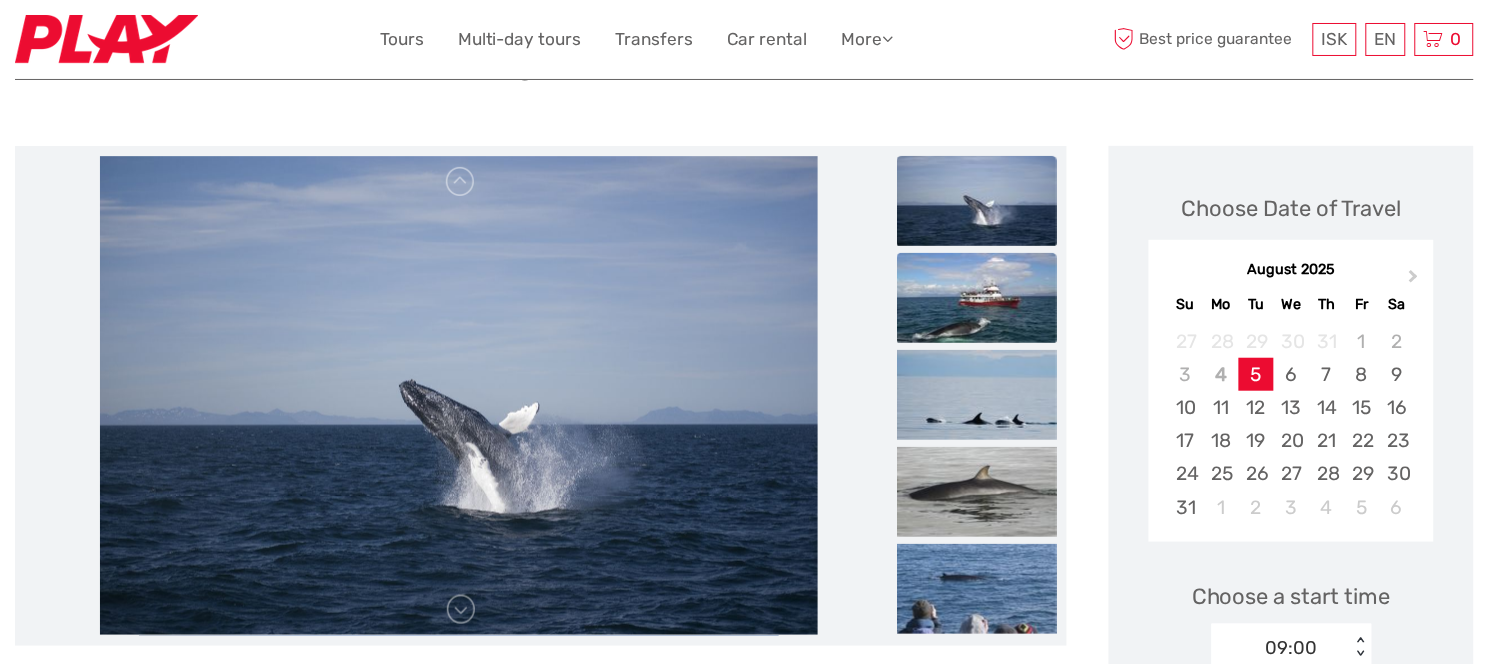 scroll, scrollTop: 150, scrollLeft: 0, axis: vertical 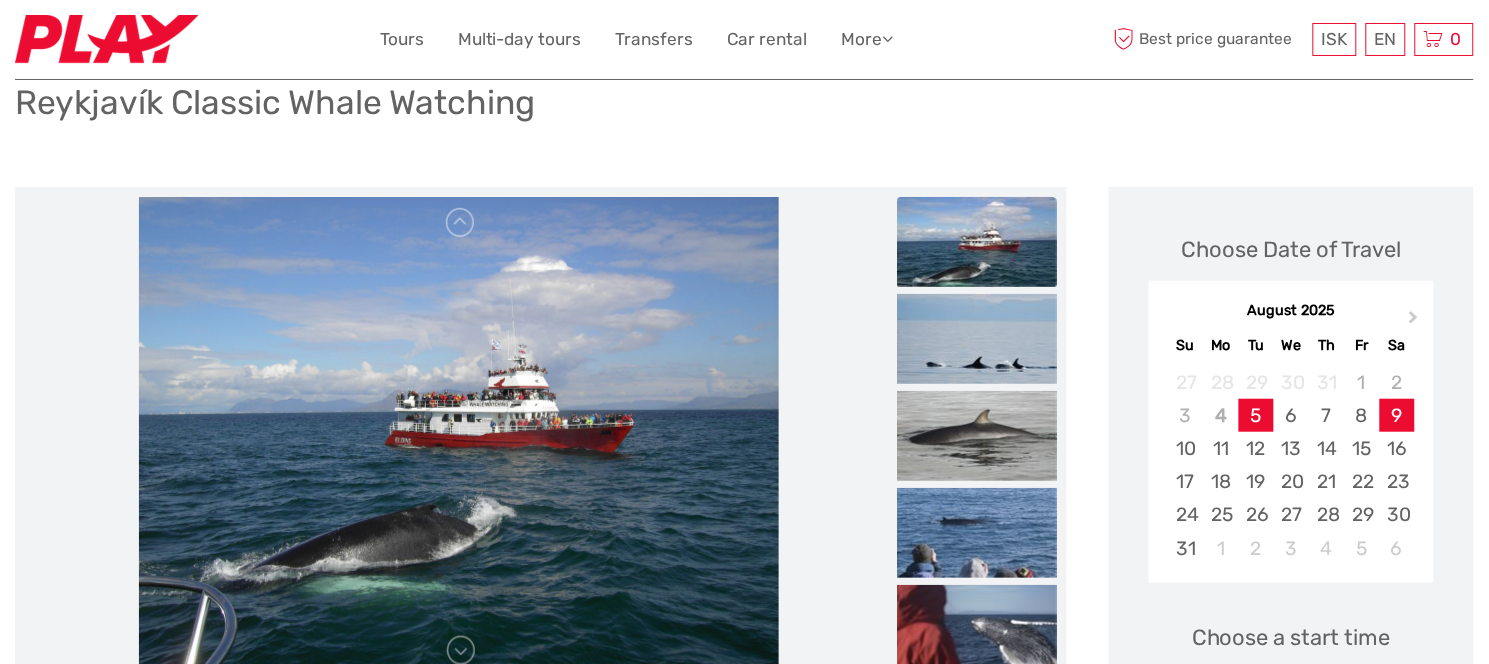 click on "9" at bounding box center (1397, 415) 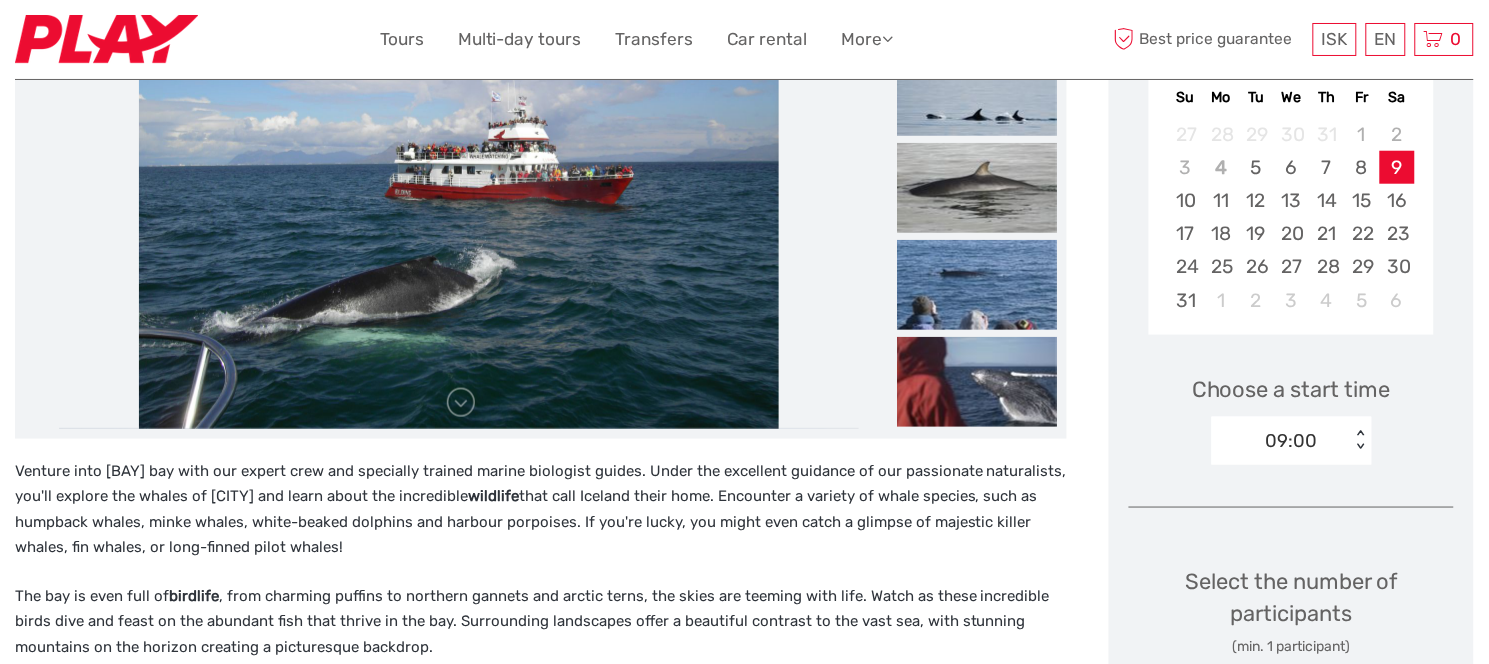 scroll, scrollTop: 450, scrollLeft: 0, axis: vertical 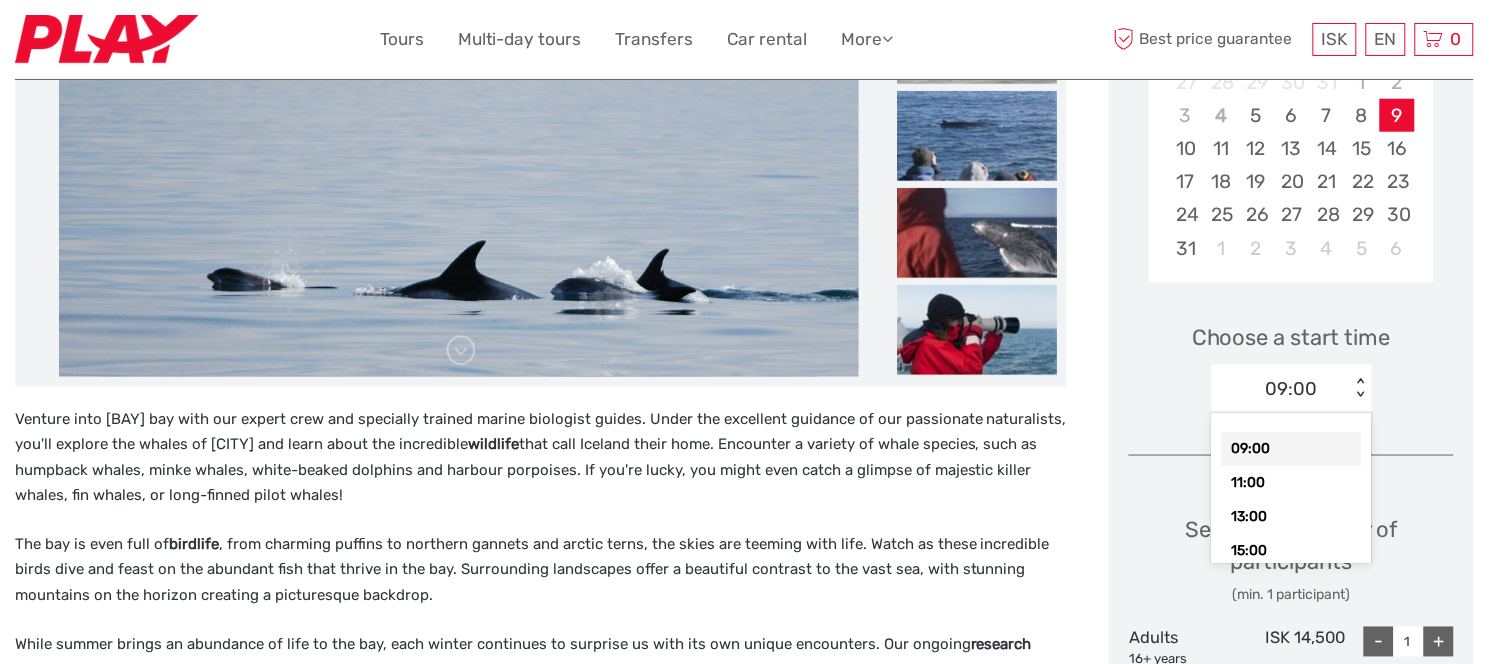 click on "< >" at bounding box center [1361, 388] 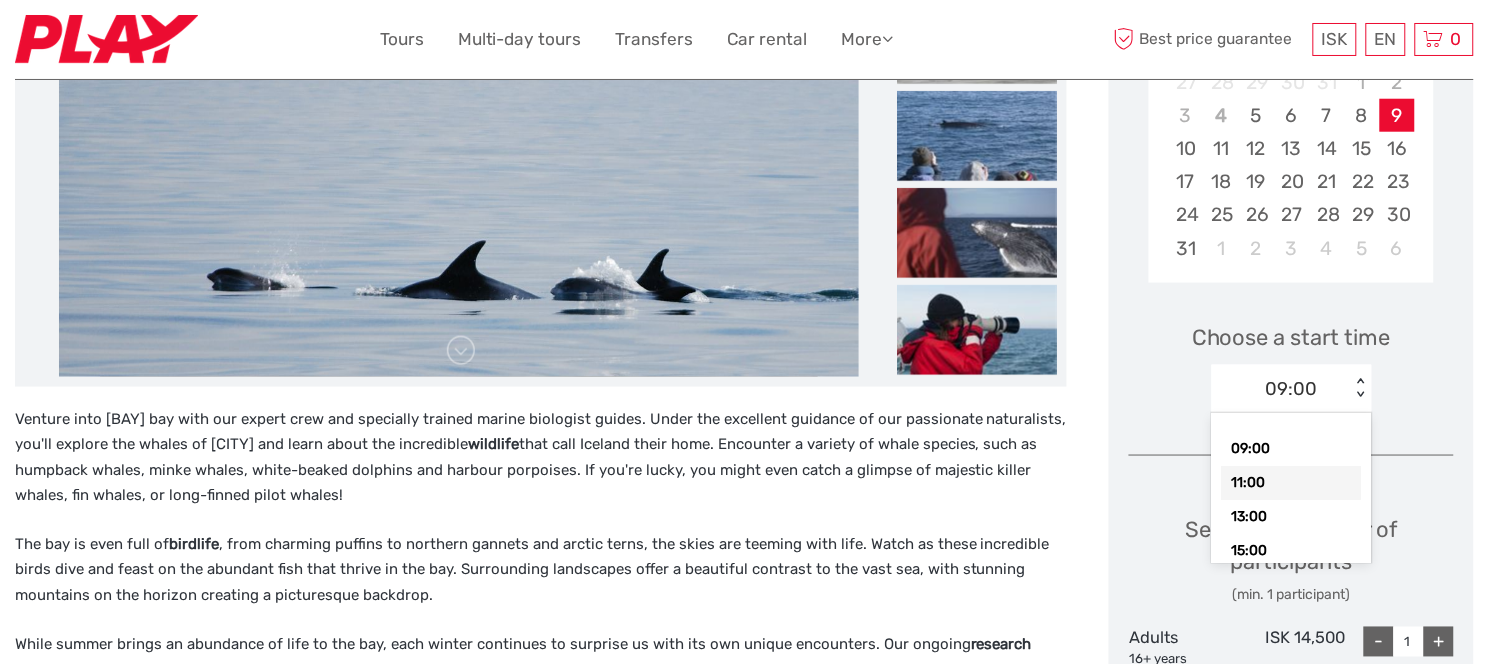 click on "11:00" at bounding box center [1292, 483] 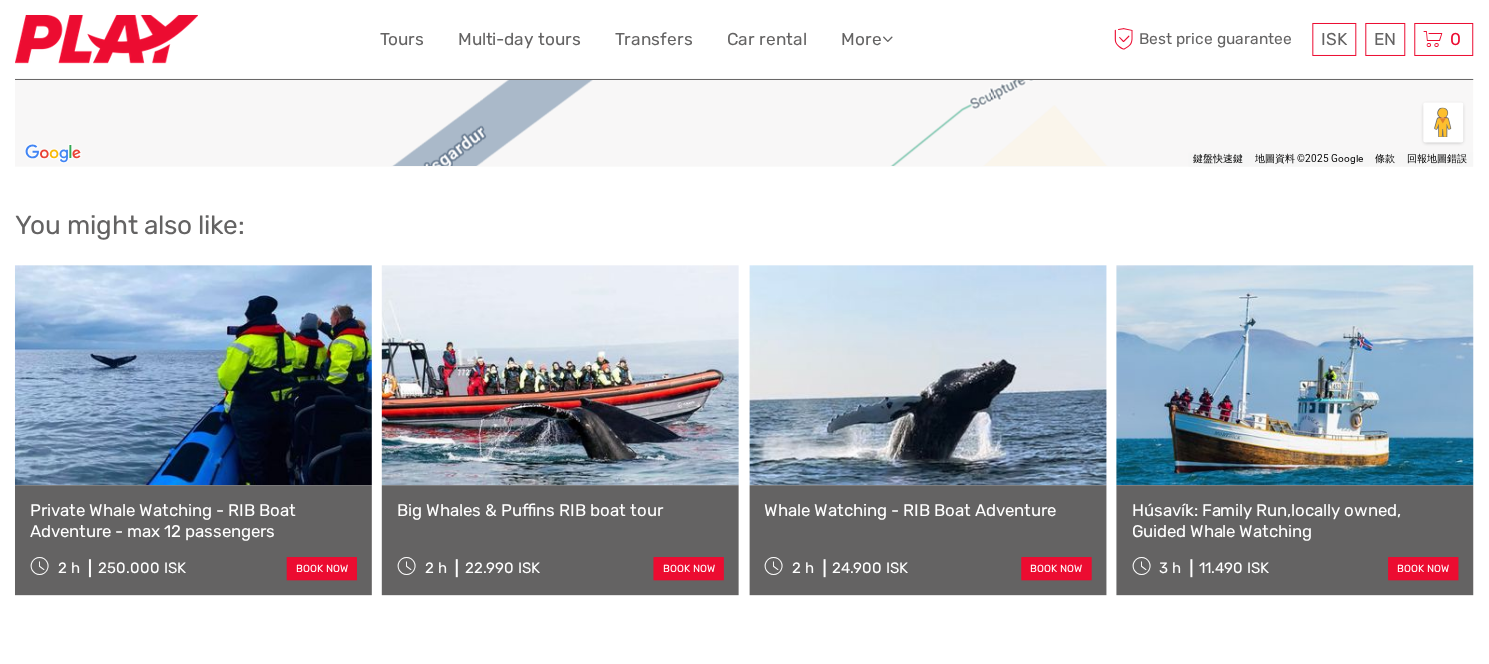scroll, scrollTop: 3001, scrollLeft: 0, axis: vertical 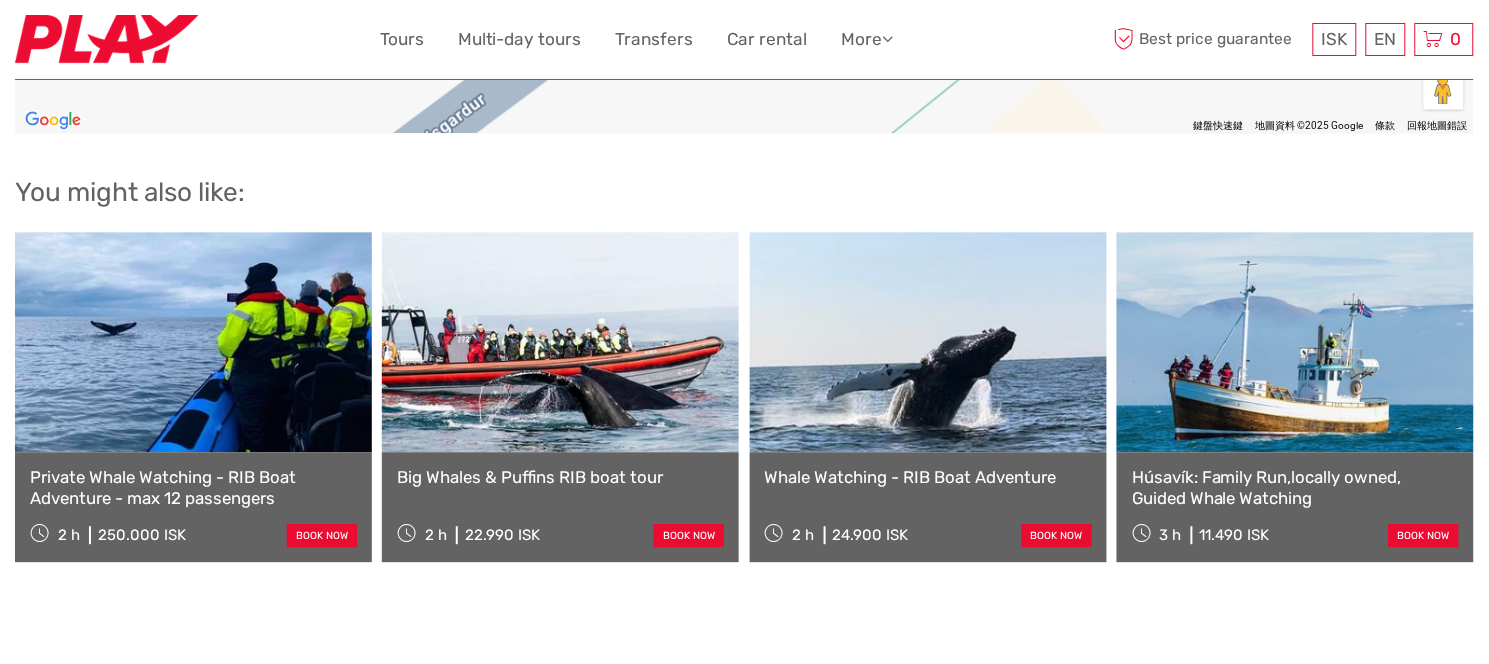 click at bounding box center (1295, 342) 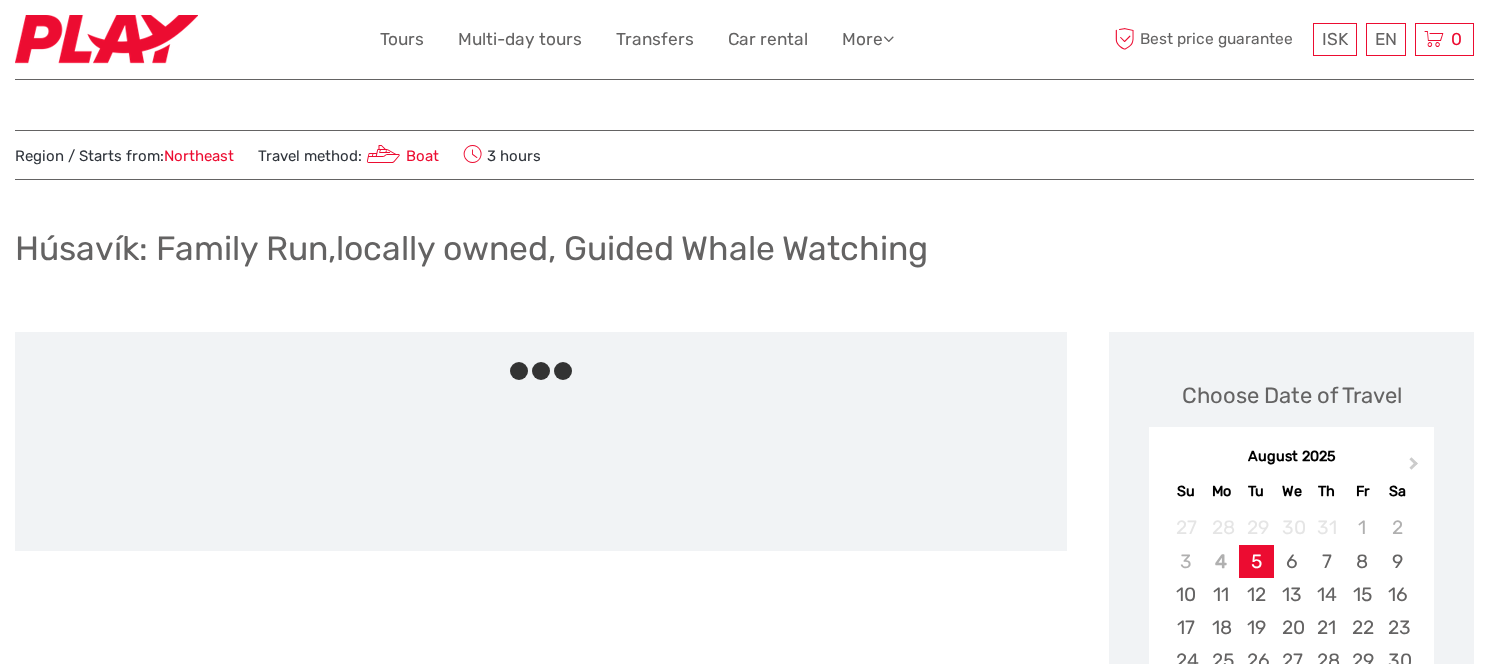scroll, scrollTop: 0, scrollLeft: 0, axis: both 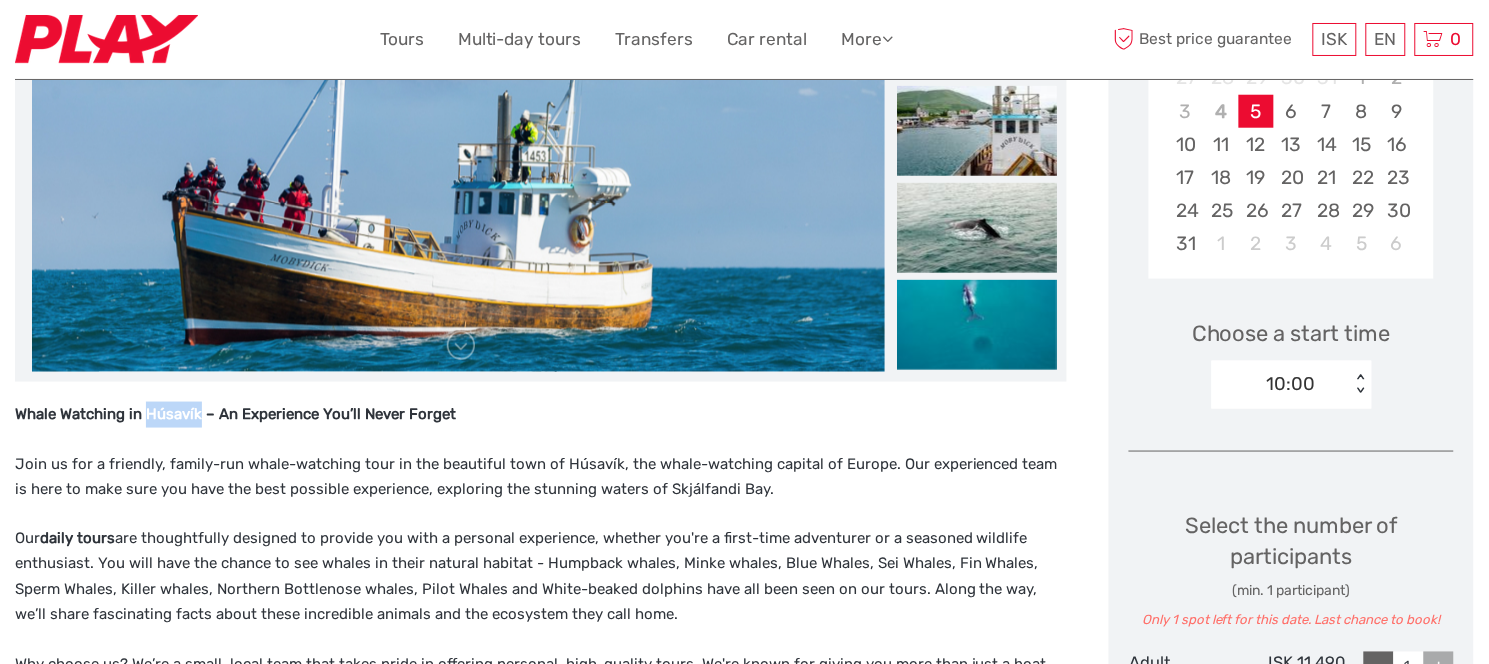 drag, startPoint x: 146, startPoint y: 409, endPoint x: 196, endPoint y: 413, distance: 50.159744 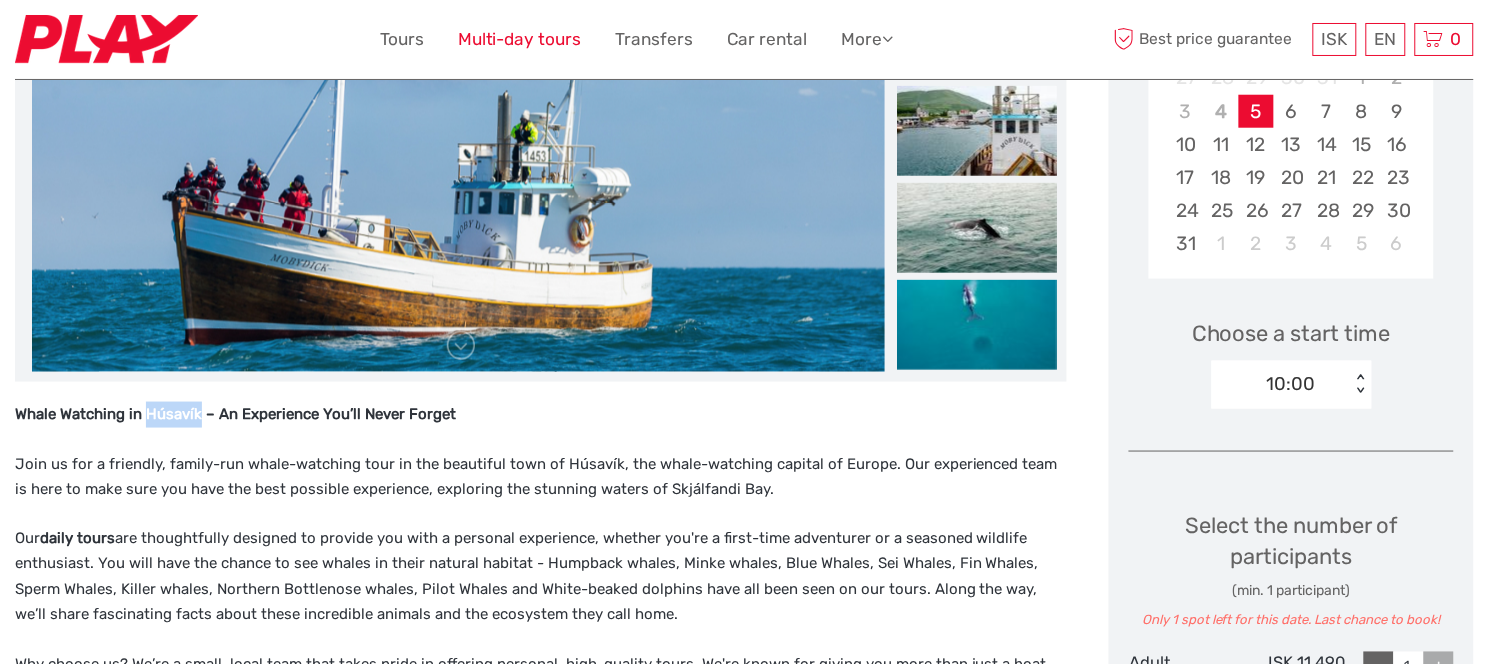 click on "Multi-day tours" at bounding box center (520, 39) 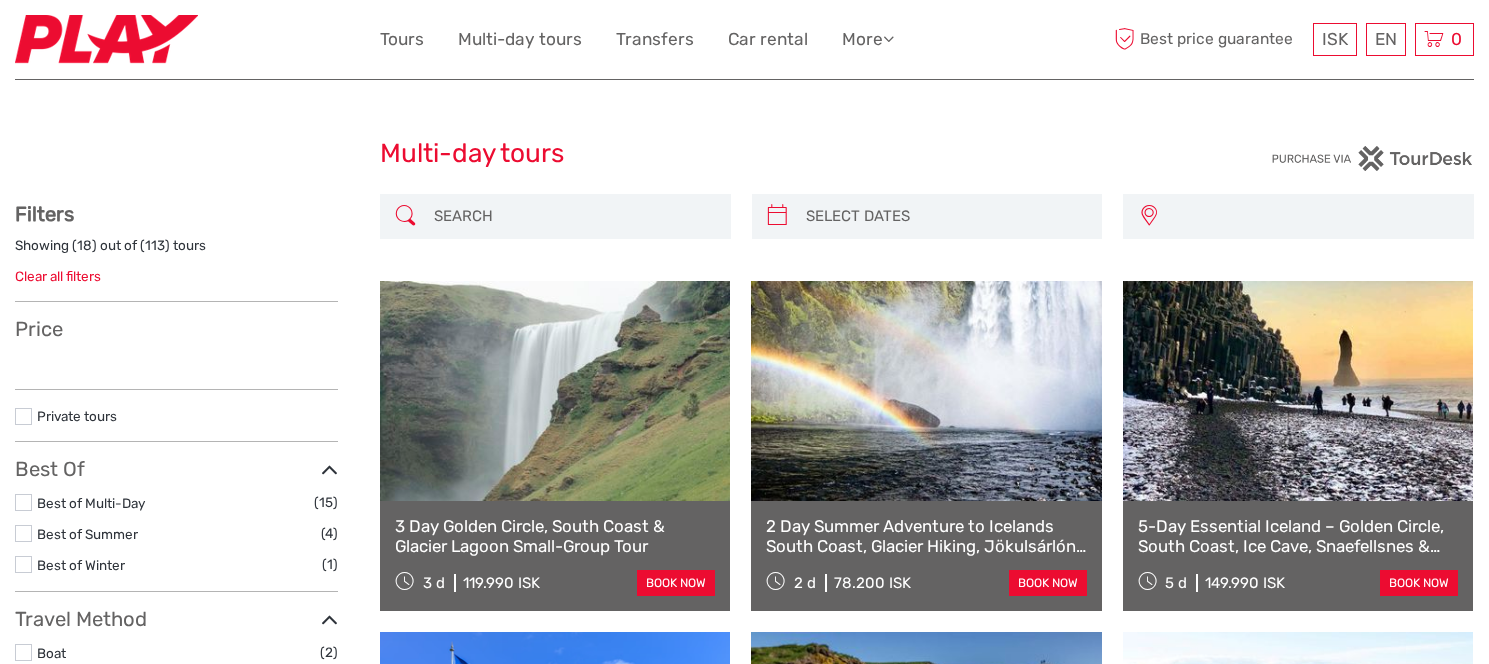 select 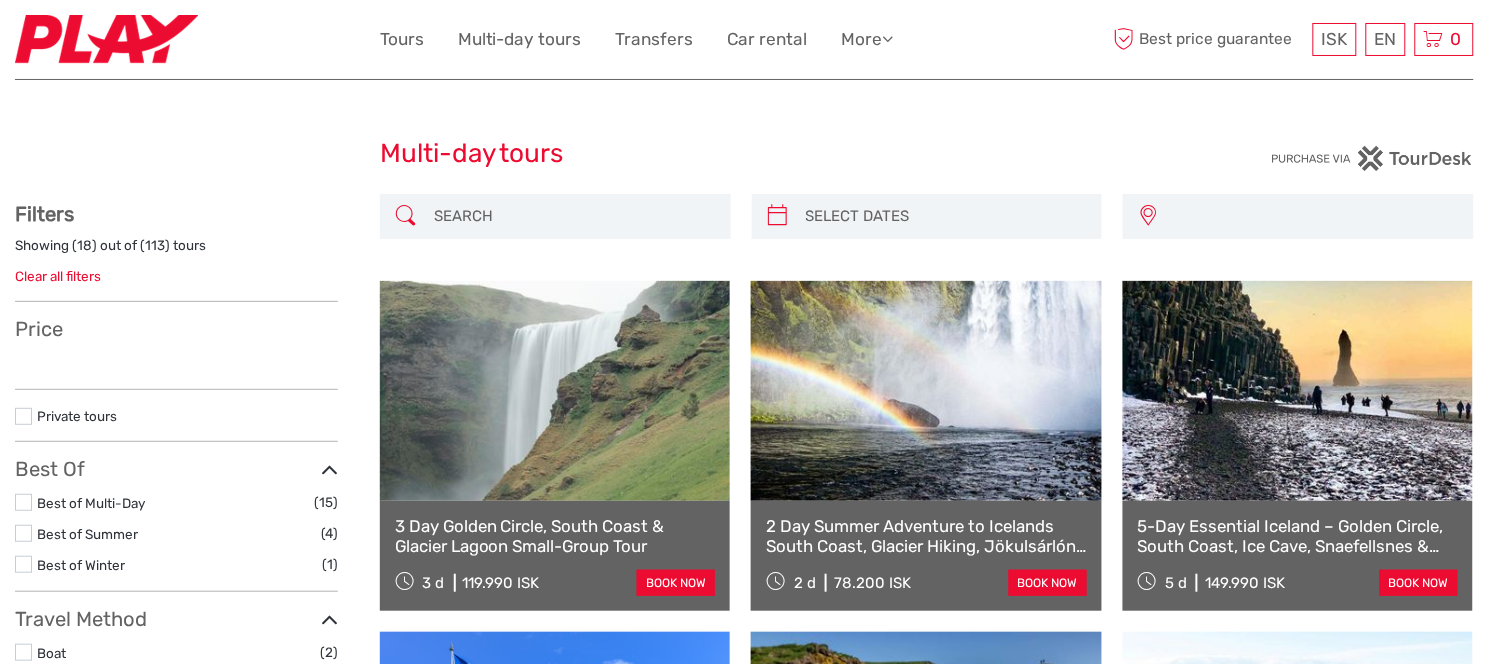 select 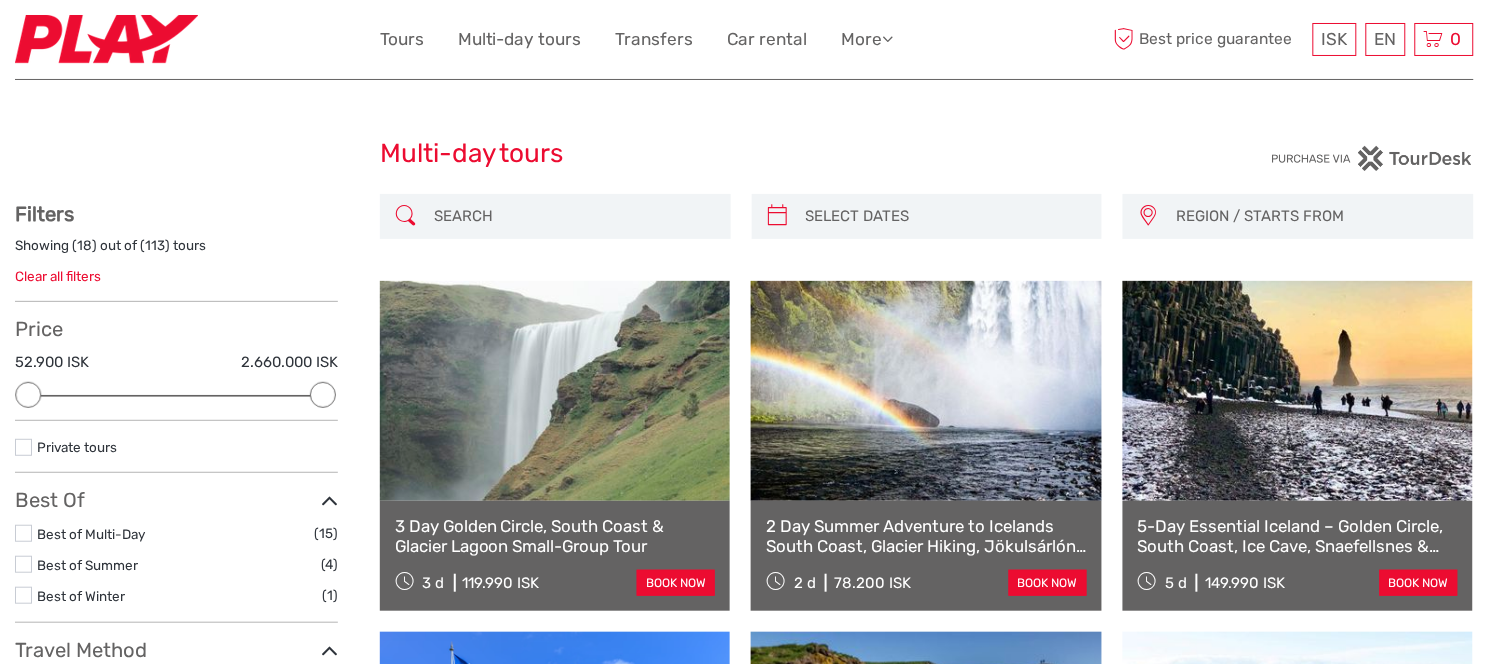 scroll, scrollTop: 0, scrollLeft: 0, axis: both 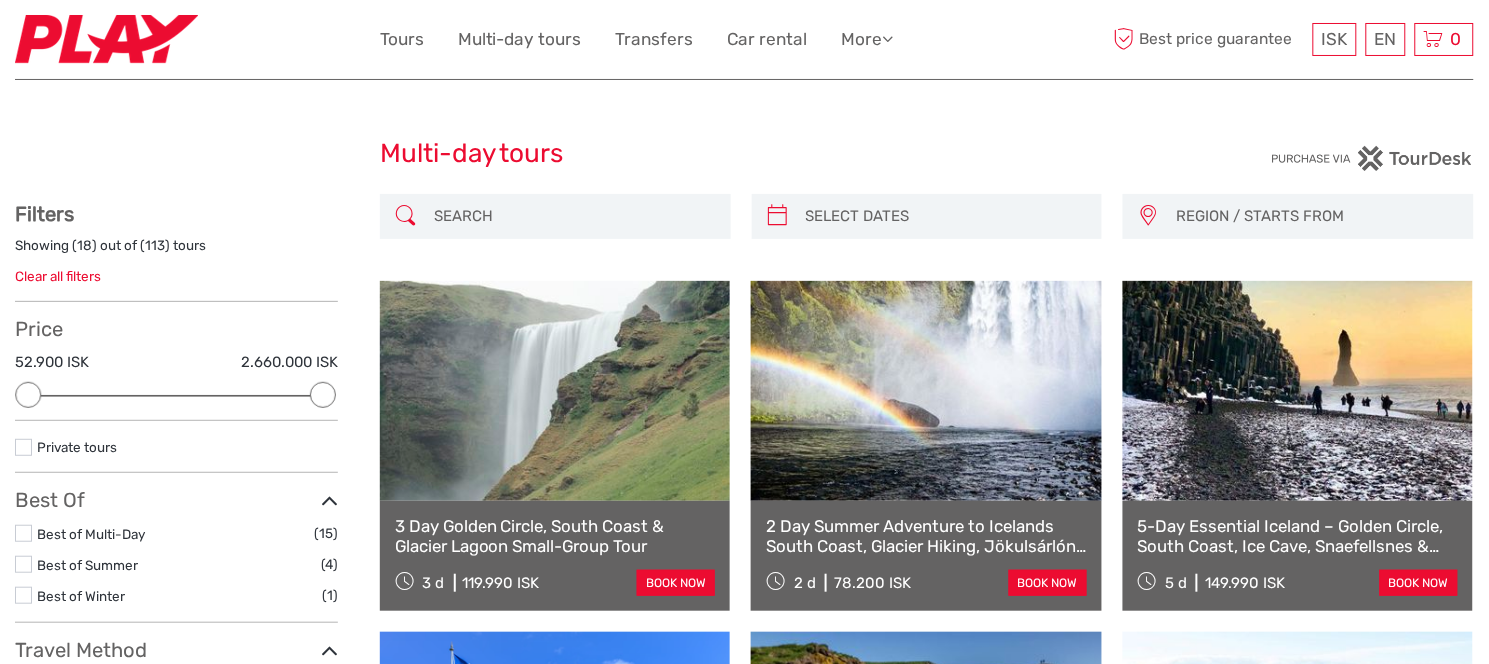 click at bounding box center [555, 391] 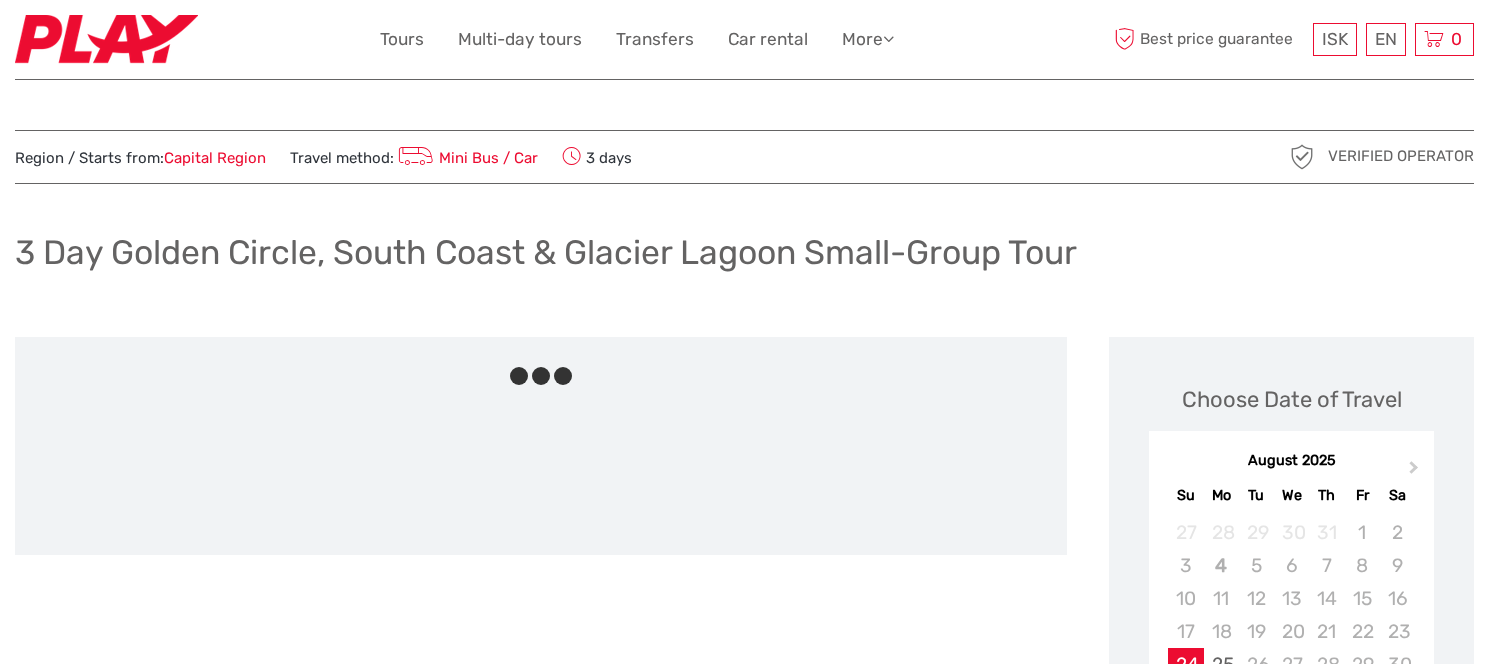 scroll, scrollTop: 0, scrollLeft: 0, axis: both 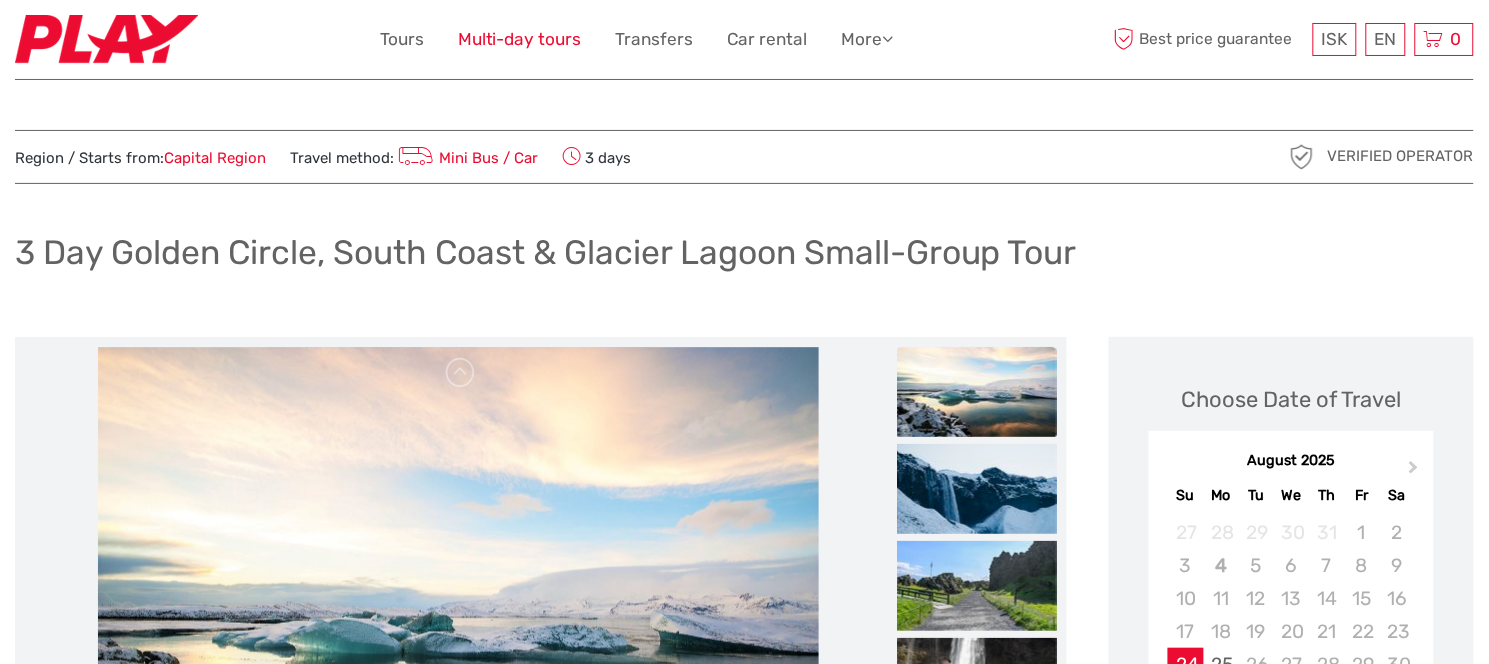 click on "Multi-day tours" at bounding box center [520, 39] 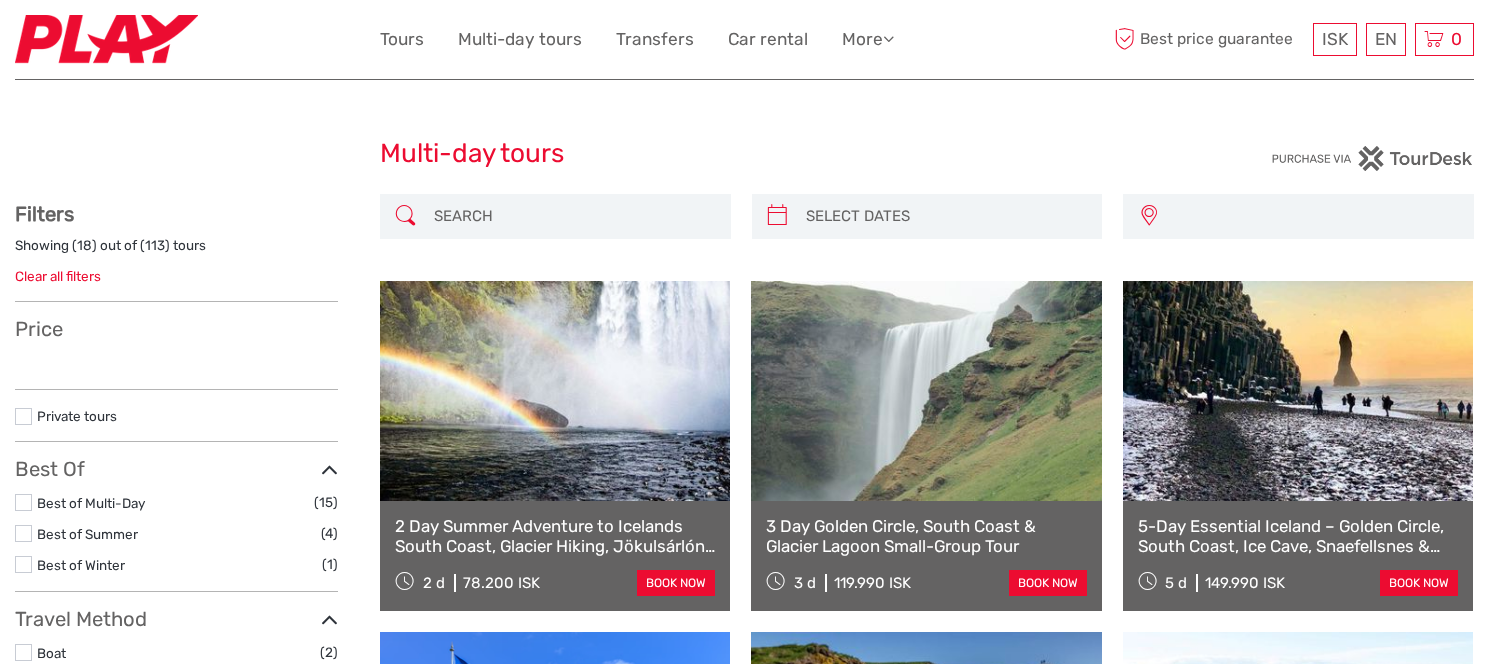 scroll, scrollTop: 0, scrollLeft: 0, axis: both 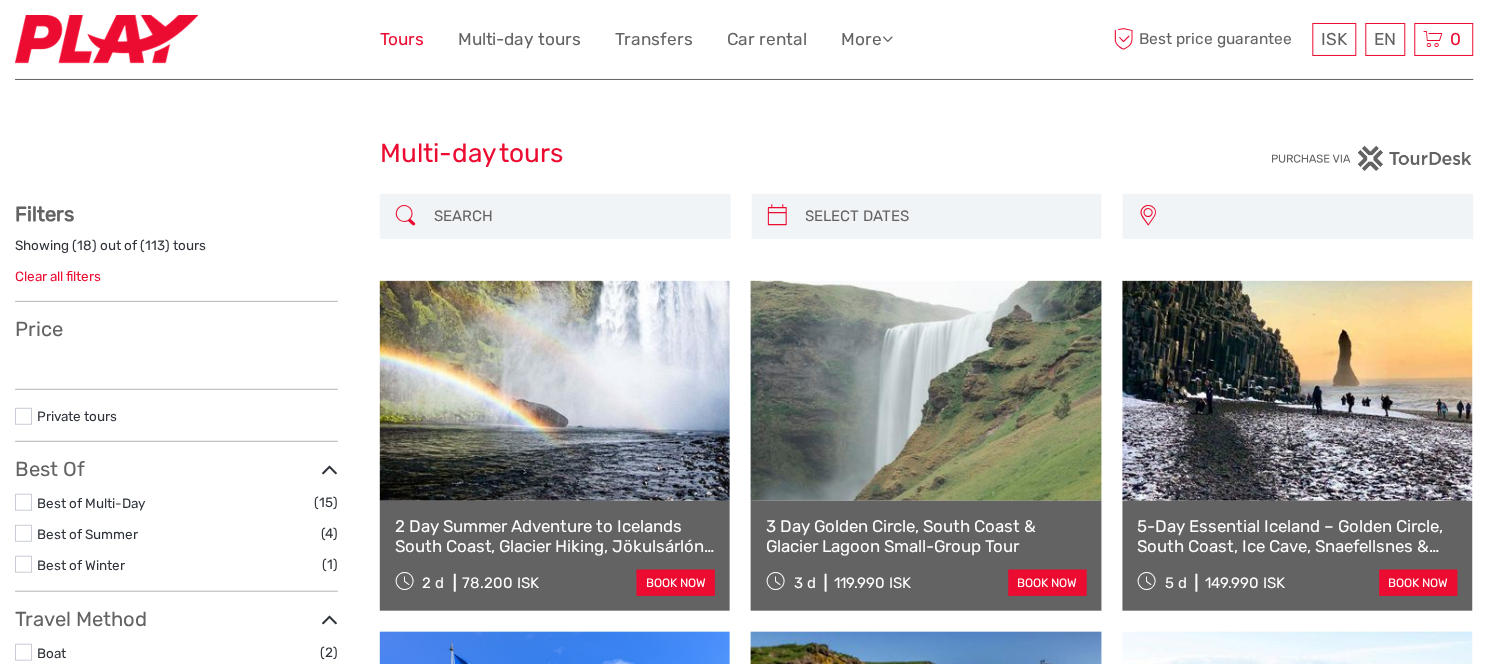 drag, startPoint x: 0, startPoint y: 0, endPoint x: 410, endPoint y: 40, distance: 411.9466 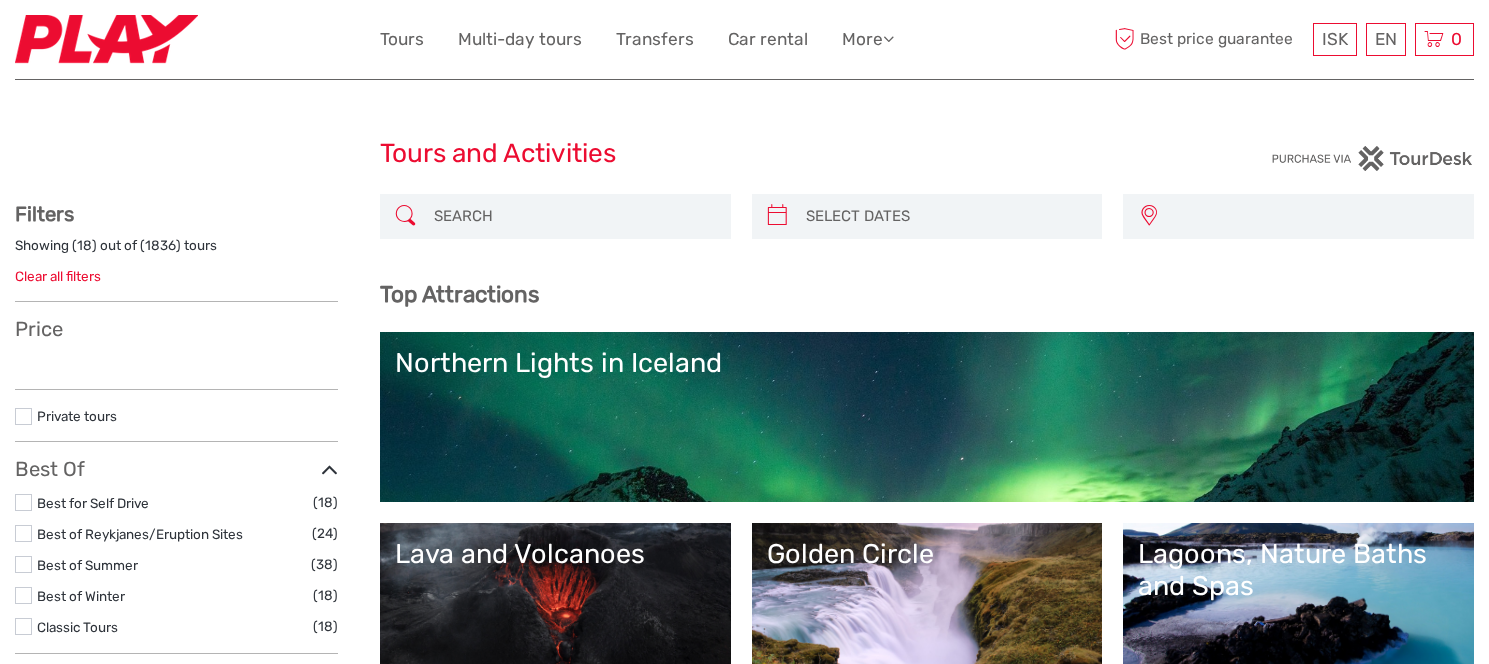 select 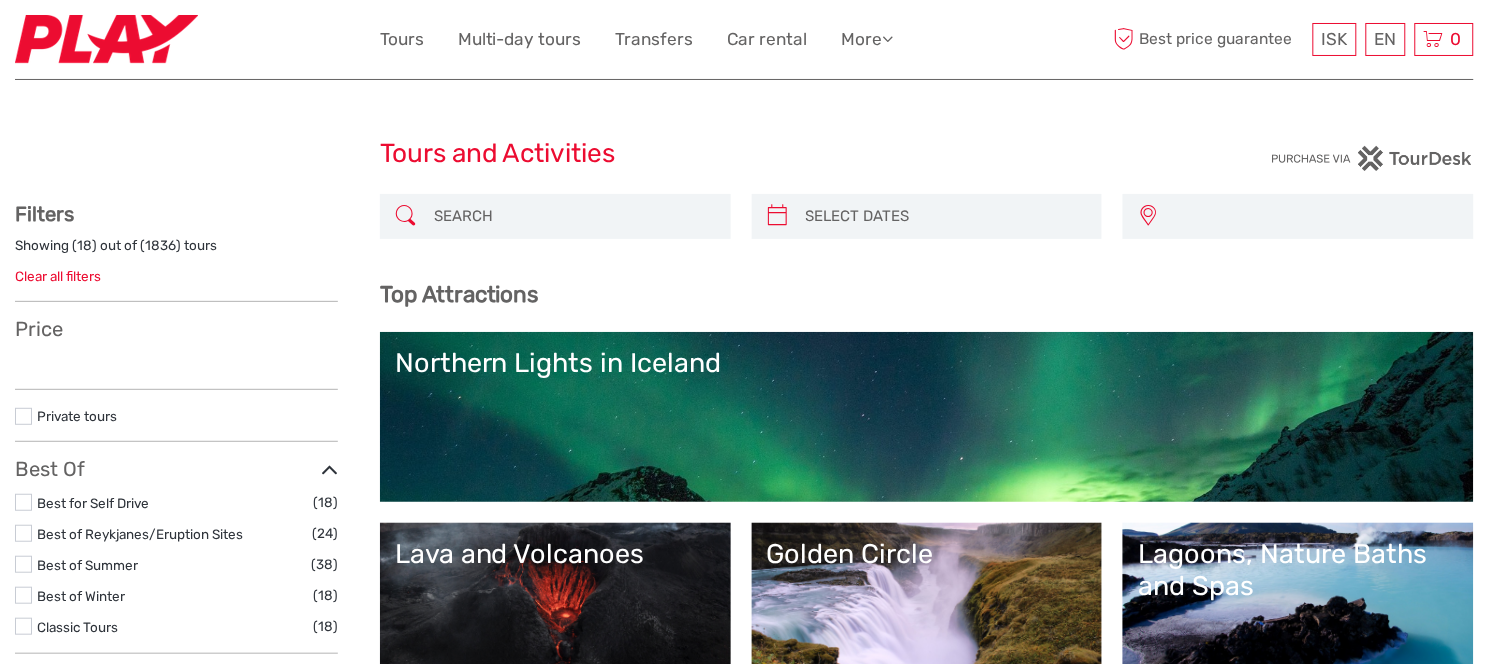 scroll, scrollTop: 300, scrollLeft: 0, axis: vertical 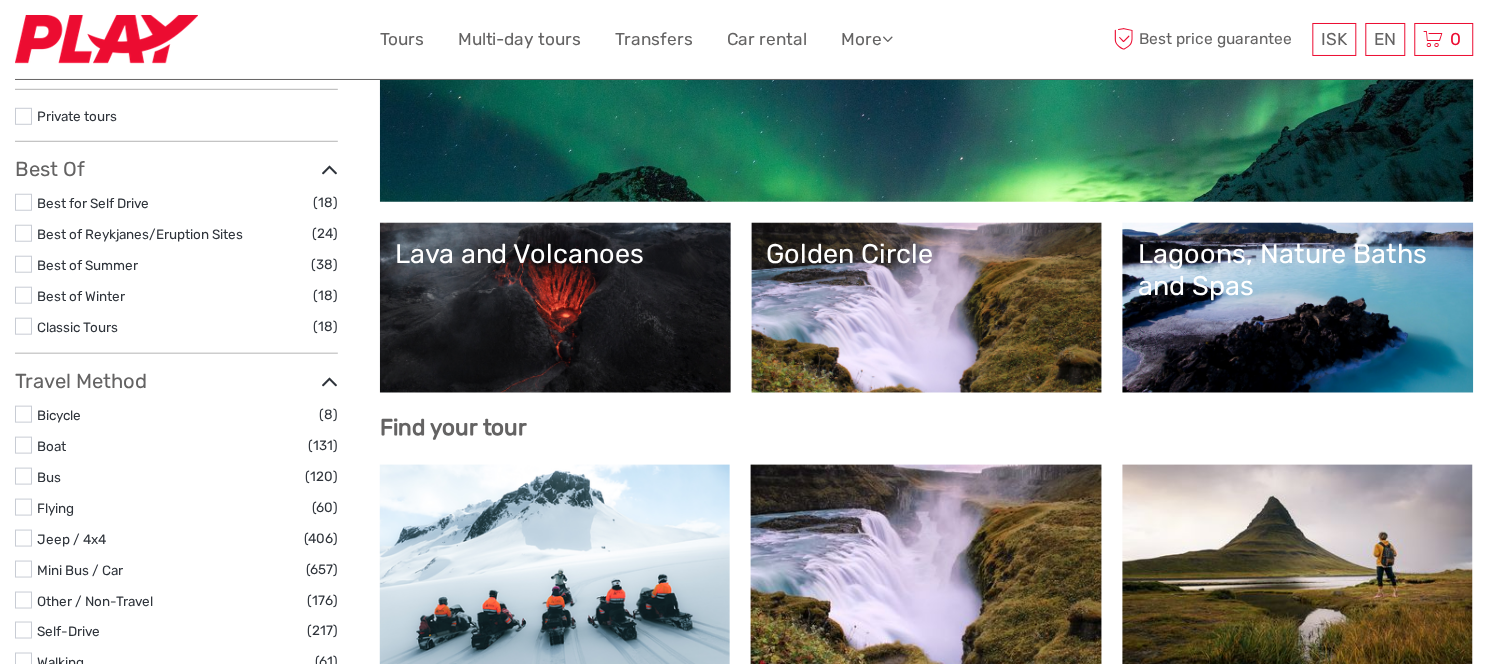 select 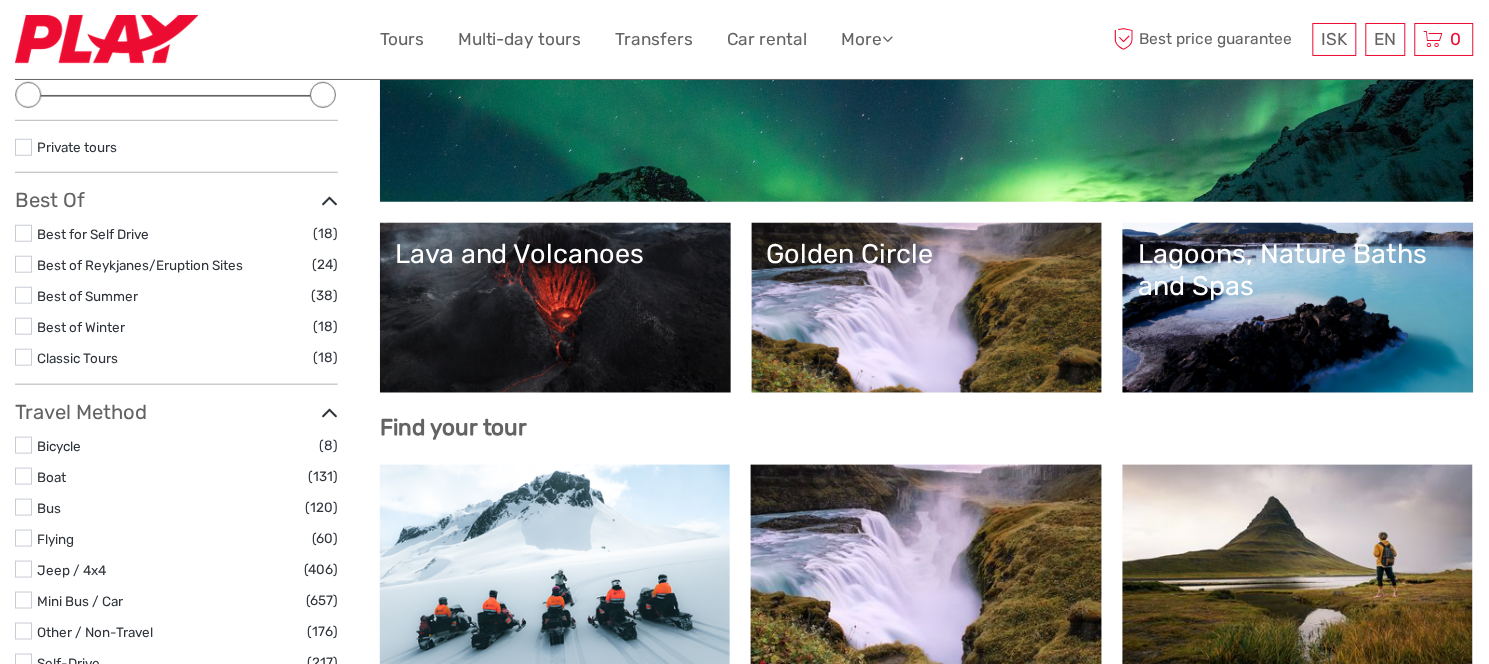 scroll, scrollTop: 0, scrollLeft: 0, axis: both 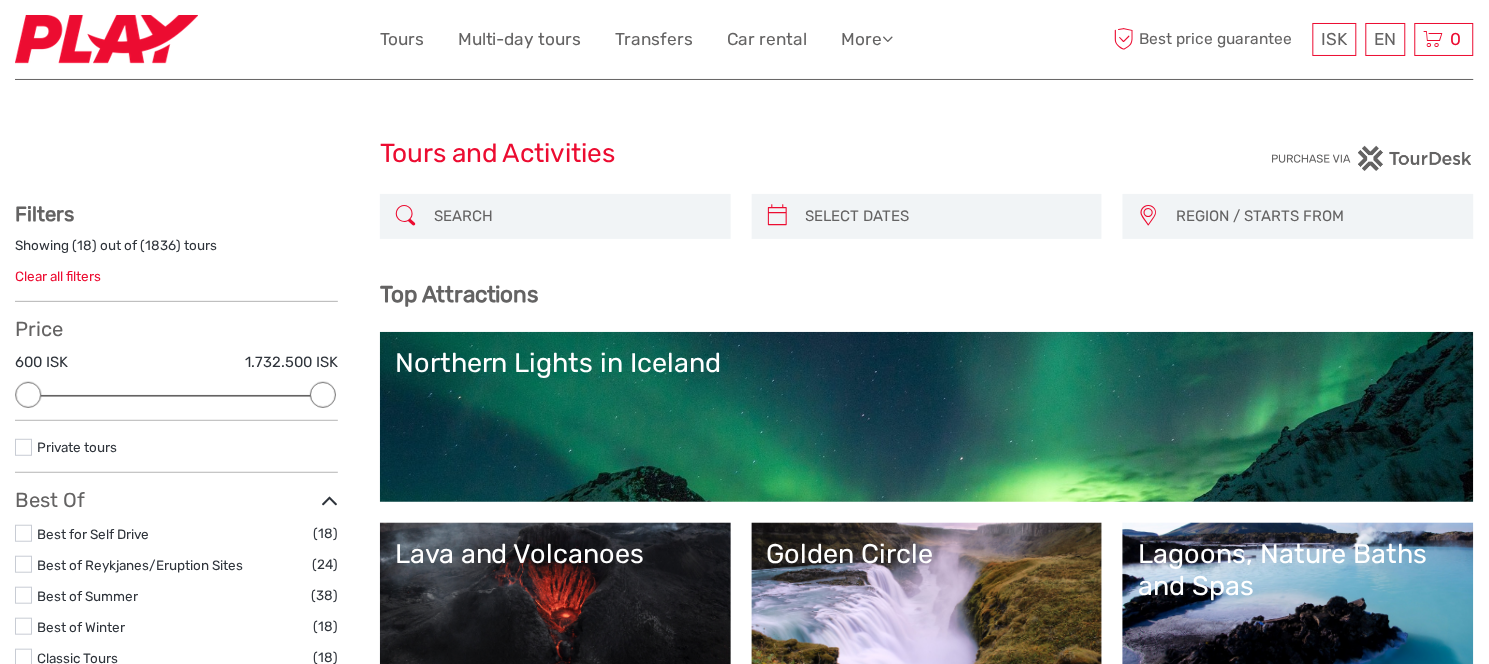 type on "04/08/2025" 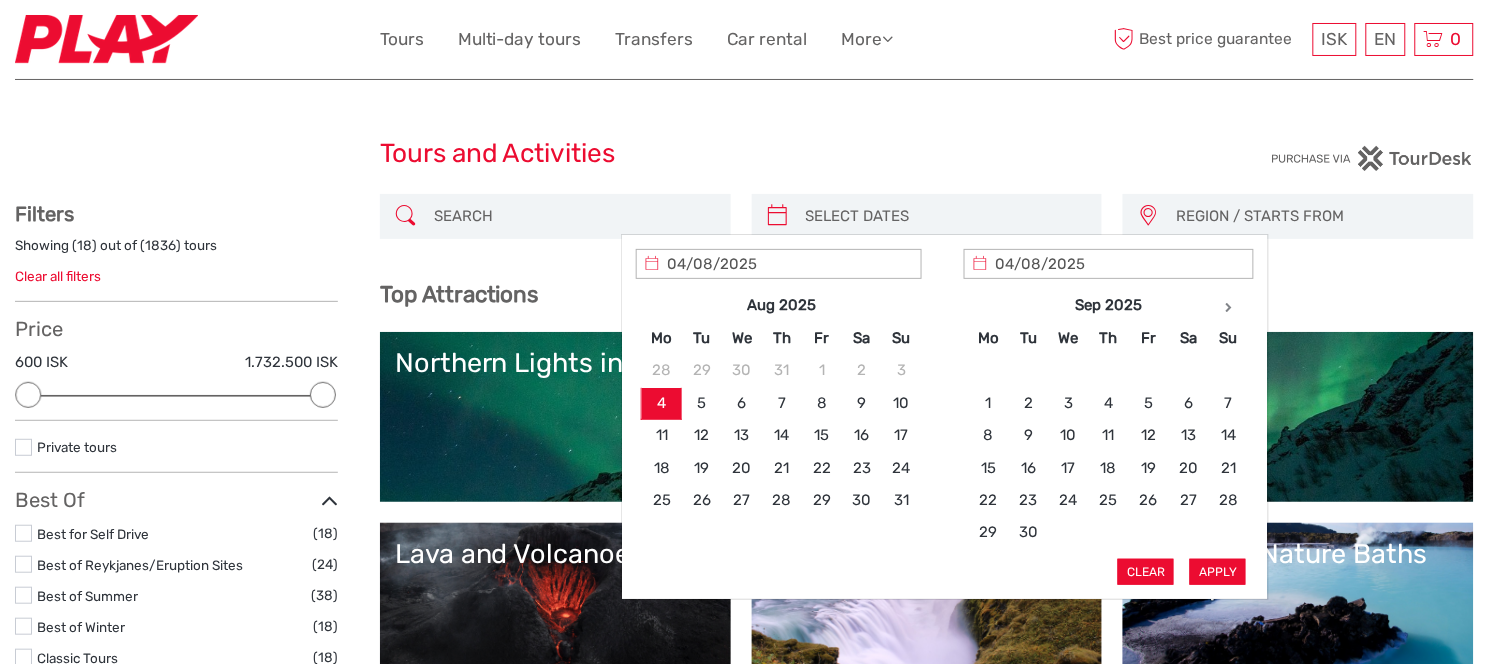 click at bounding box center (945, 216) 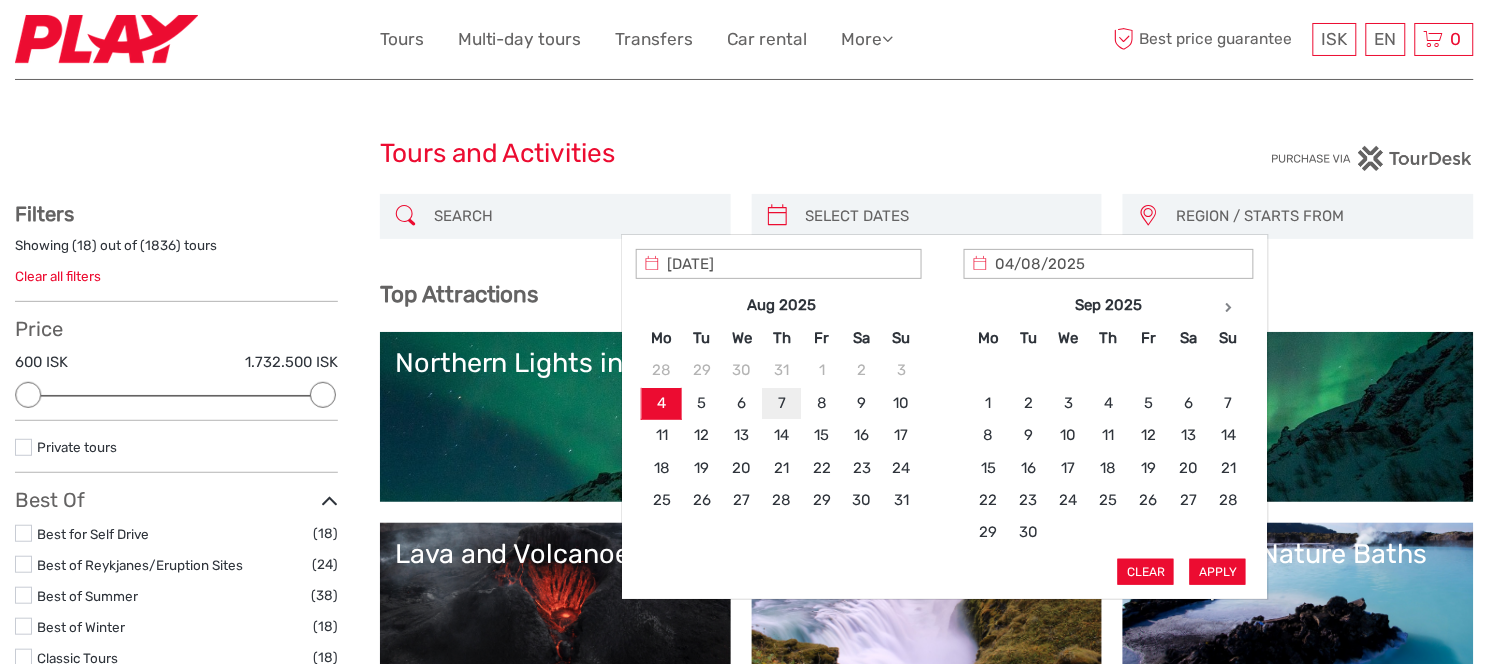 type on "07/08/2025" 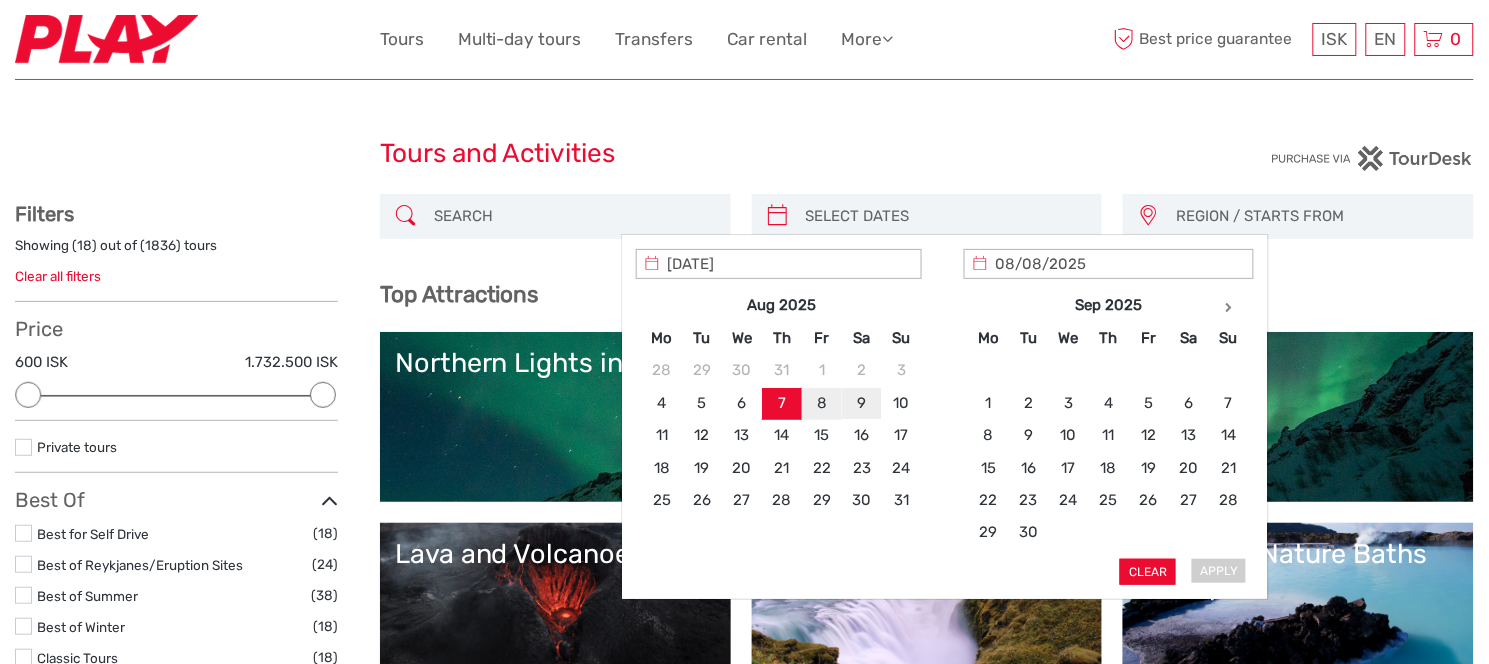 type on "09/08/2025" 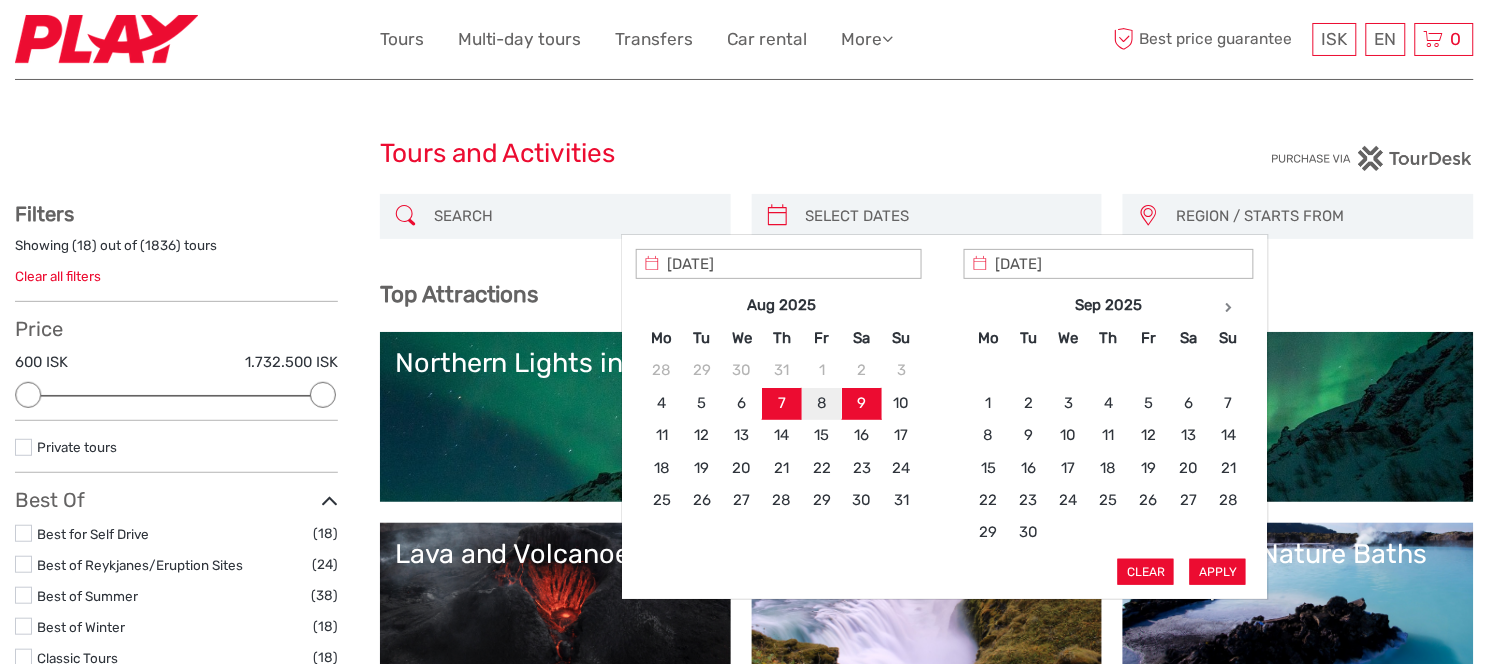 type on "07/08/2025" 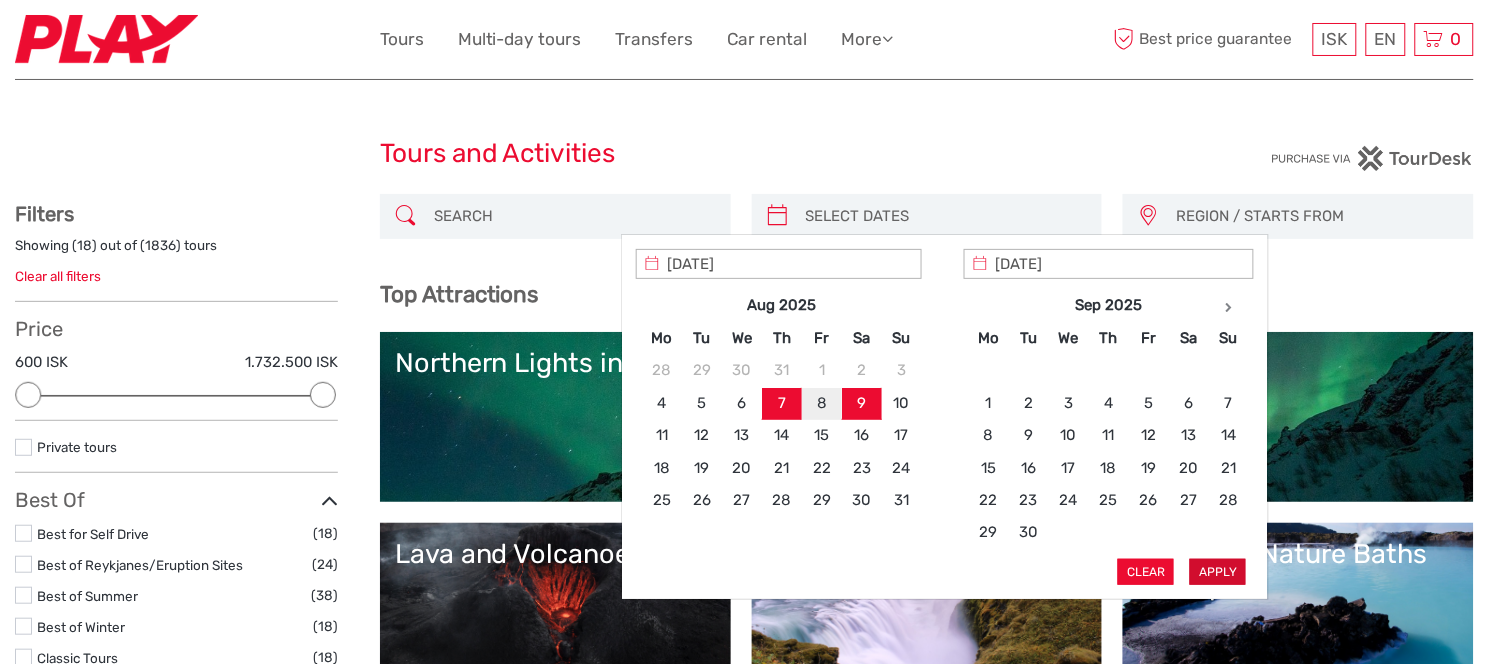 click on "Apply" at bounding box center (1218, 572) 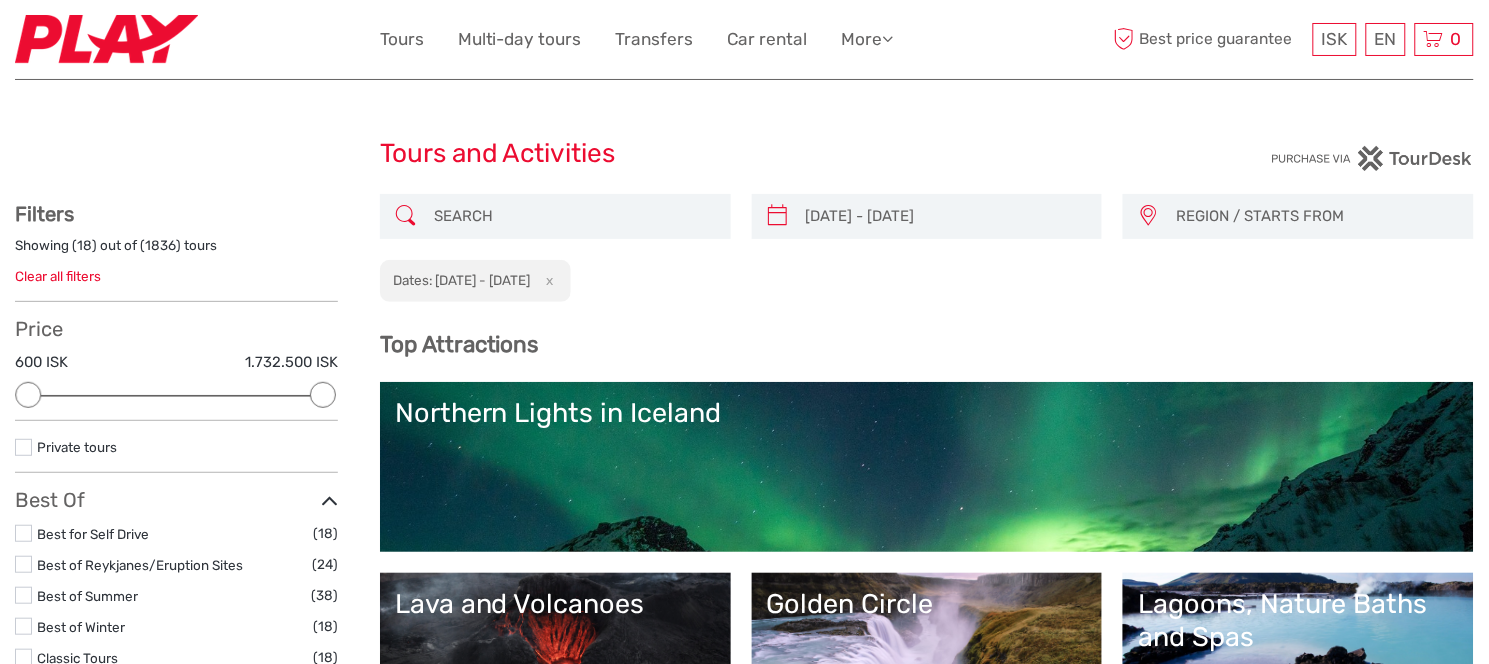 scroll, scrollTop: 79, scrollLeft: 0, axis: vertical 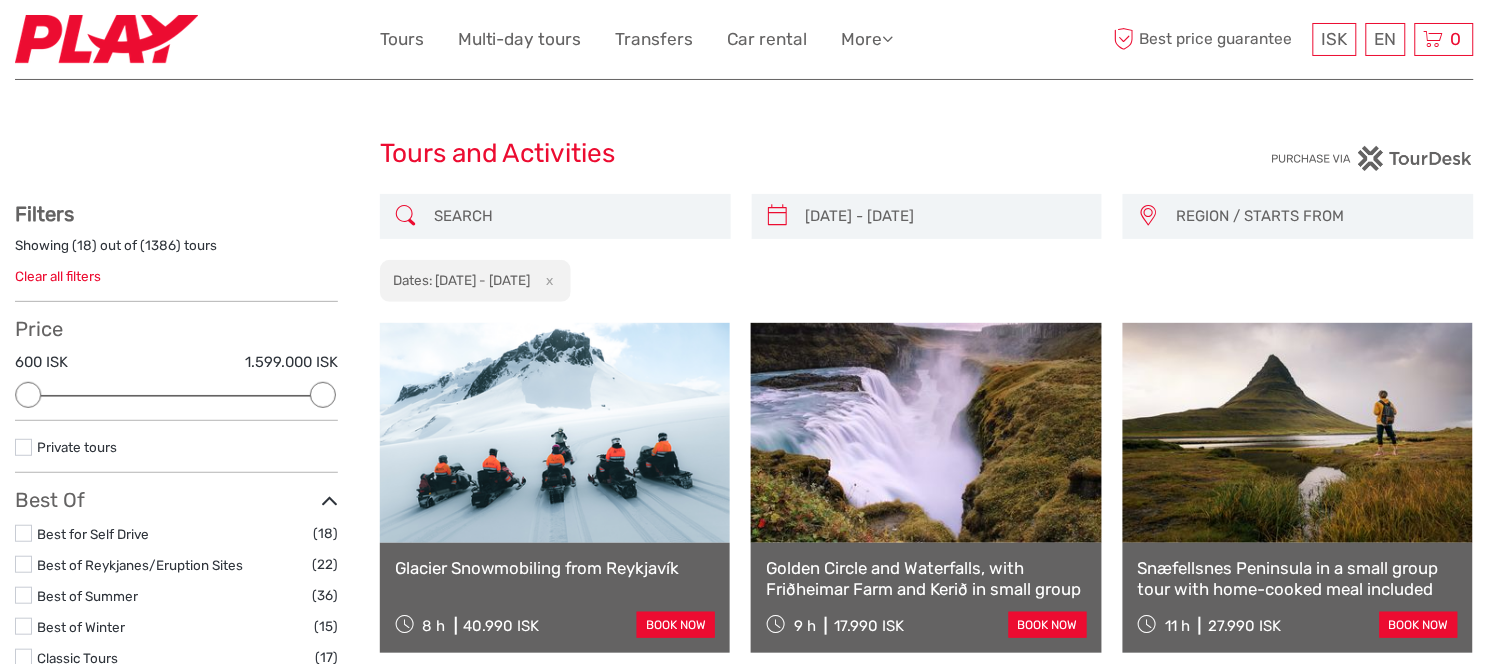 click on "REGION / STARTS FROM" at bounding box center [1315, 216] 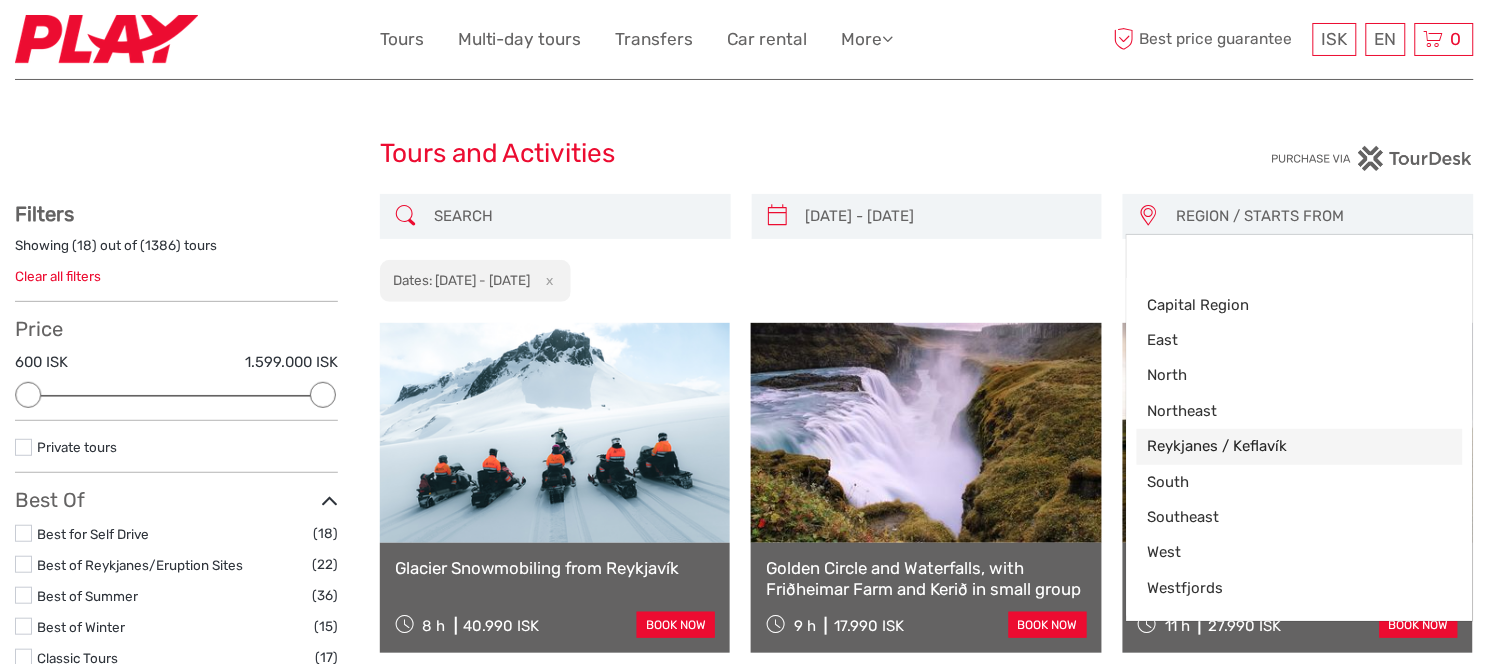 click on "Reykjanes / Keflavík" at bounding box center (1283, 446) 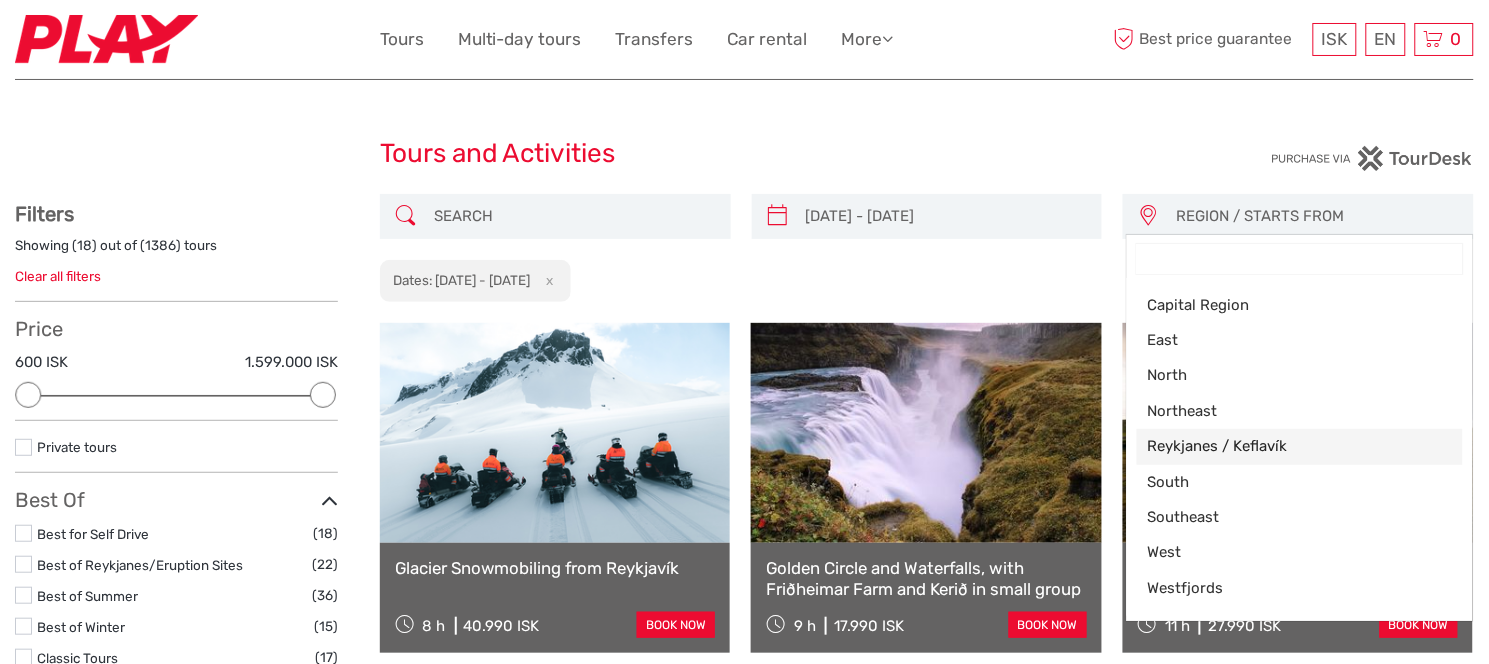 select on "Reykjanes / Keflavík" 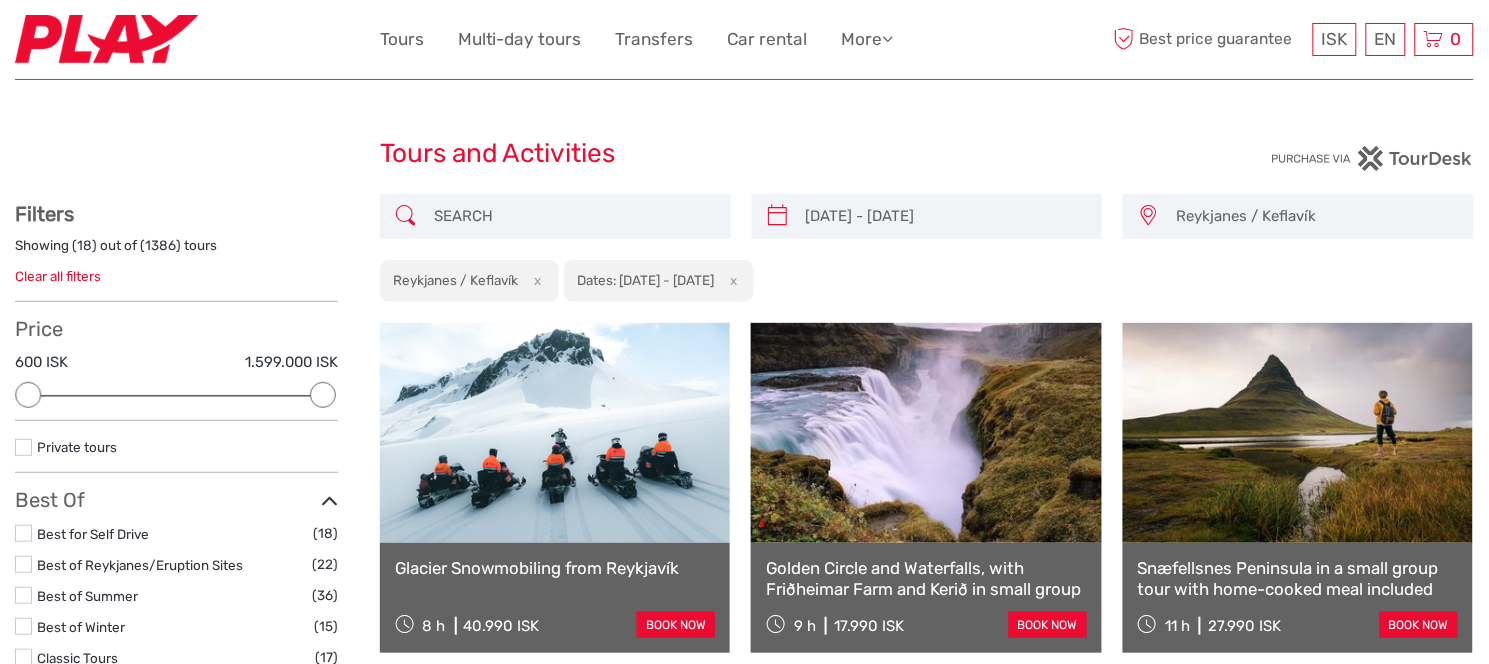 scroll, scrollTop: 95, scrollLeft: 0, axis: vertical 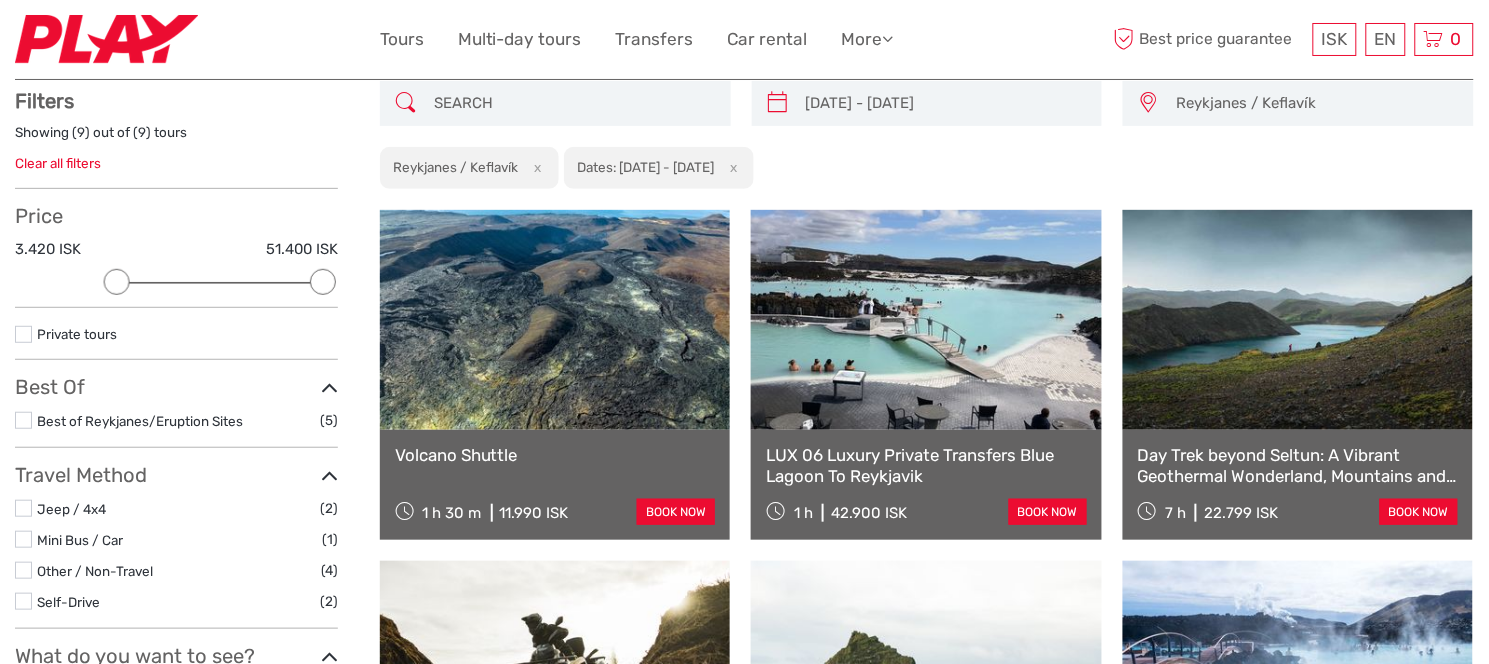 click on "Reykjanes / Keflavík" at bounding box center [1315, 103] 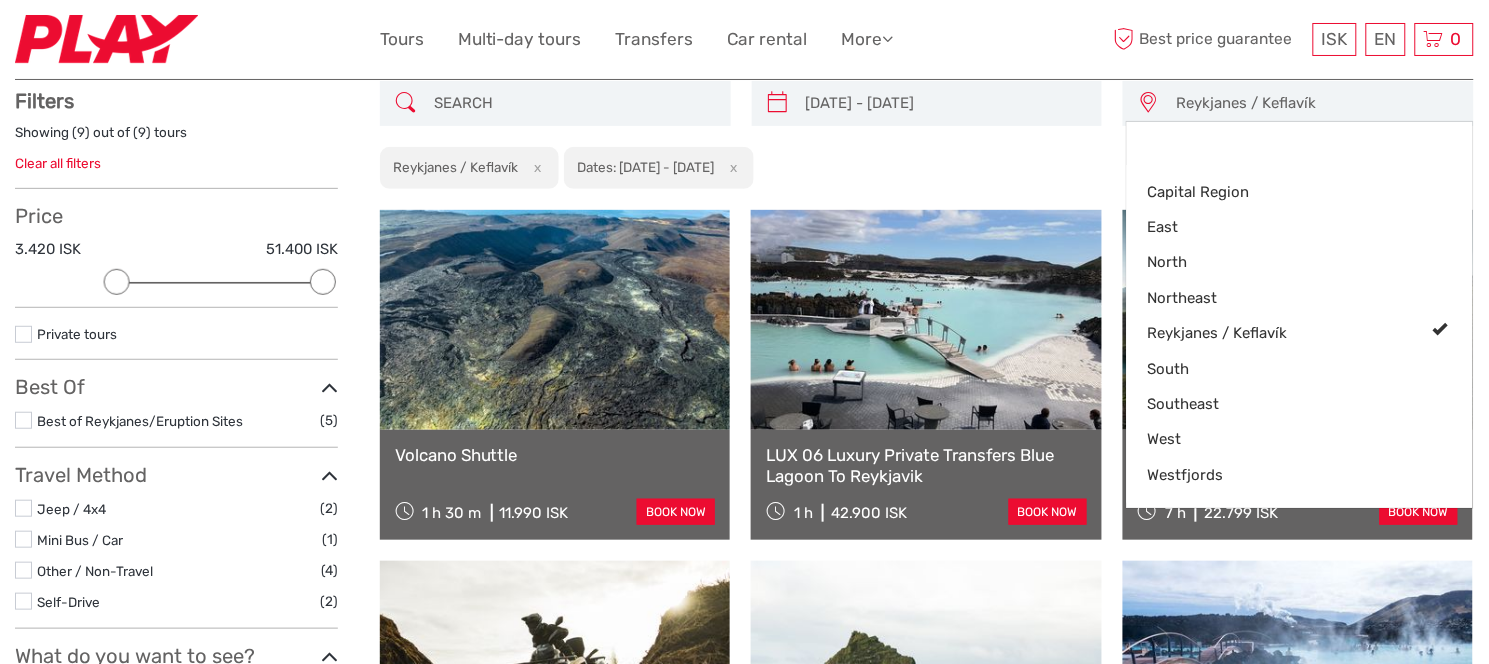 click on "Reykjanes / Keflavík" at bounding box center (1315, 103) 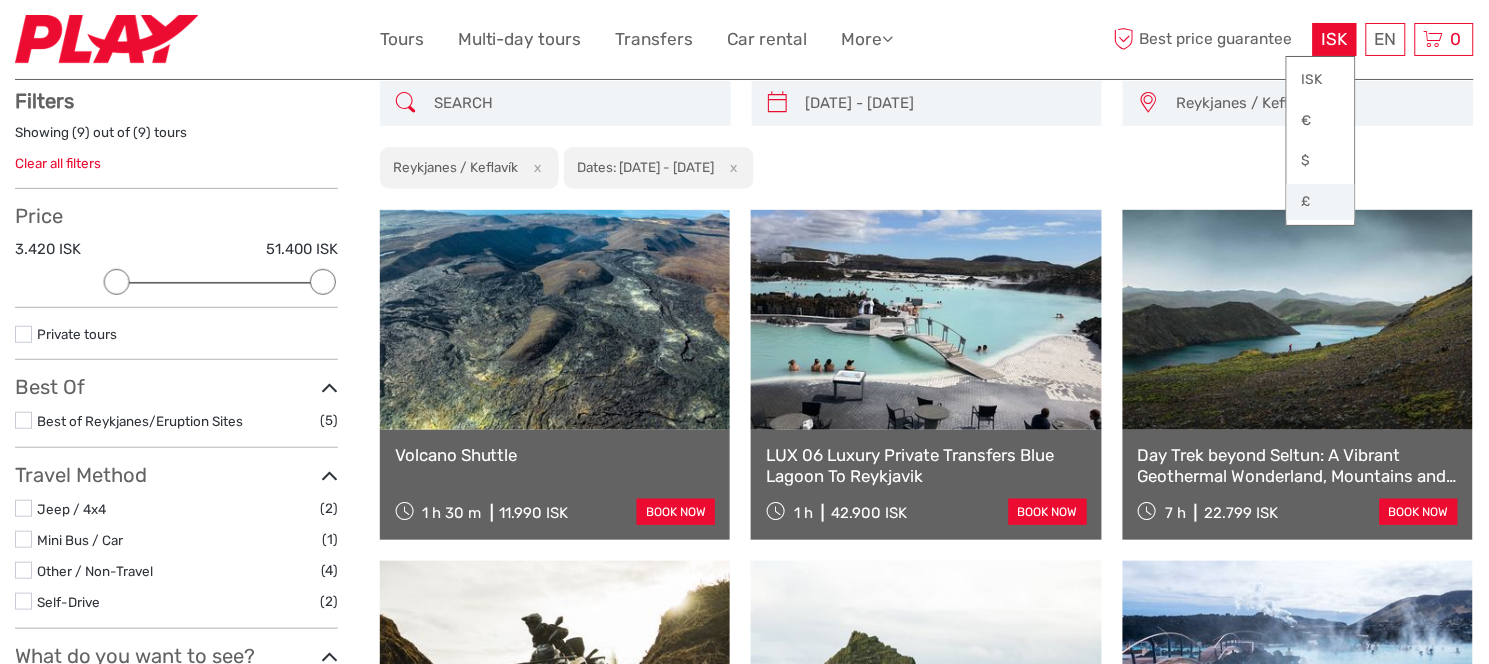 click on "£" at bounding box center [1321, 202] 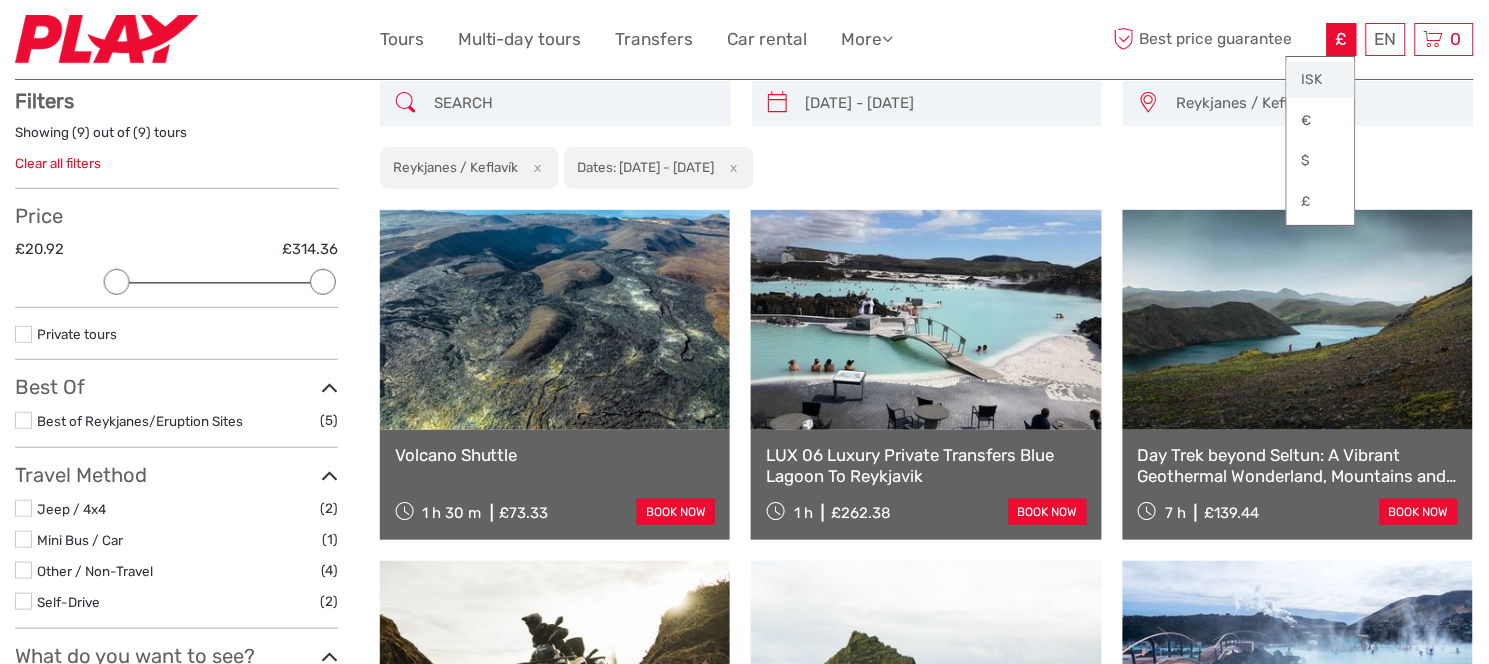 click on "ISK" at bounding box center [1321, 80] 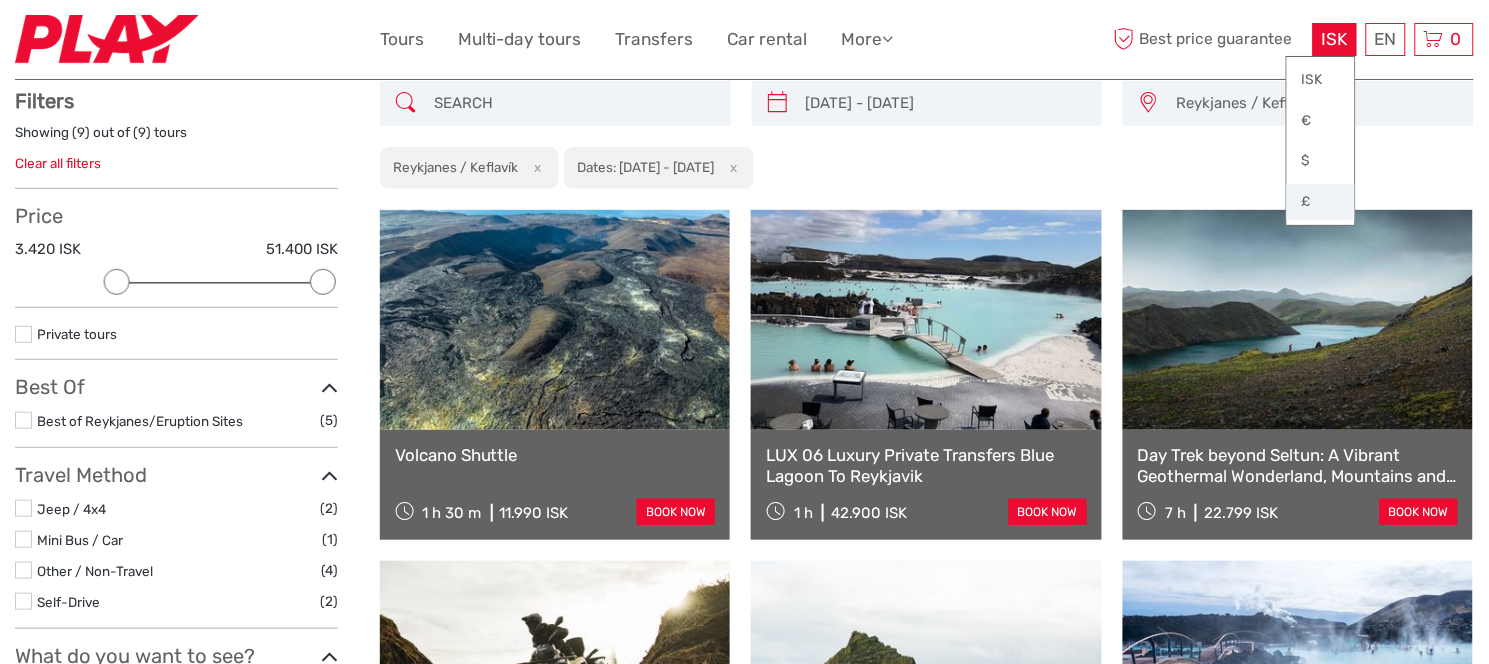 click on "£" at bounding box center [1321, 202] 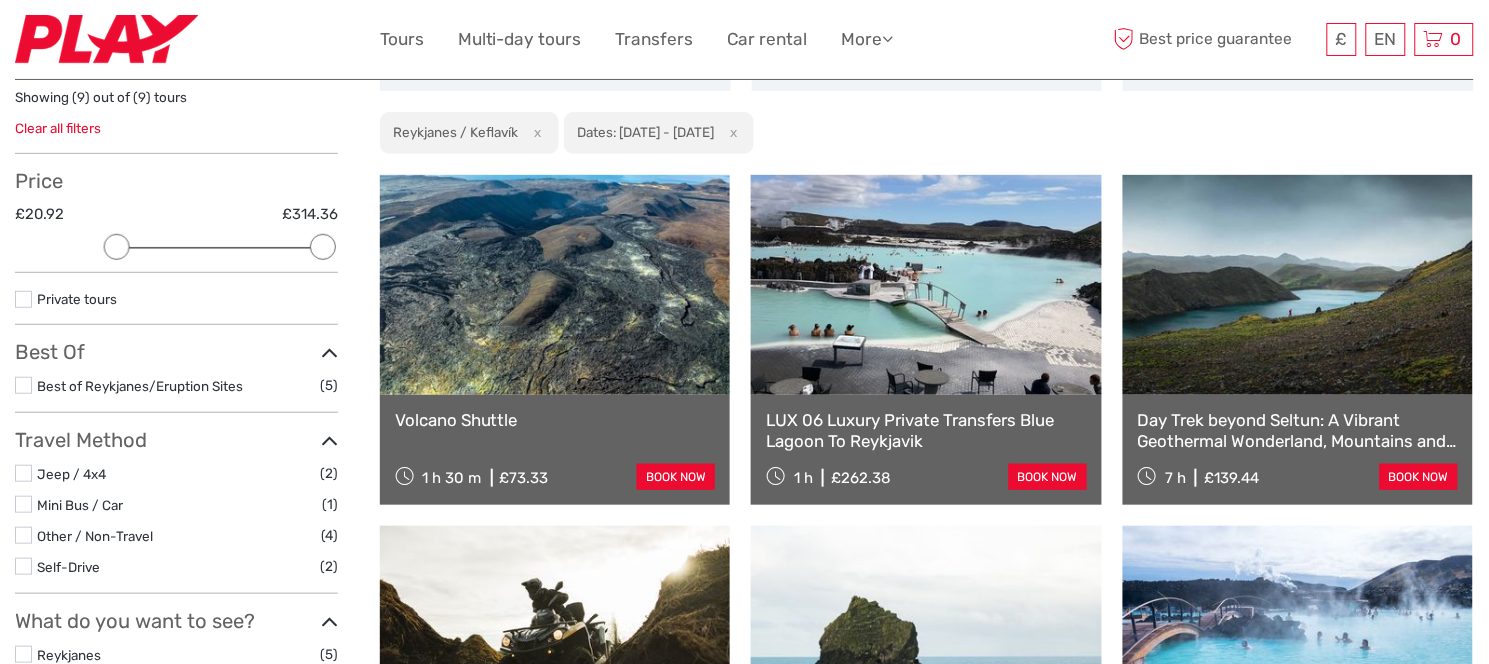 scroll, scrollTop: 150, scrollLeft: 0, axis: vertical 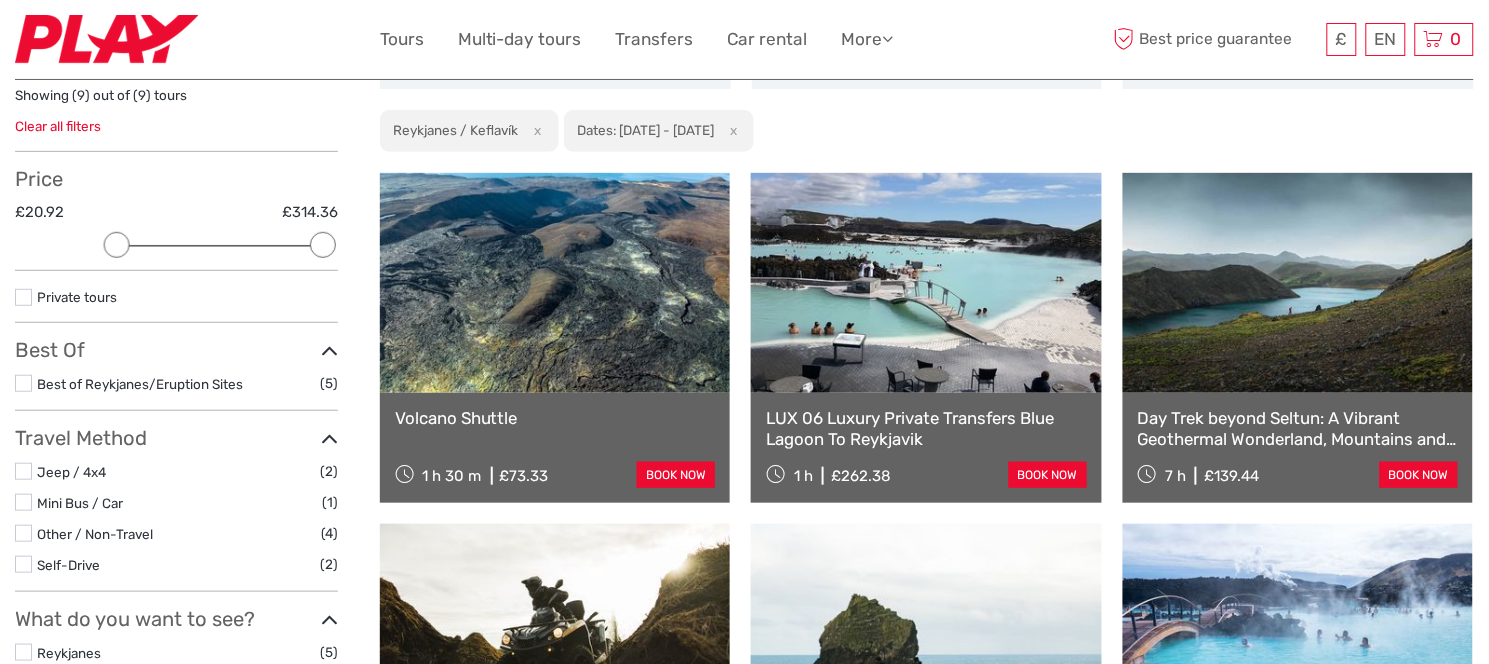 click at bounding box center [555, 283] 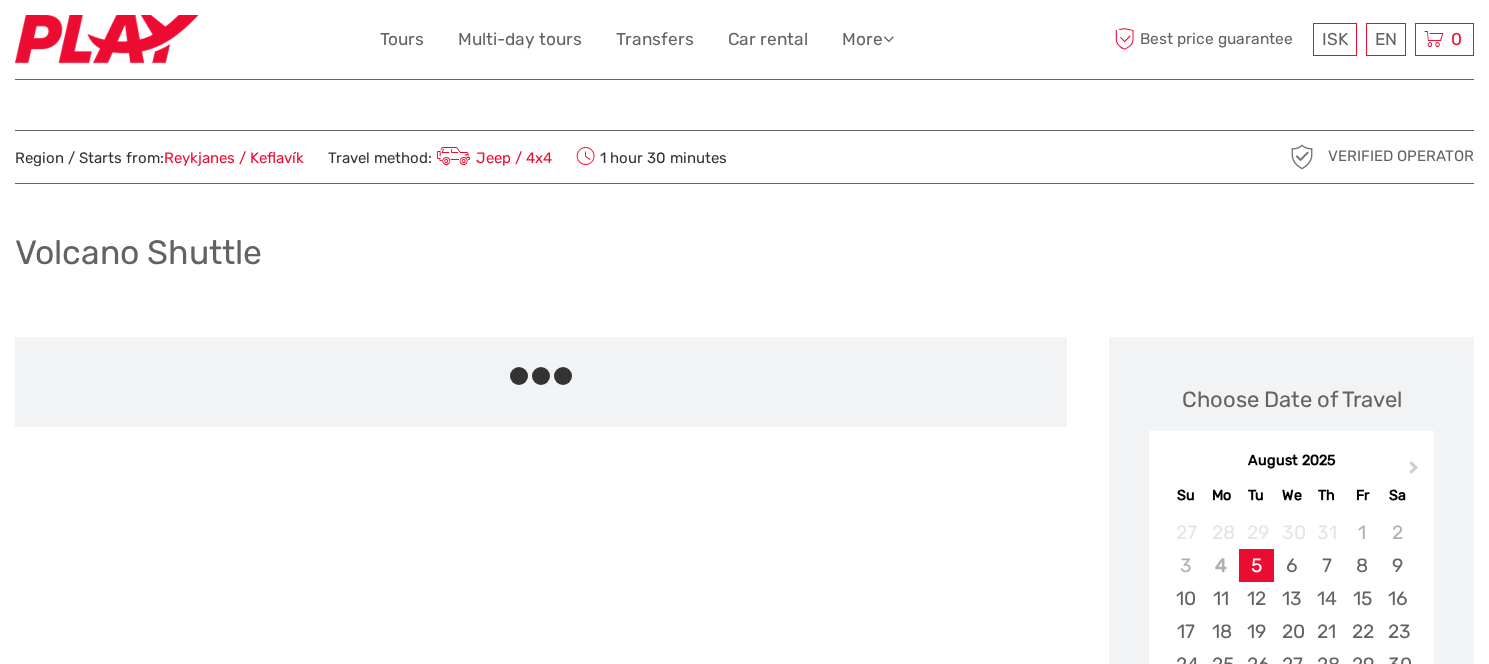 scroll, scrollTop: 0, scrollLeft: 0, axis: both 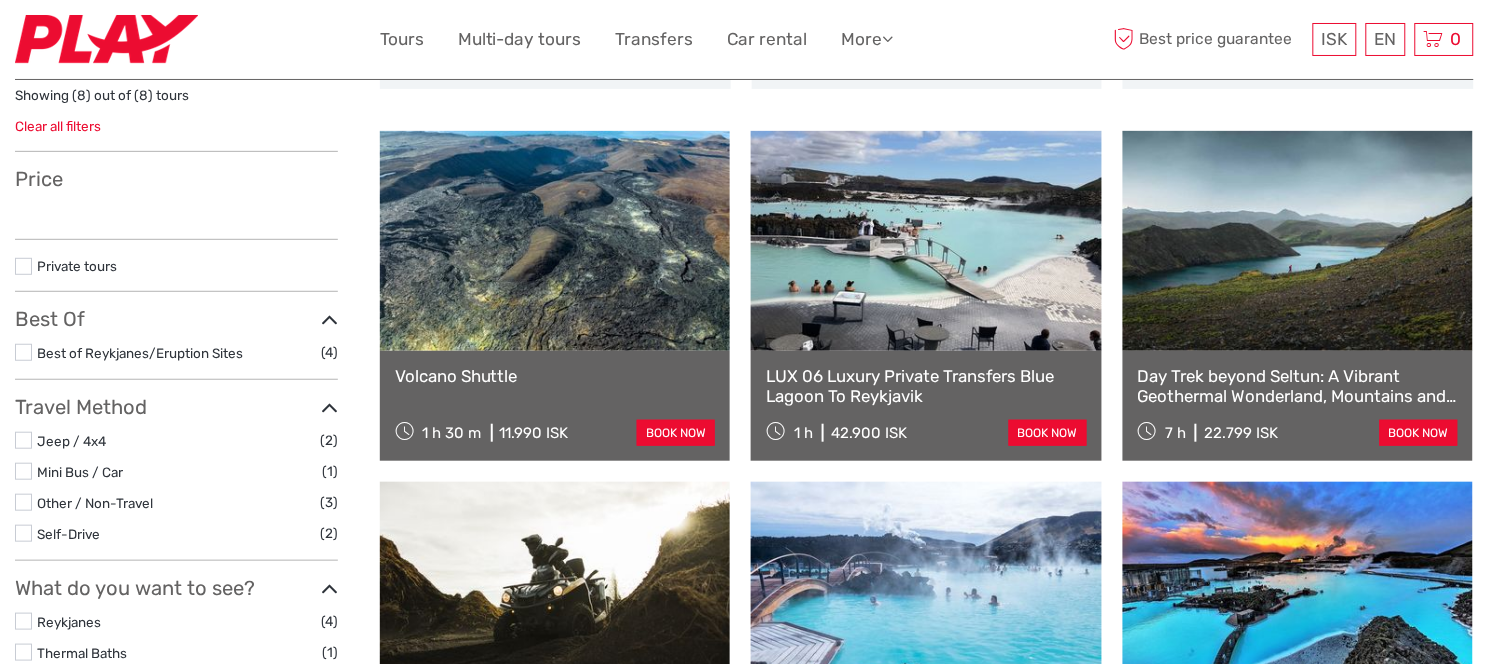 type on "[DATE]  -  [DATE]" 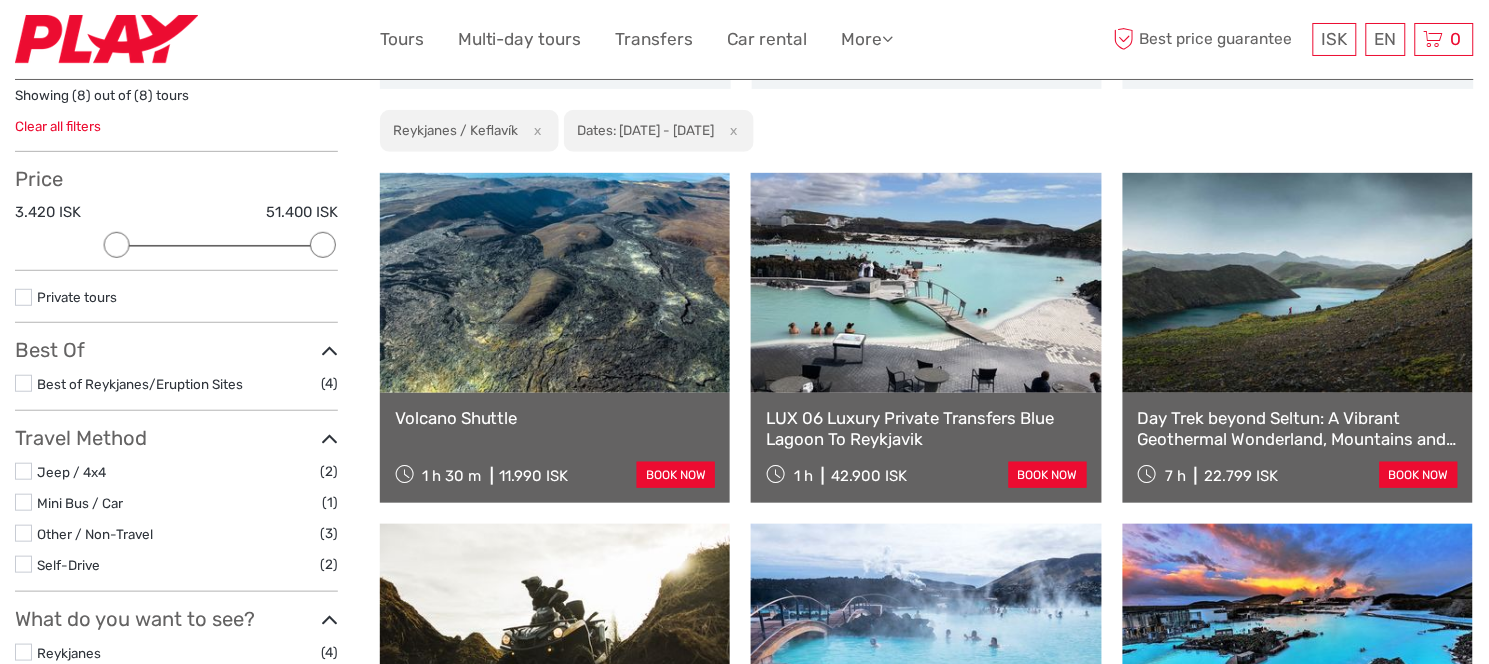 scroll, scrollTop: 0, scrollLeft: 0, axis: both 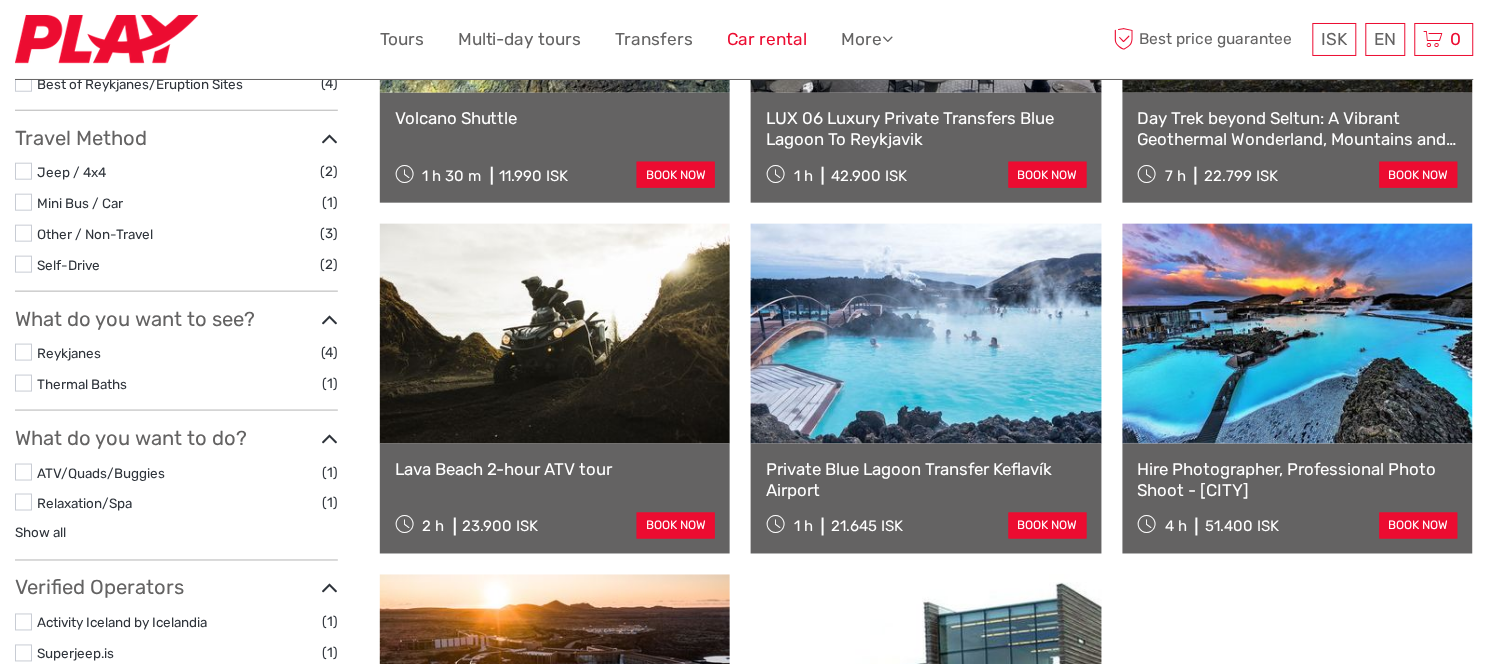 click on "Car rental" at bounding box center [768, 39] 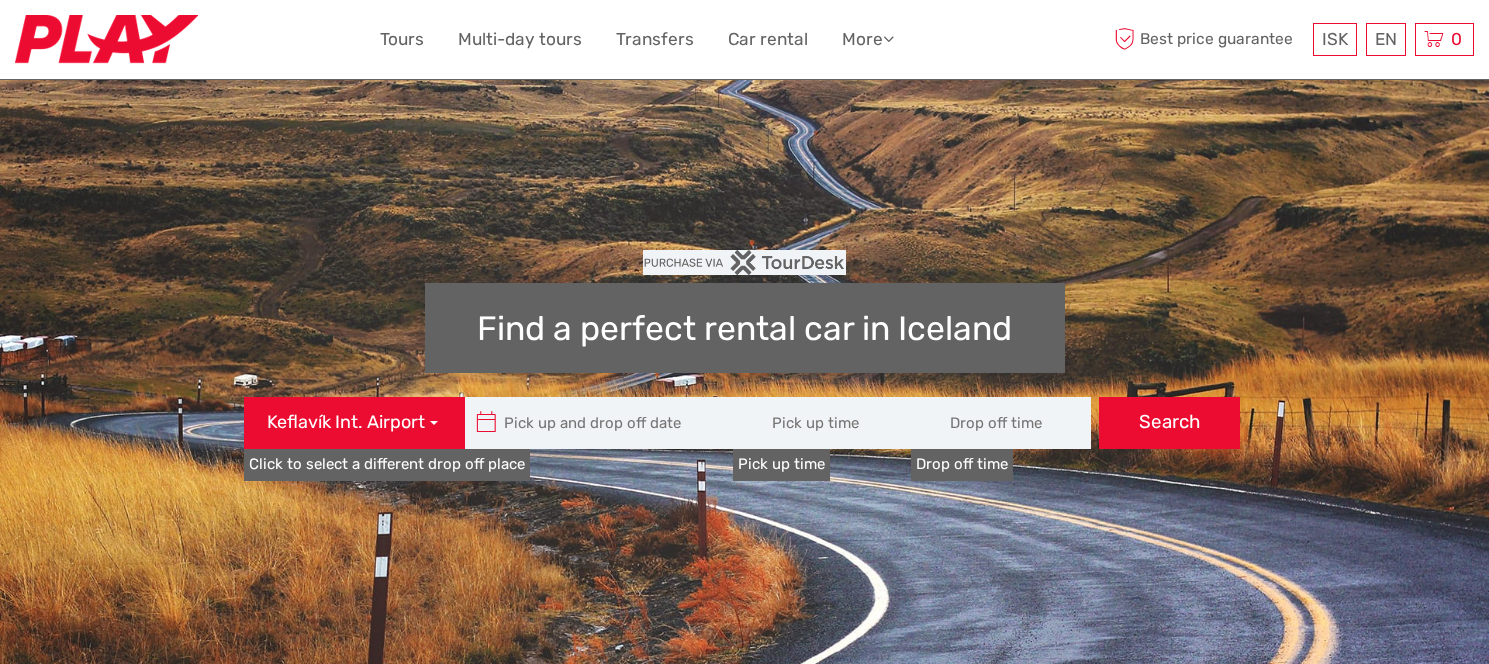 scroll, scrollTop: 0, scrollLeft: 0, axis: both 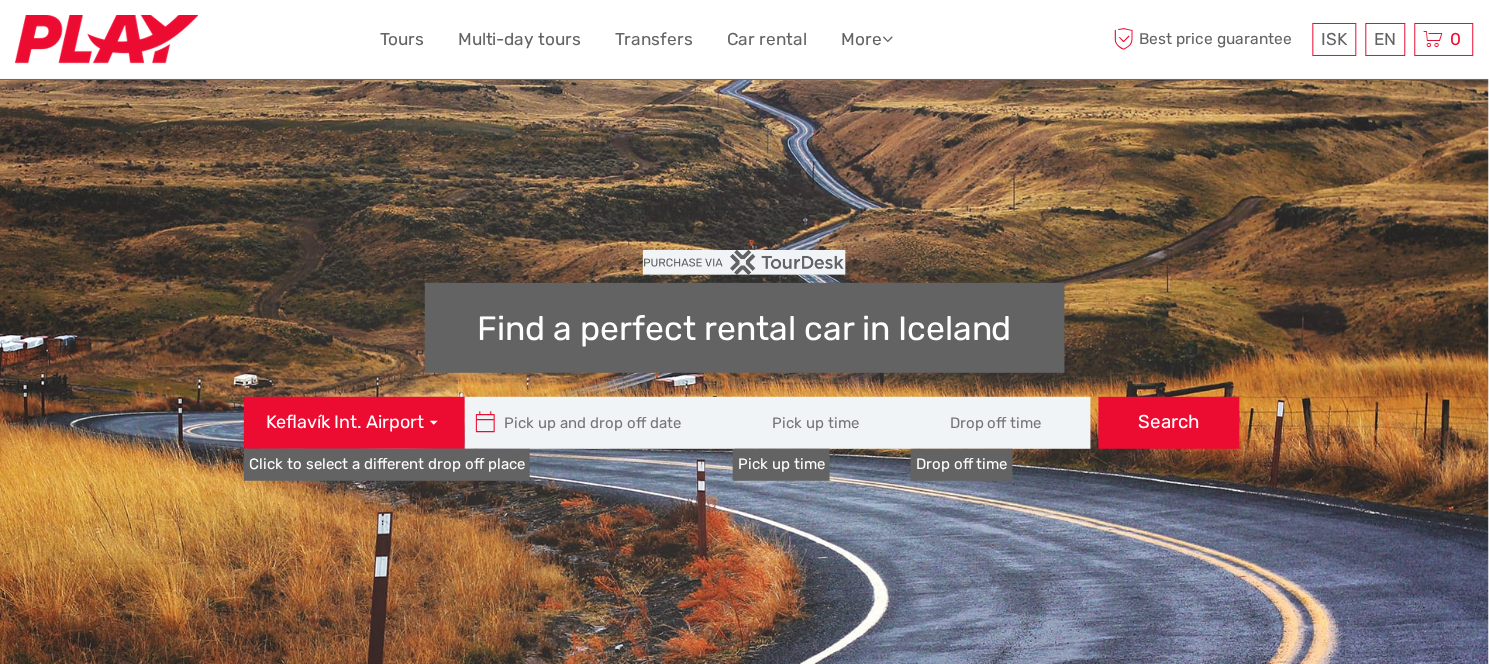 type 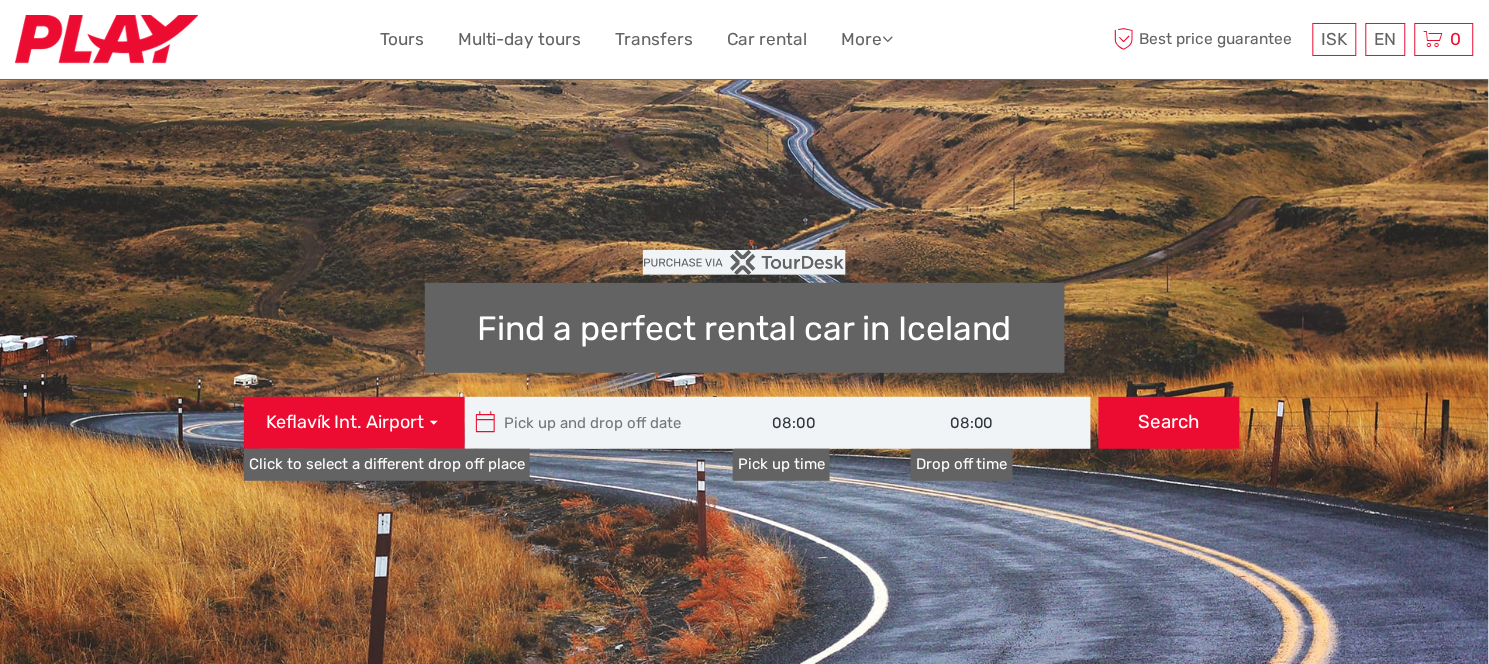scroll, scrollTop: 0, scrollLeft: 0, axis: both 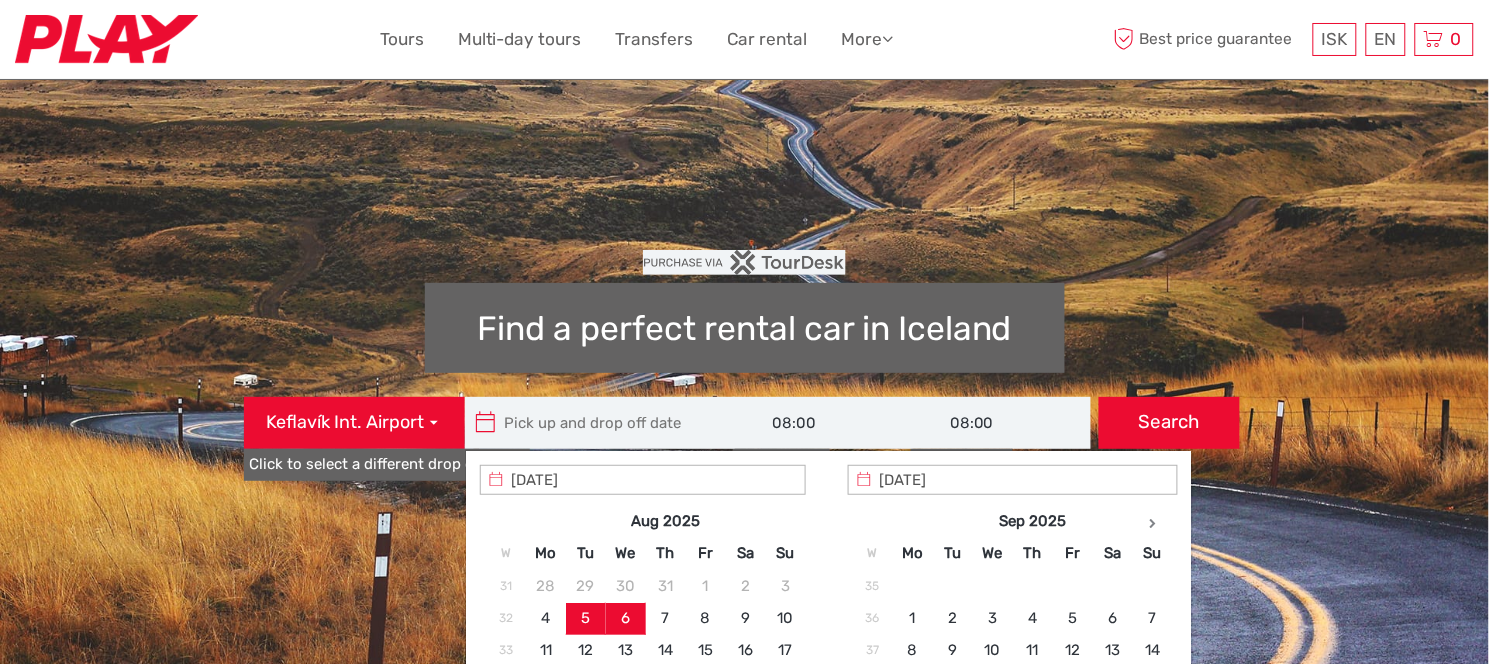 click at bounding box center (600, 423) 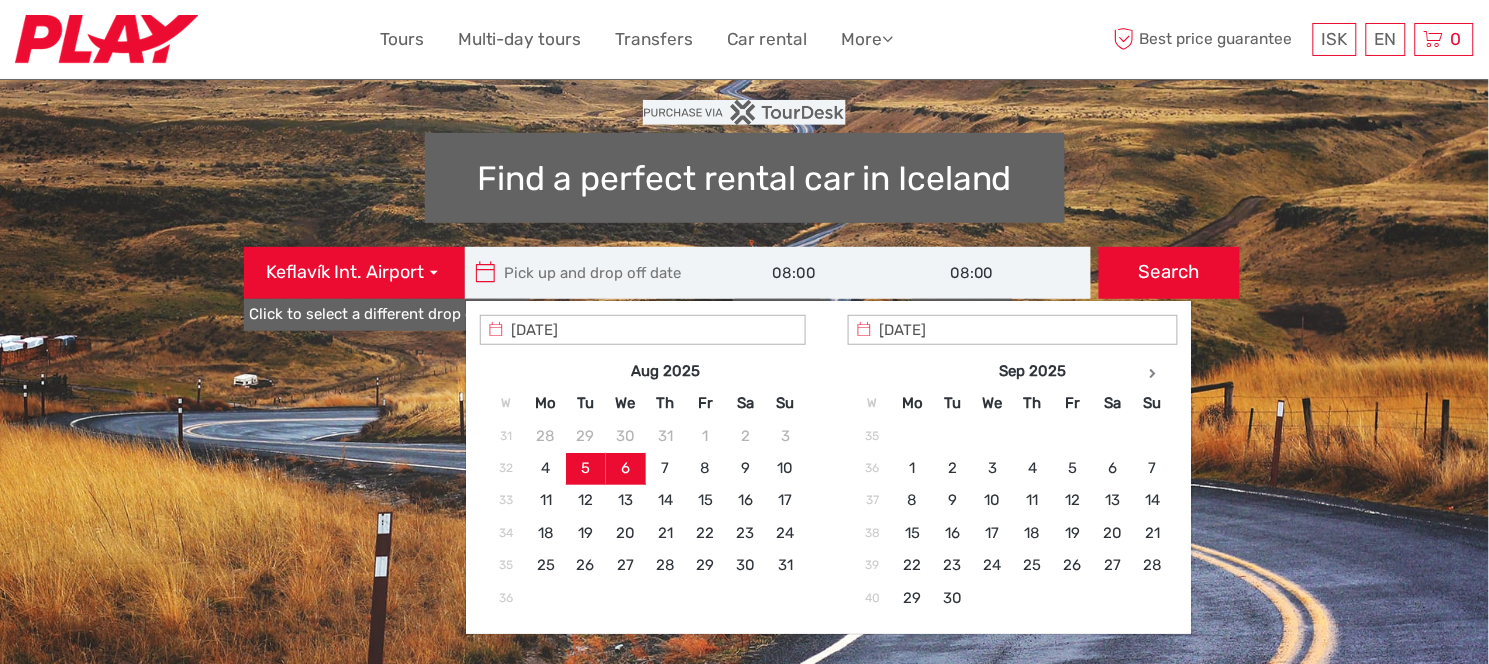 type on "06/08/2025" 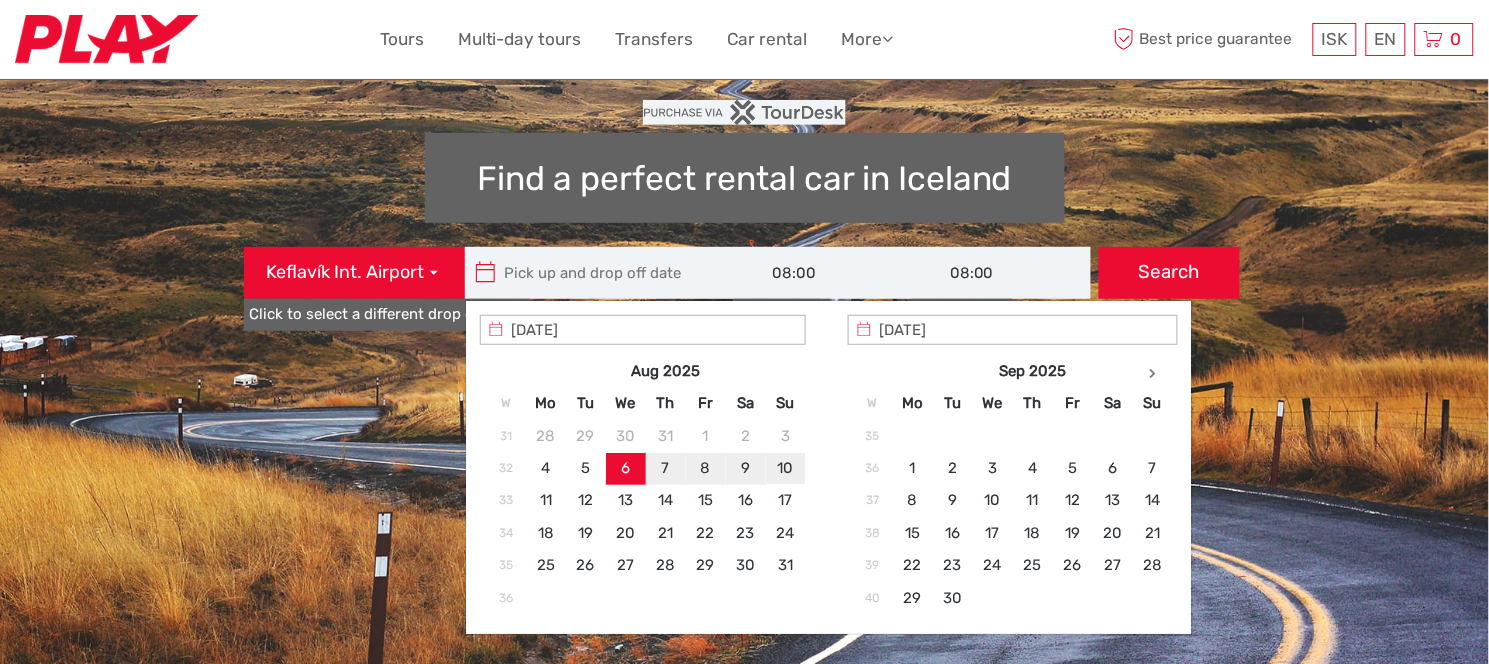 type on "10/08/2025" 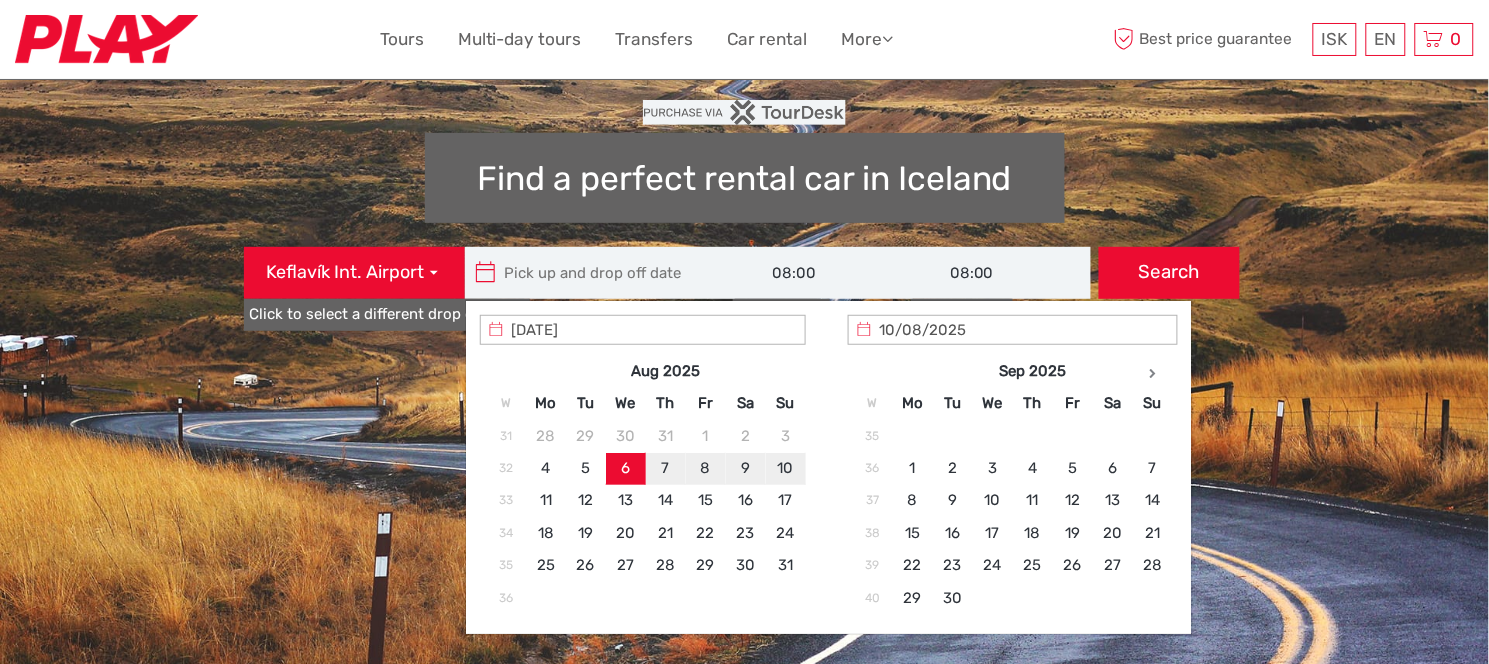 type on "06/08/2025  -  10/08/2025" 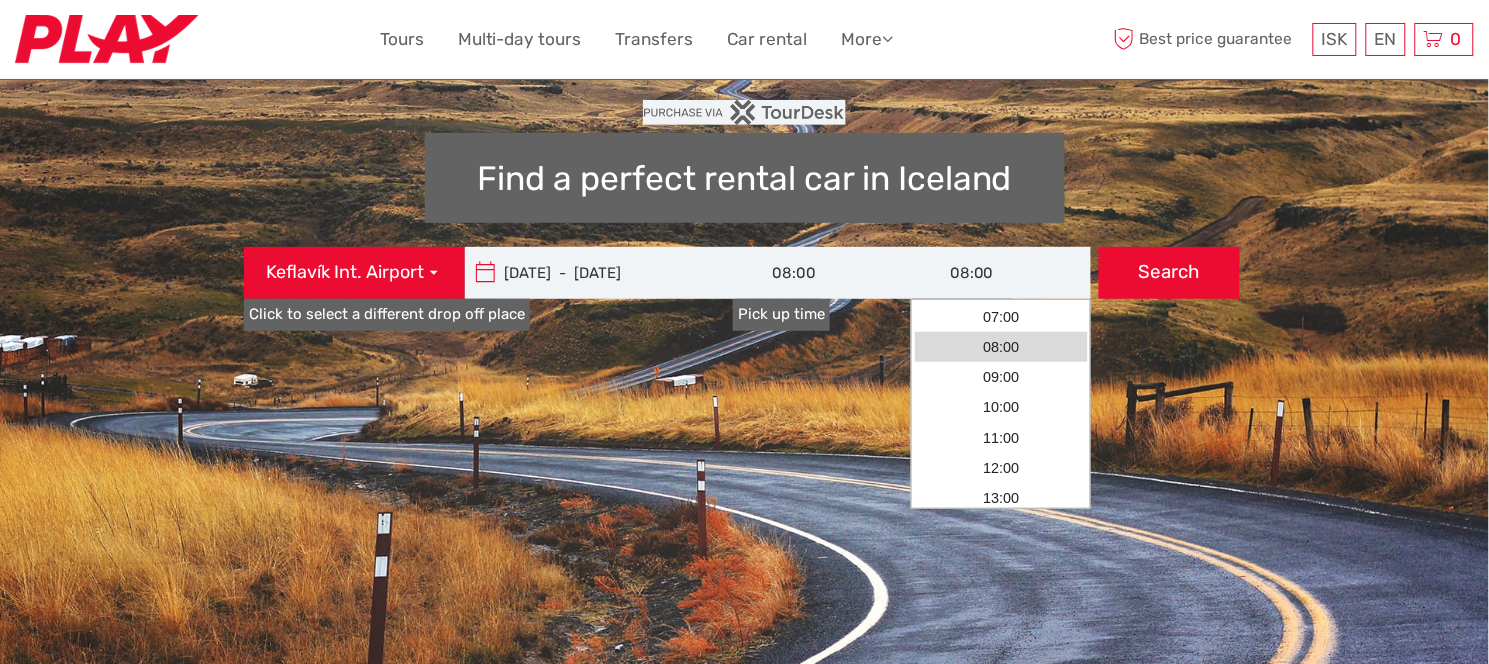 click on "08:00" at bounding box center [1001, 273] 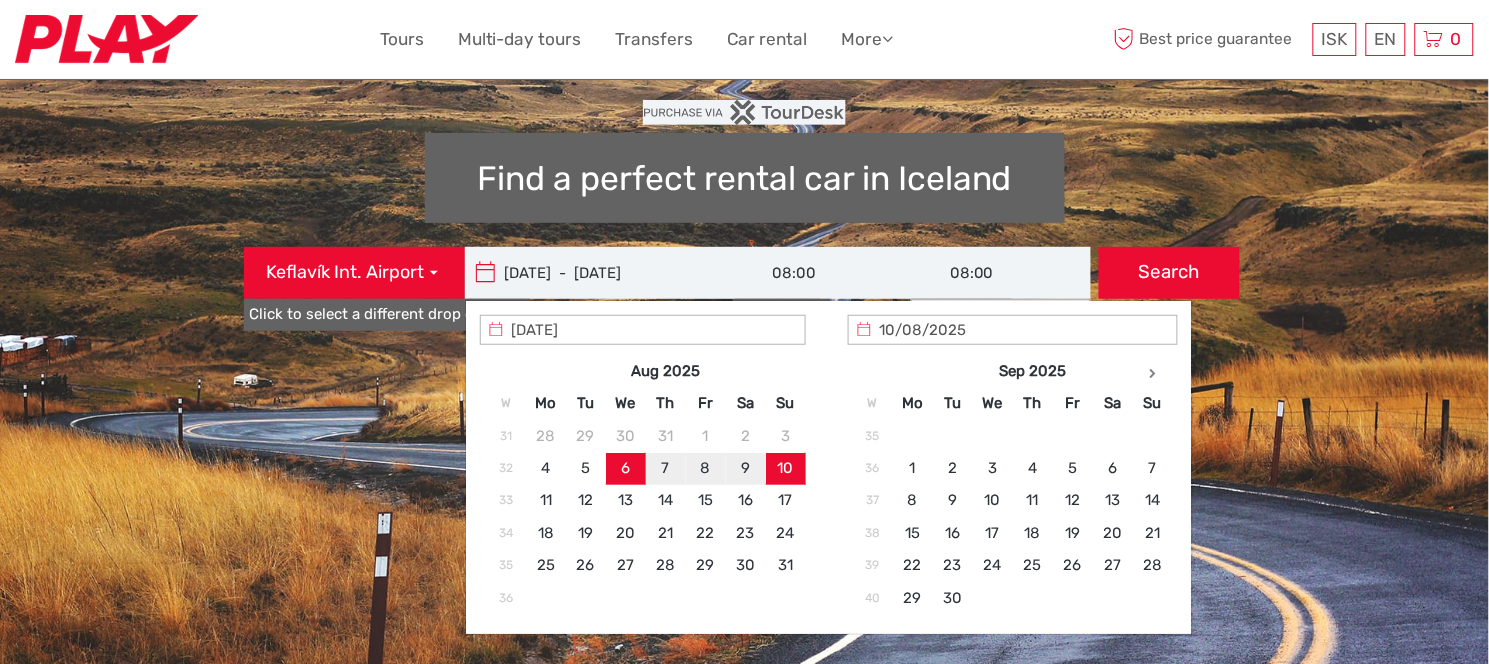 click on "06/08/2025  -  10/08/2025" at bounding box center (600, 273) 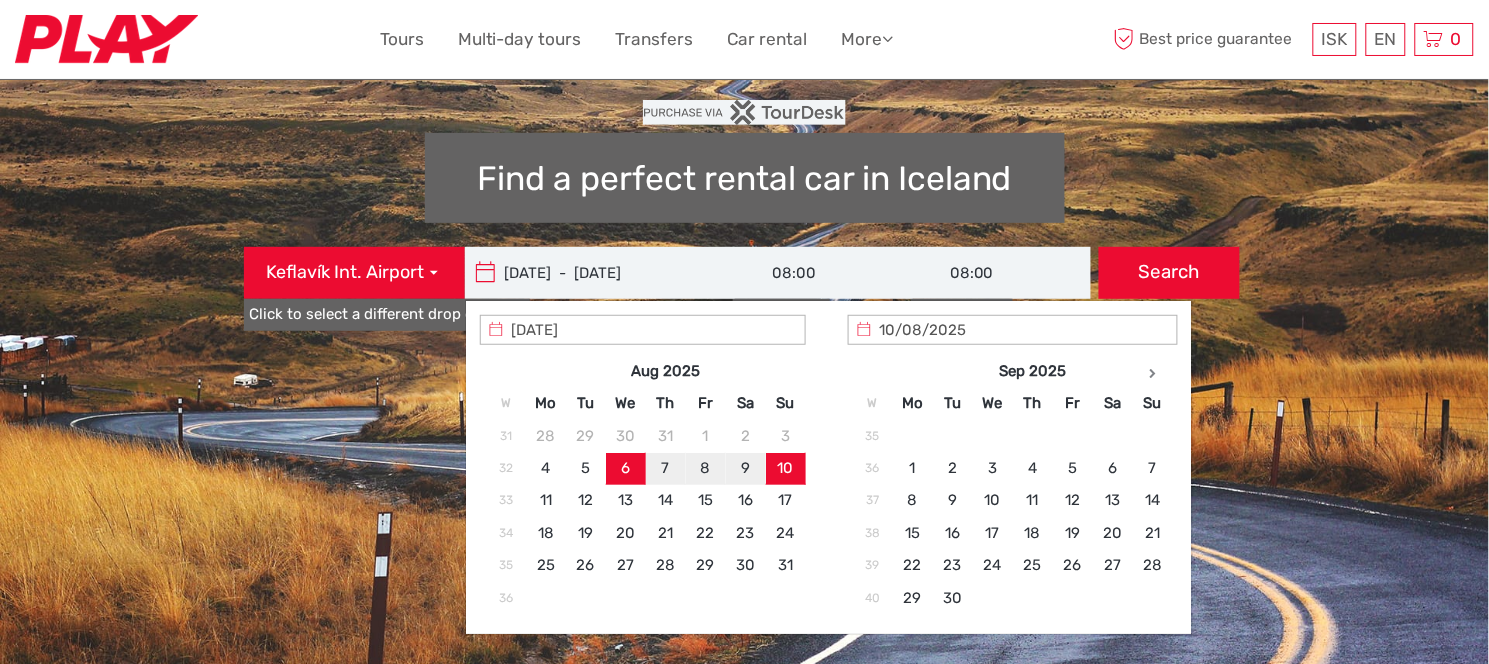 type on "09/08/2025" 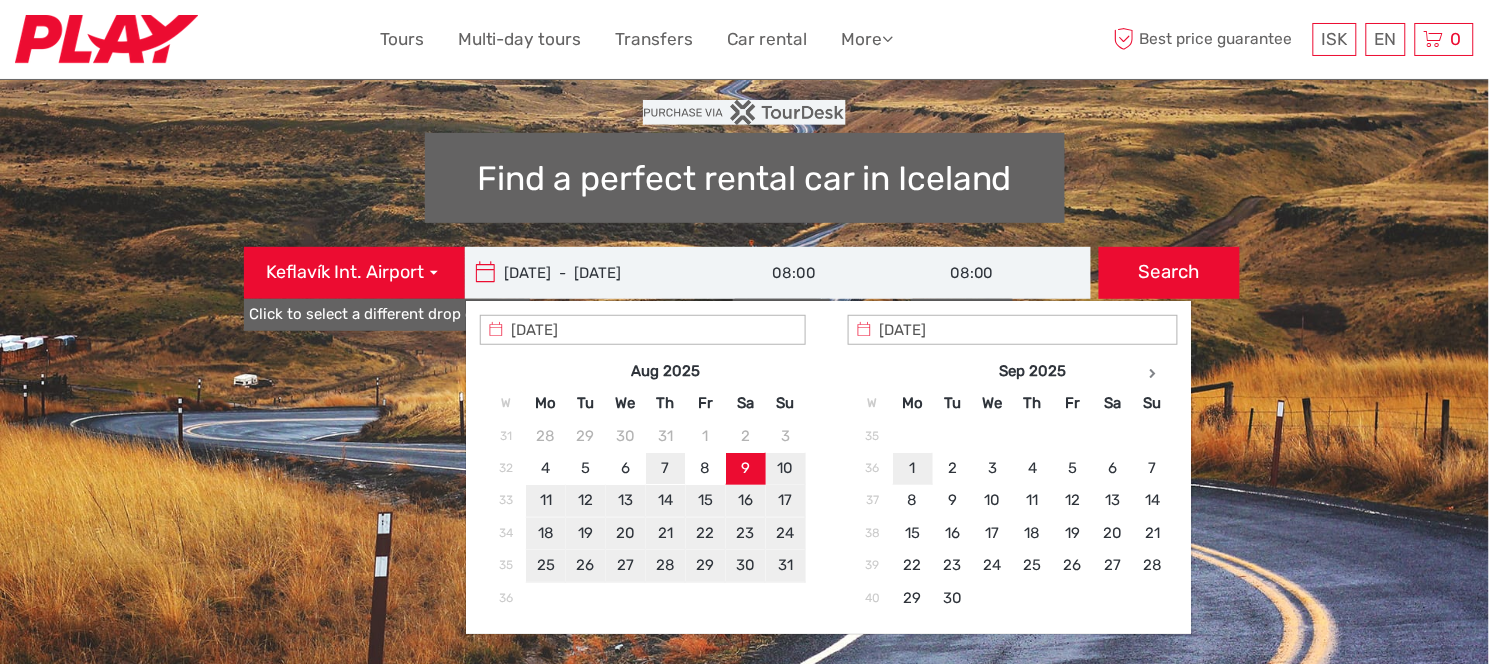 type on "07/08/2025" 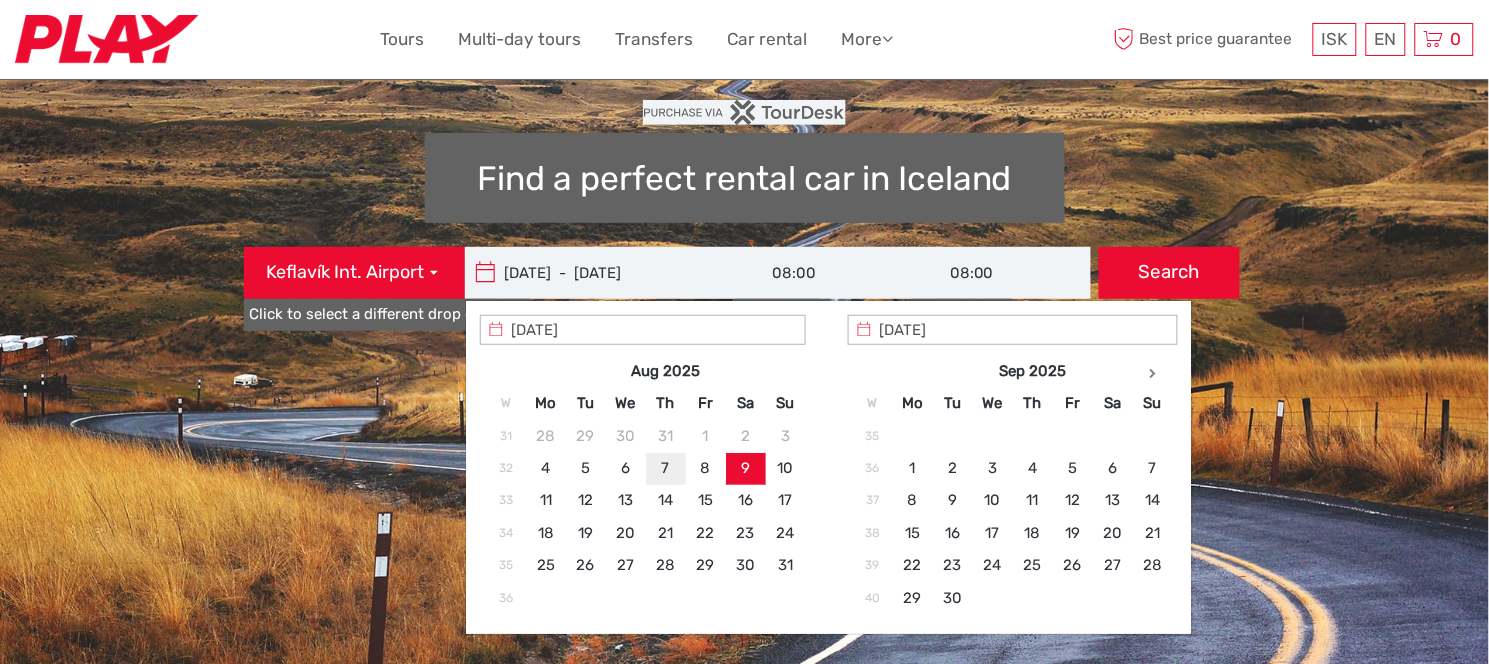 click on "08:00" at bounding box center (823, 273) 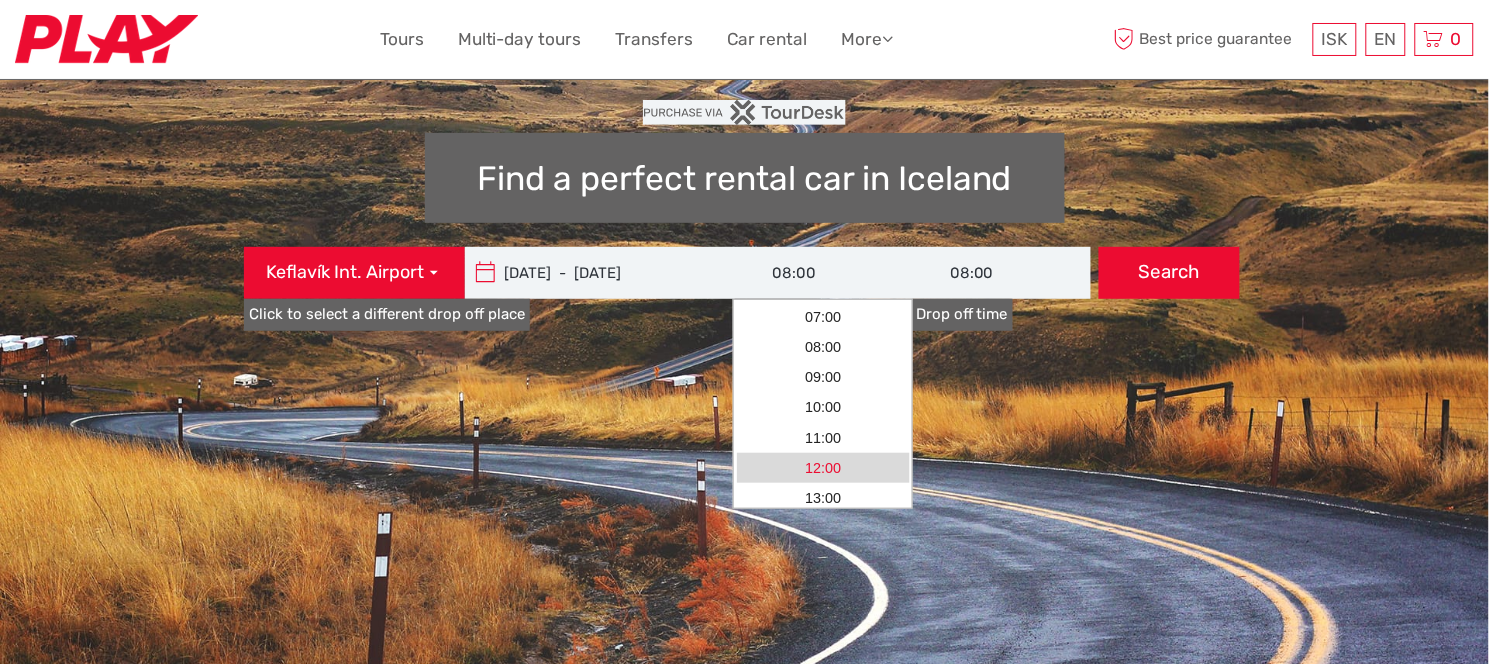 click on "12:00" at bounding box center [823, 468] 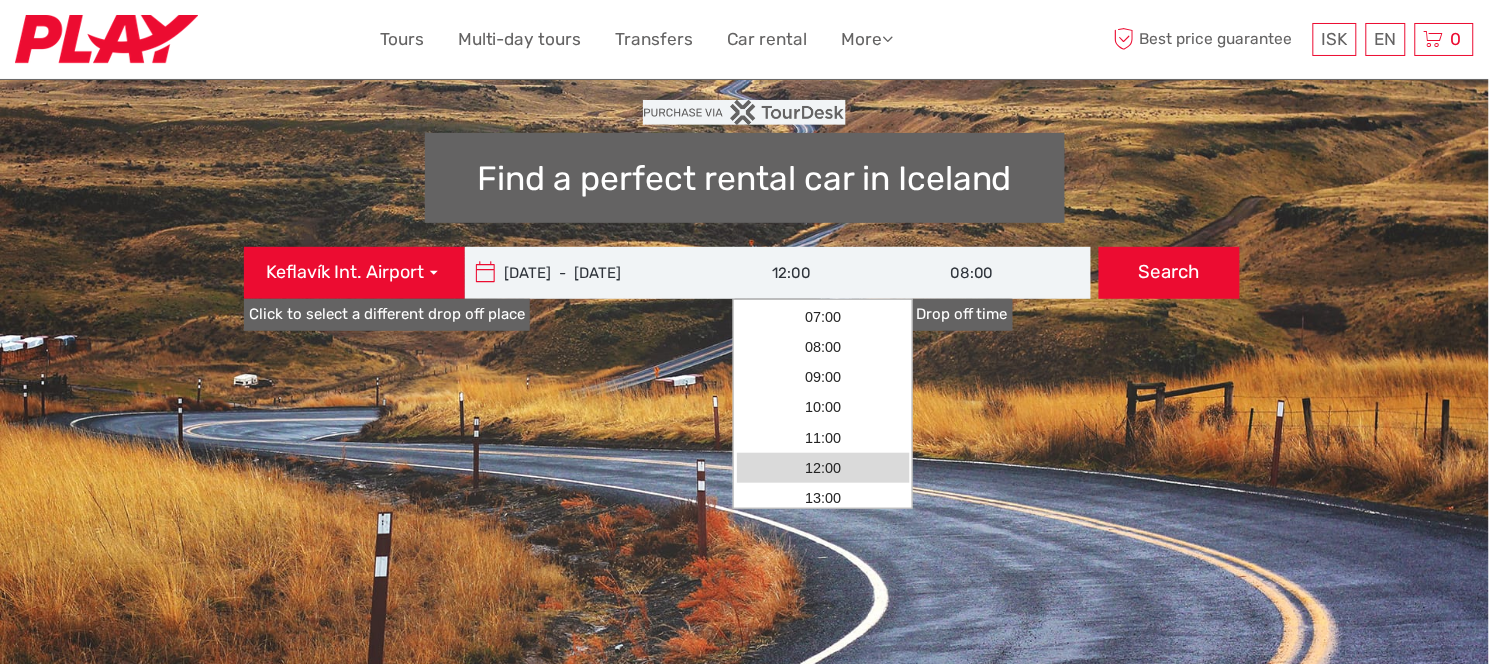 click on "12:00" at bounding box center [823, 273] 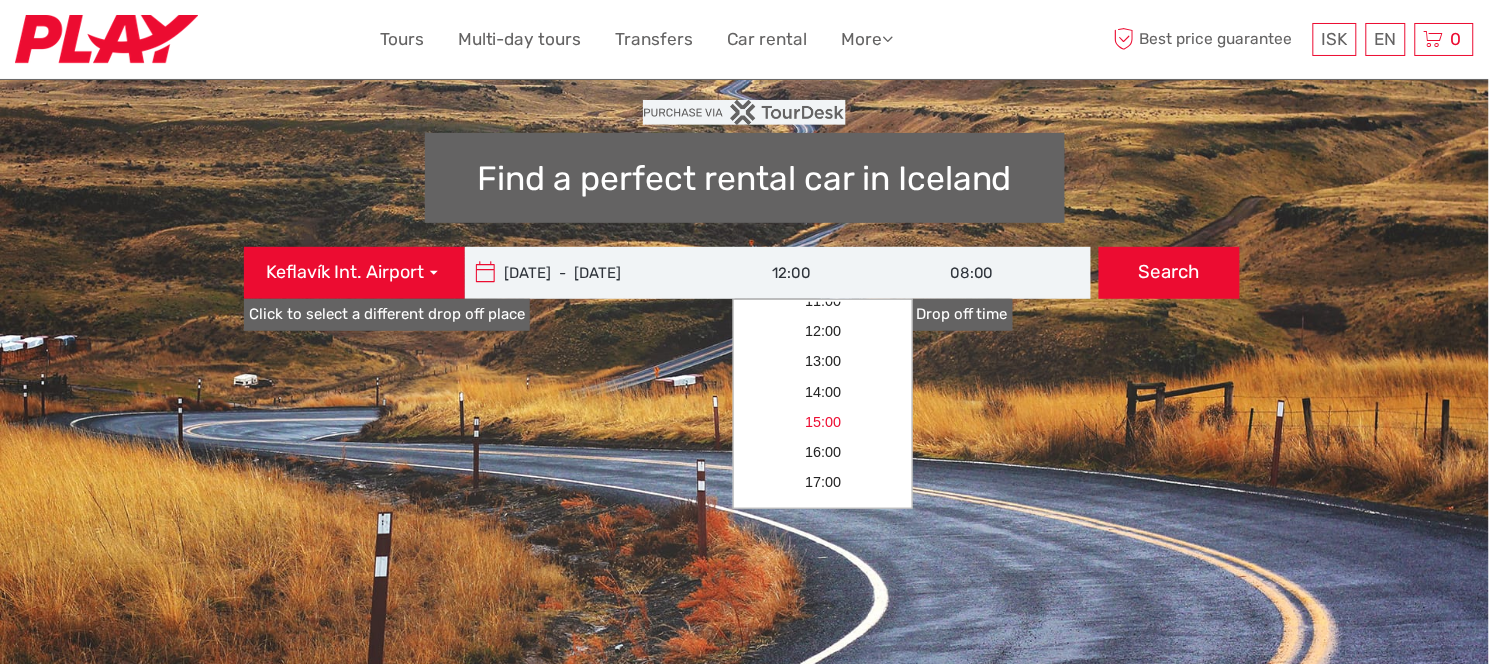 scroll, scrollTop: 150, scrollLeft: 0, axis: vertical 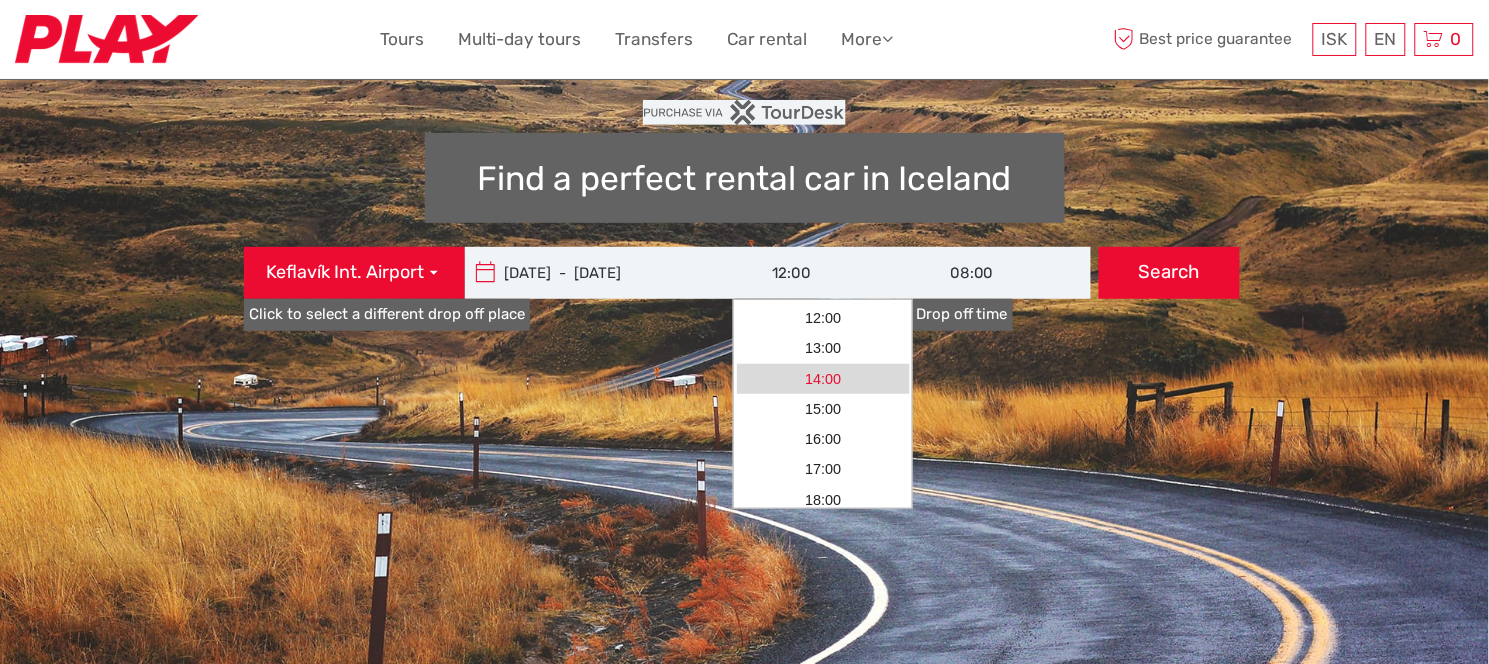 click on "14:00" at bounding box center [823, 379] 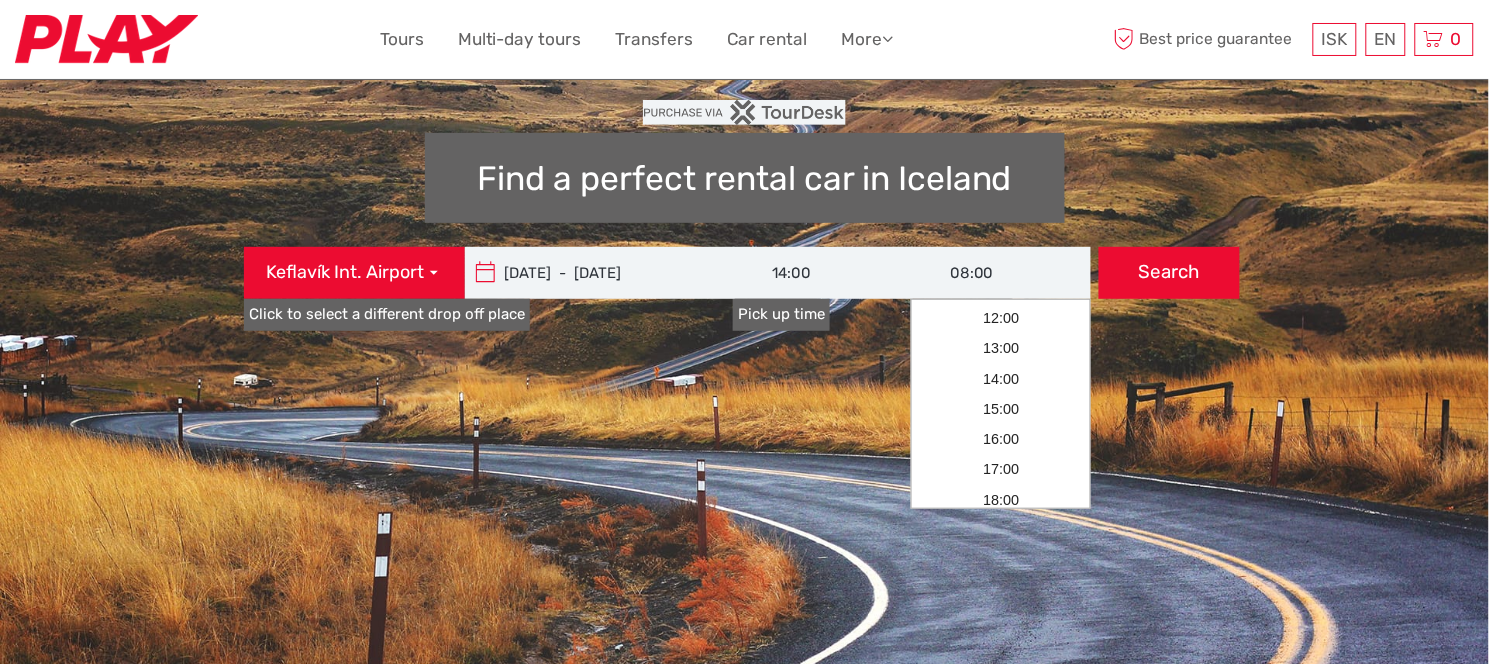 click on "08:00" at bounding box center [1001, 273] 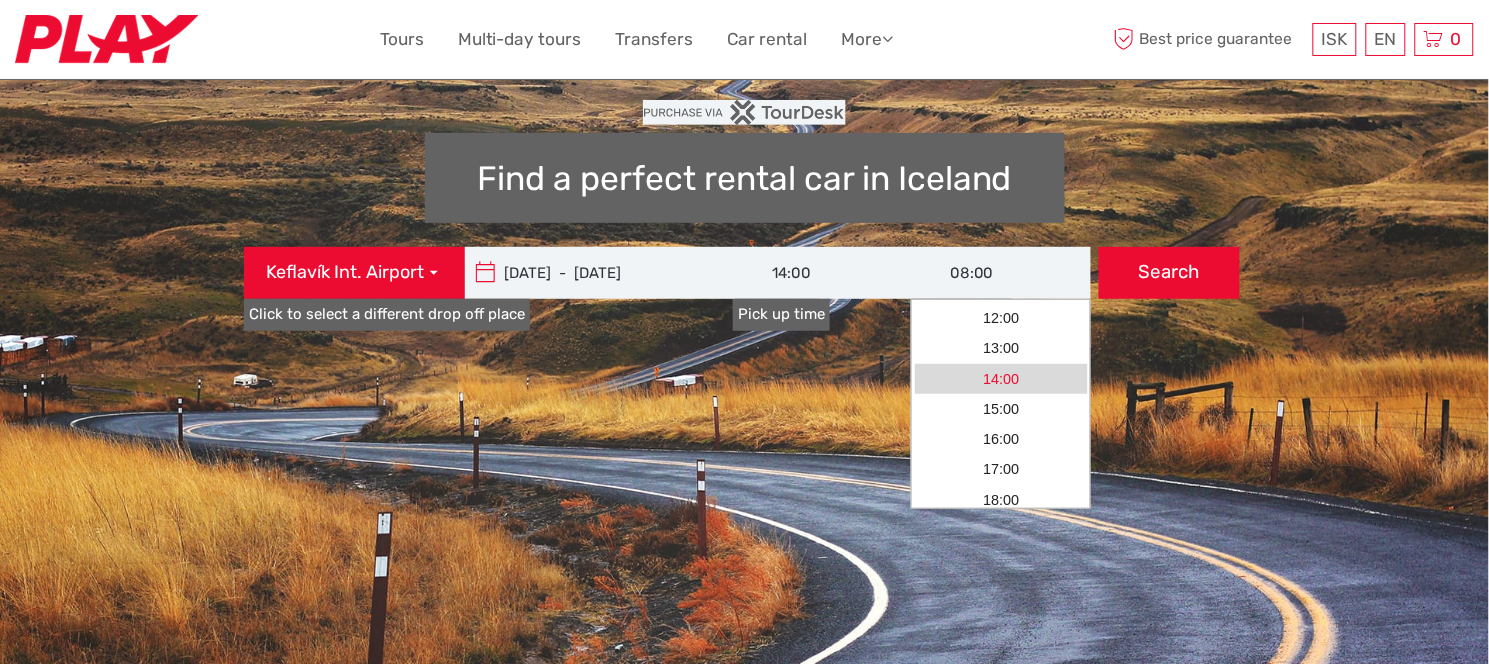 click on "14:00" at bounding box center (1001, 379) 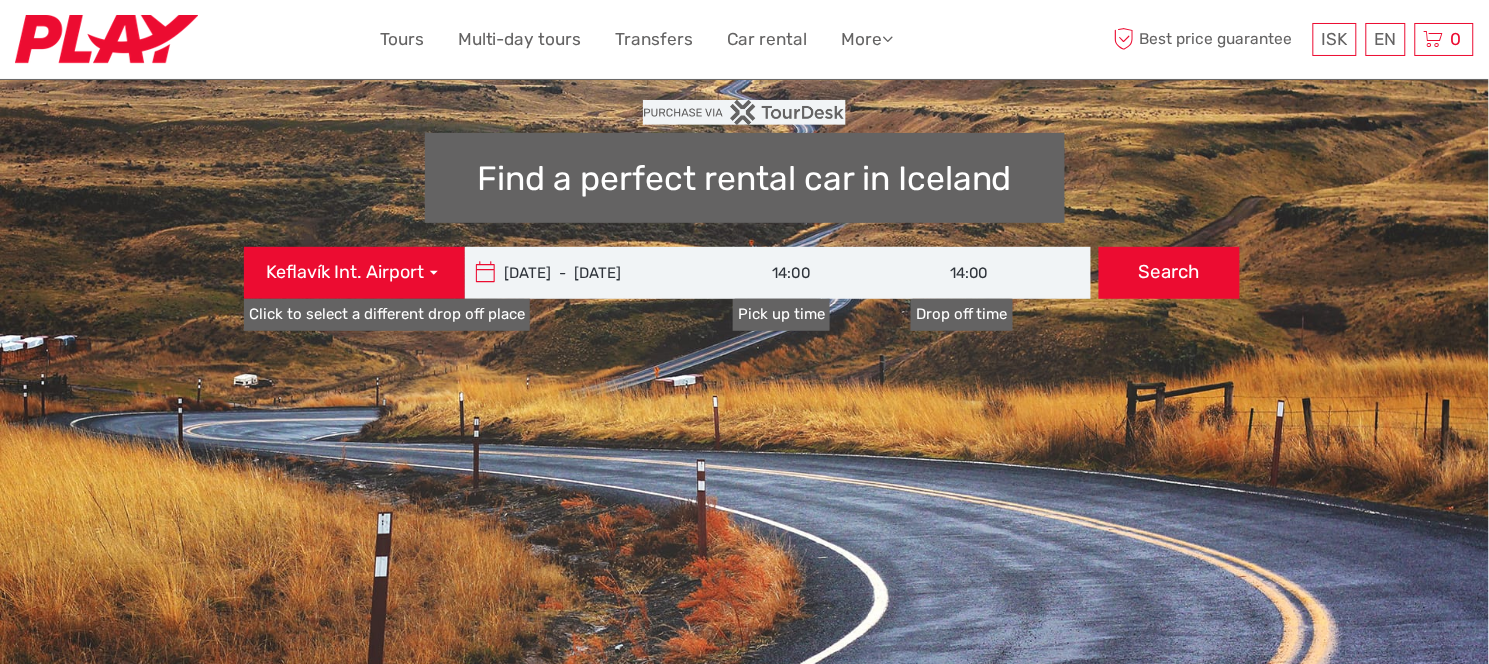 type on "06/08/2025" 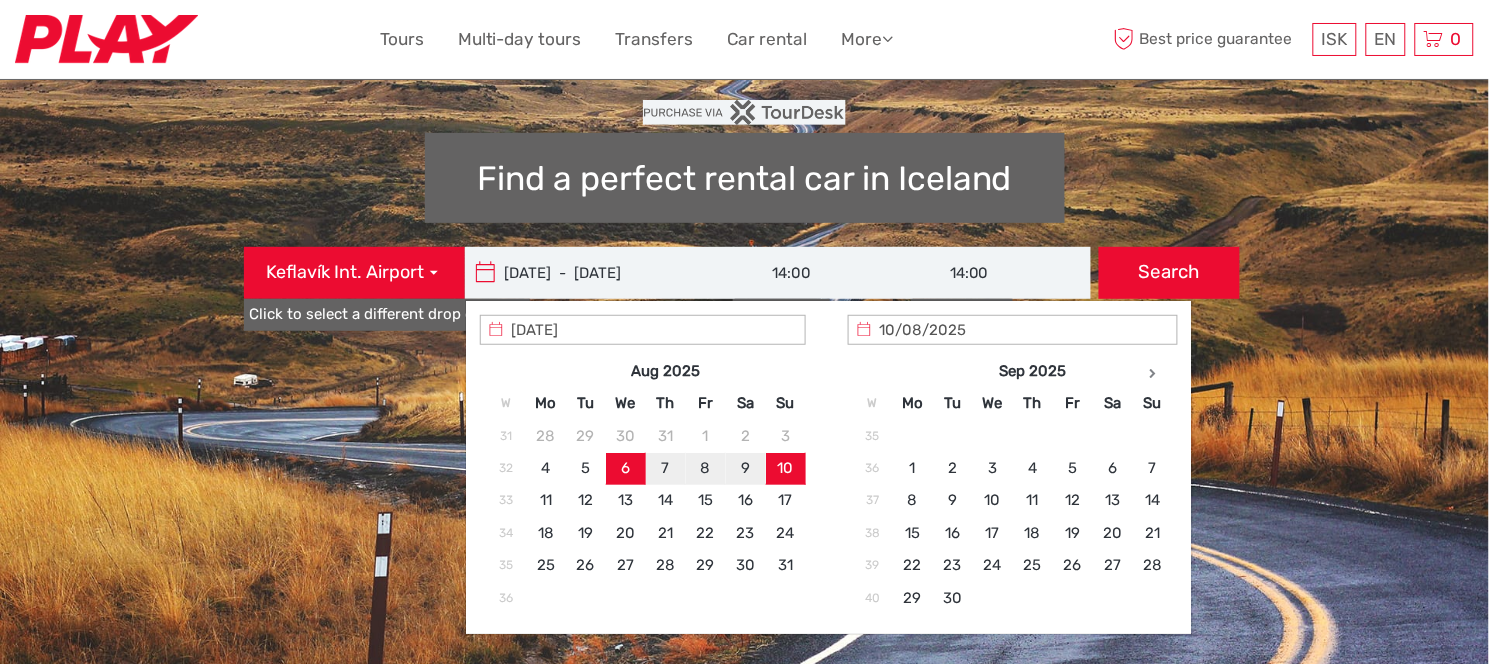 click on "06/08/2025  -  10/08/2025" at bounding box center [600, 273] 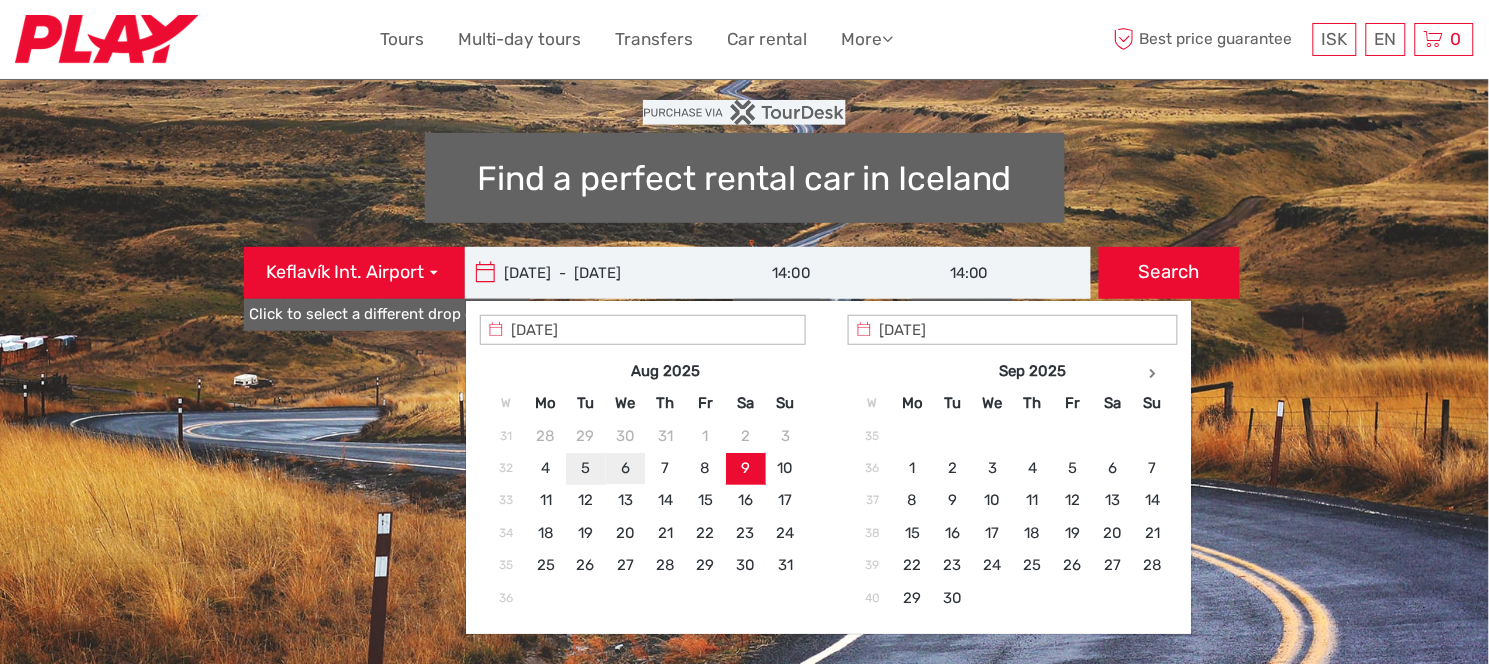 type on "06/08/2025" 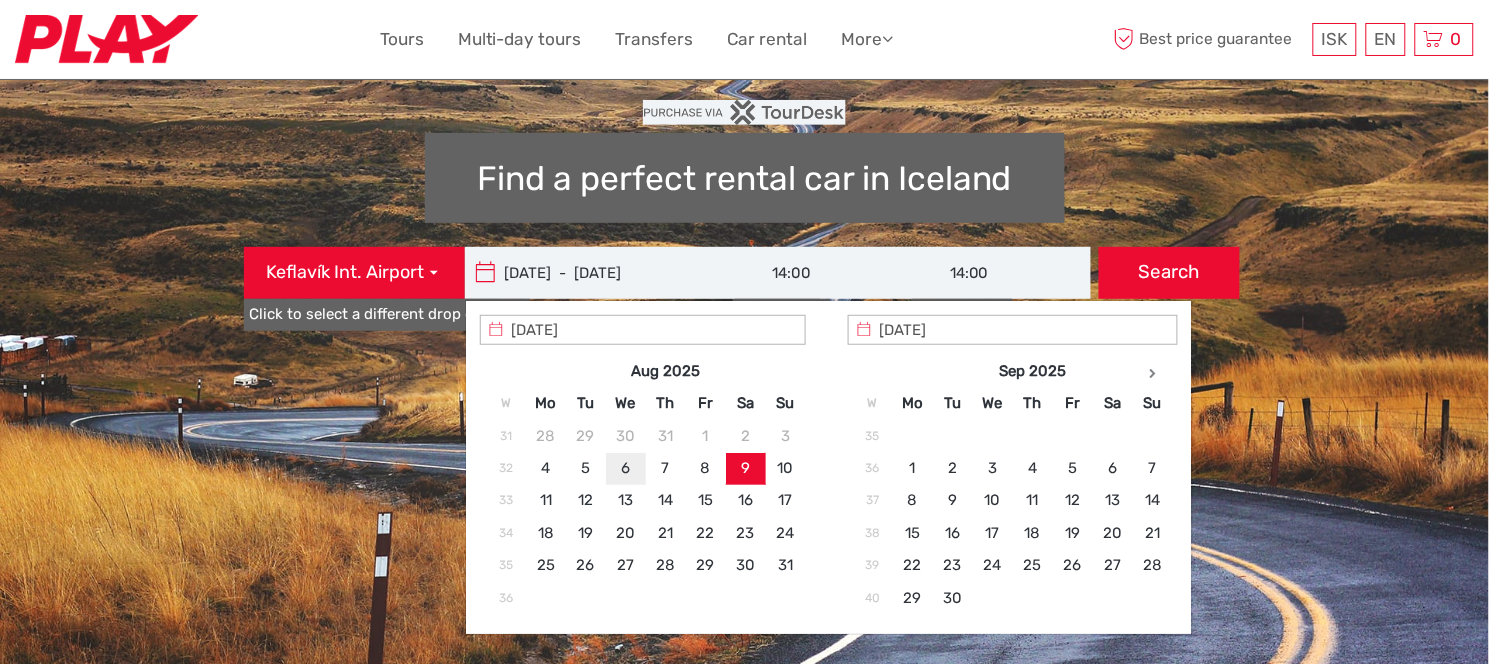type on "06/08/2025" 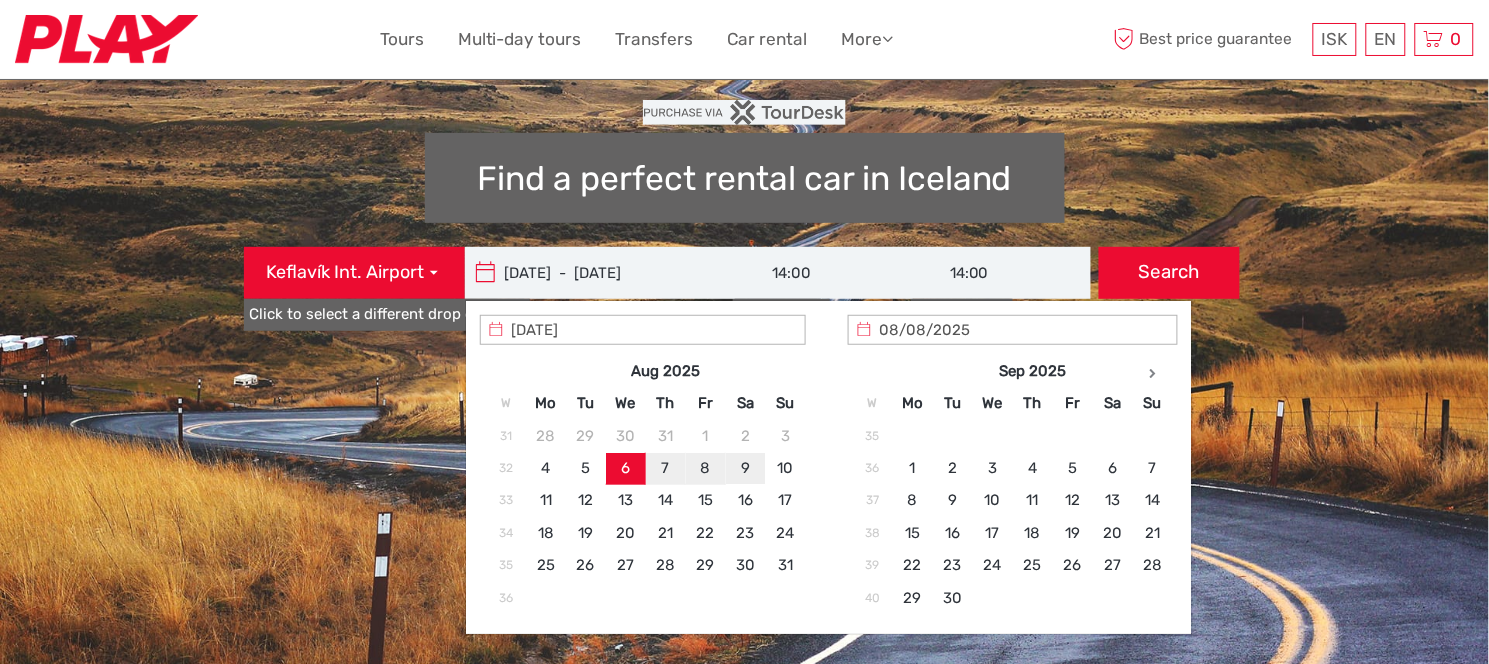 type on "09/08/2025" 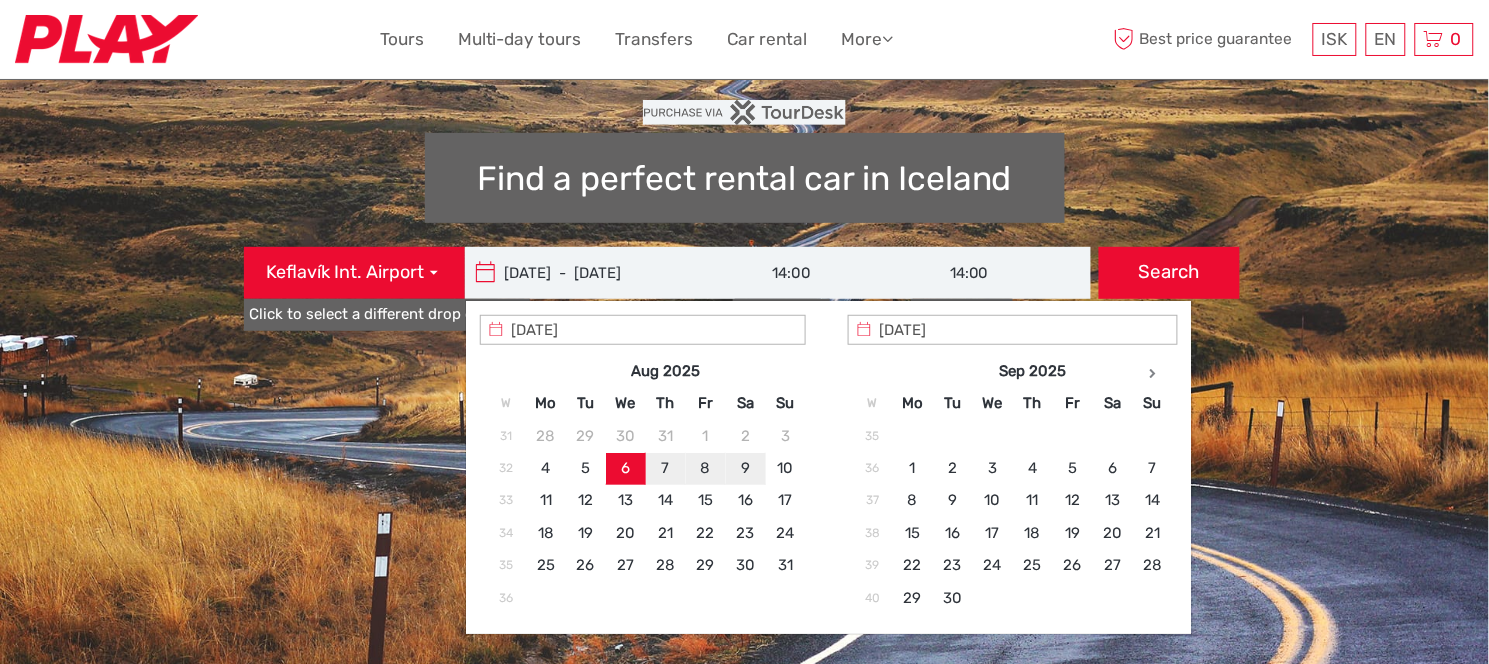 type on "06/08/2025  -  09/08/2025" 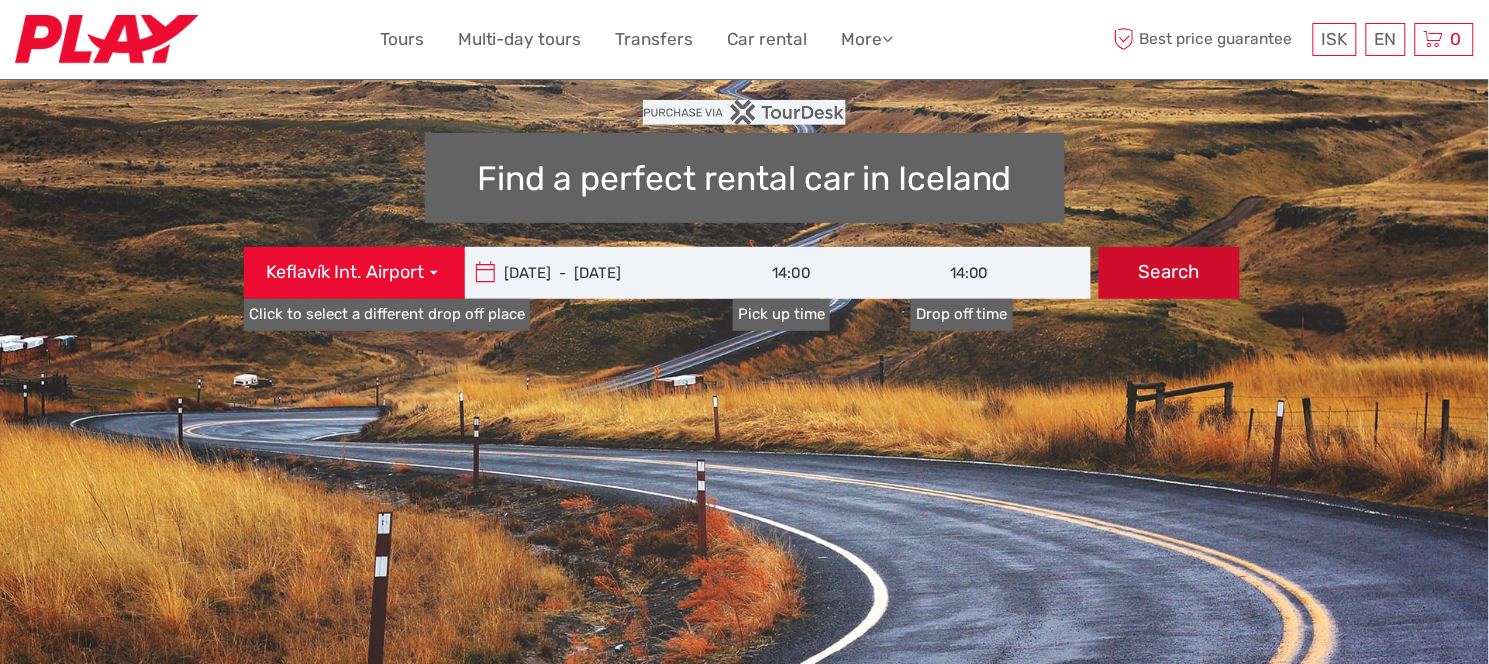 click on "Search" at bounding box center (1169, 273) 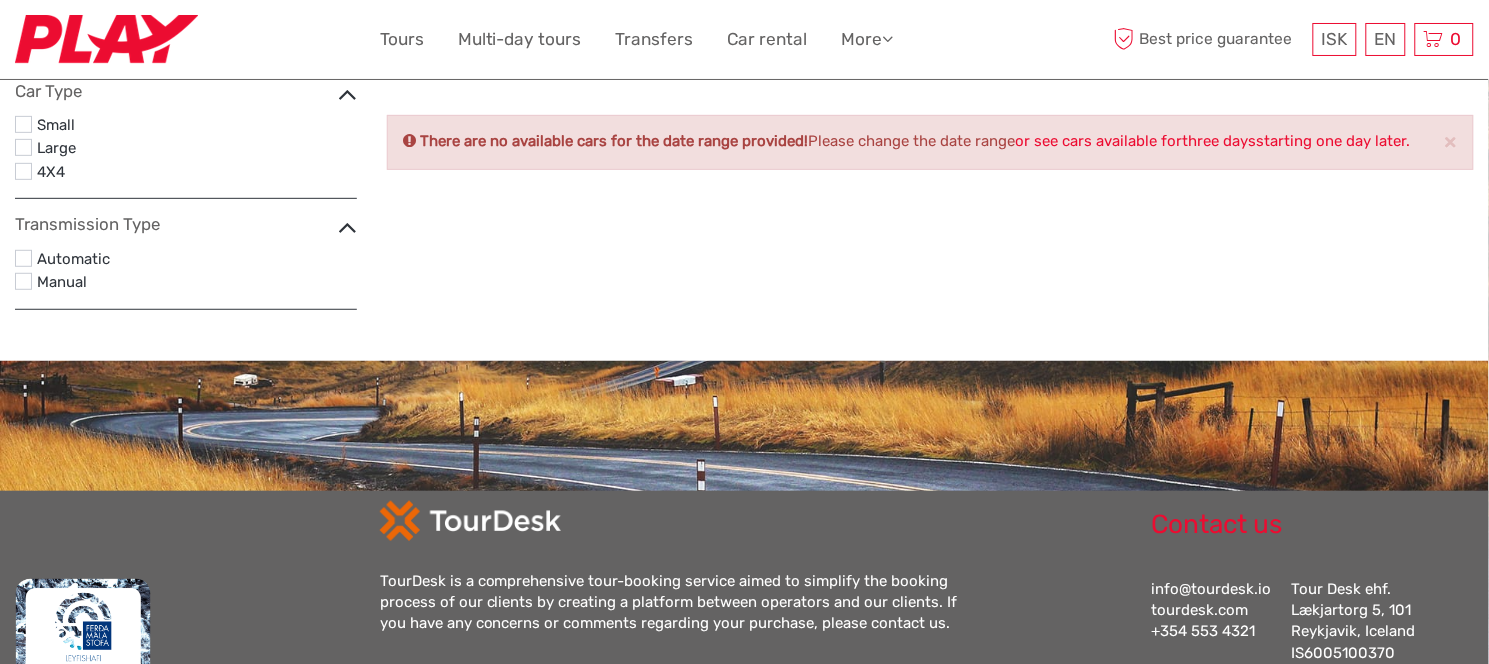 click on "or see cars available for  three days  starting one day later." at bounding box center [1212, 141] 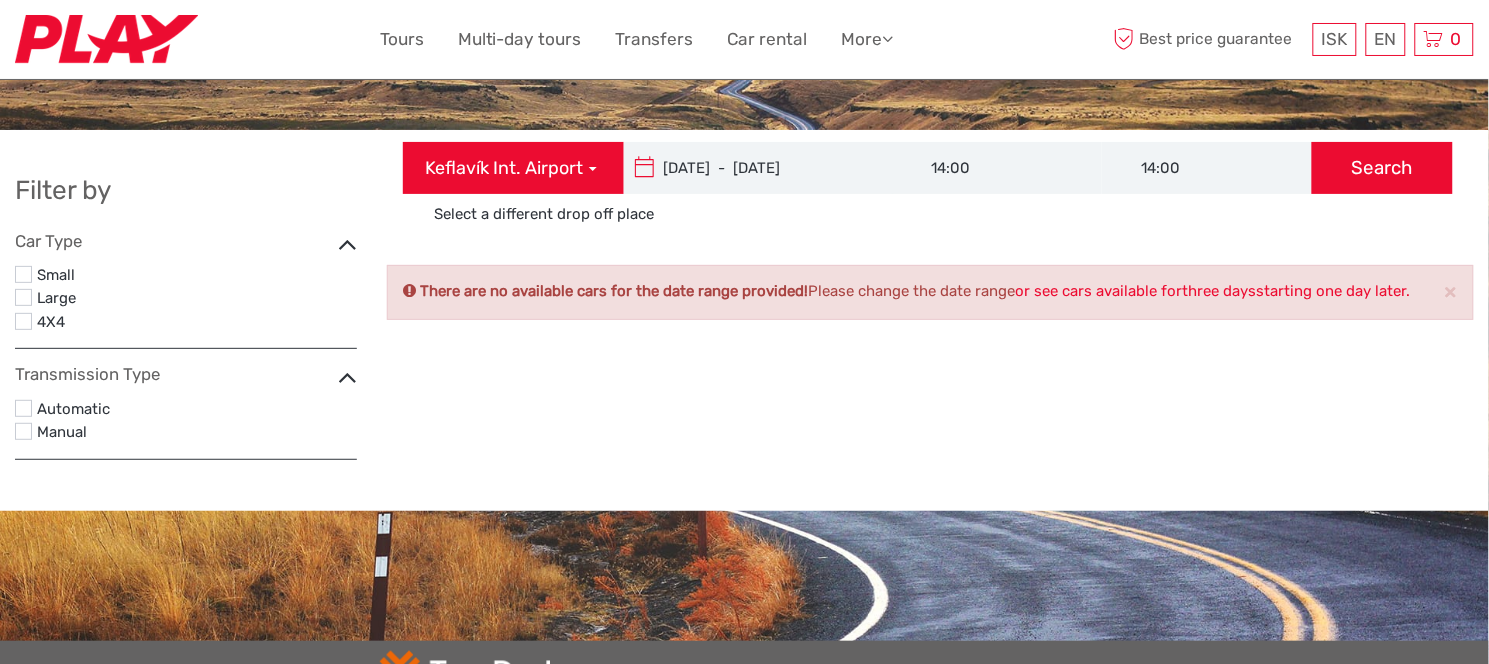 click on "or see cars available for  three days  starting one day later." at bounding box center (1212, 291) 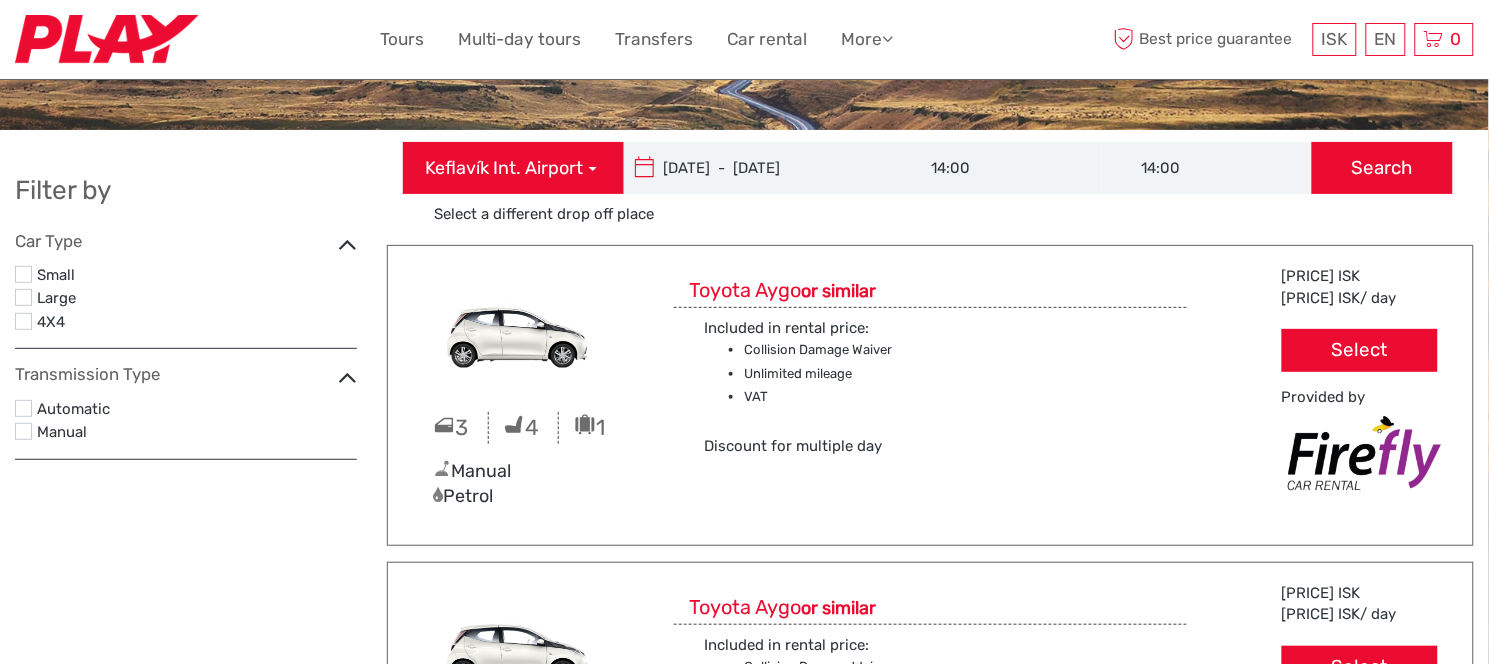 type on "08/08/2025" 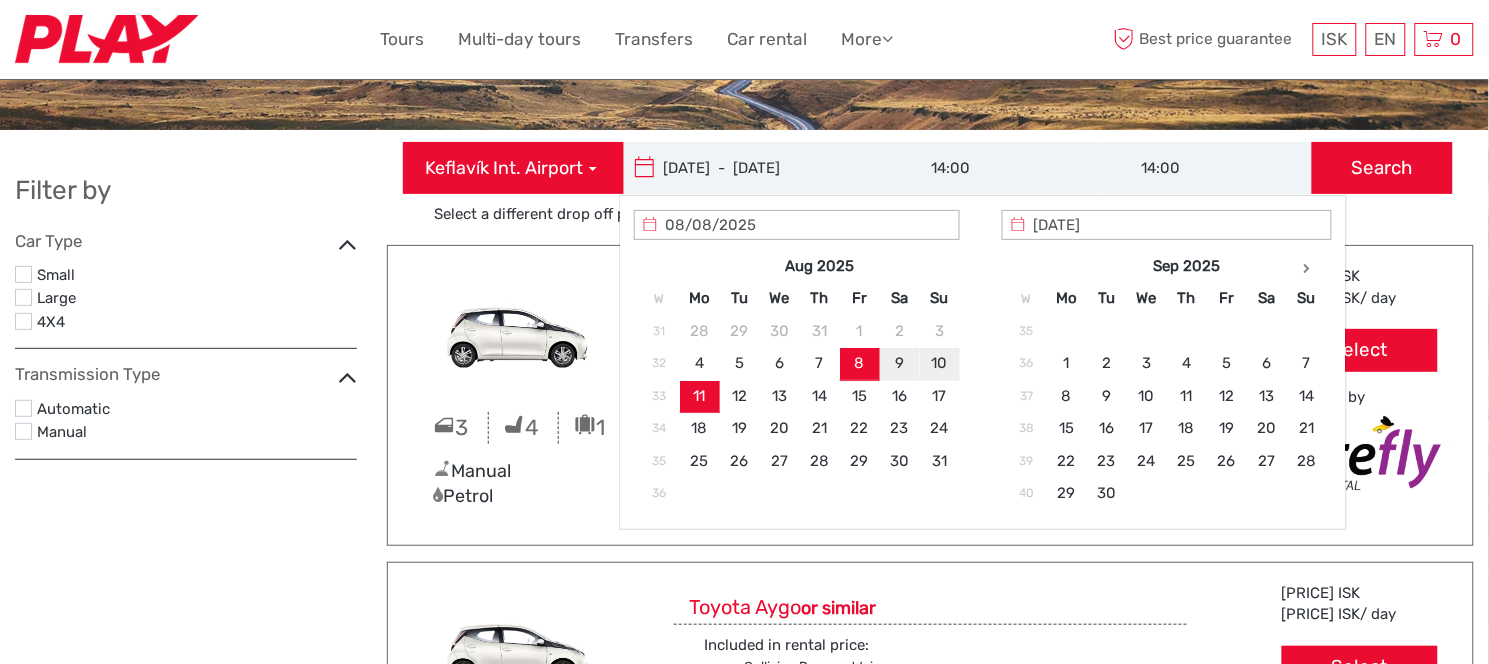 click on "08/08/2025  -  11/08/2025" at bounding box center (759, 168) 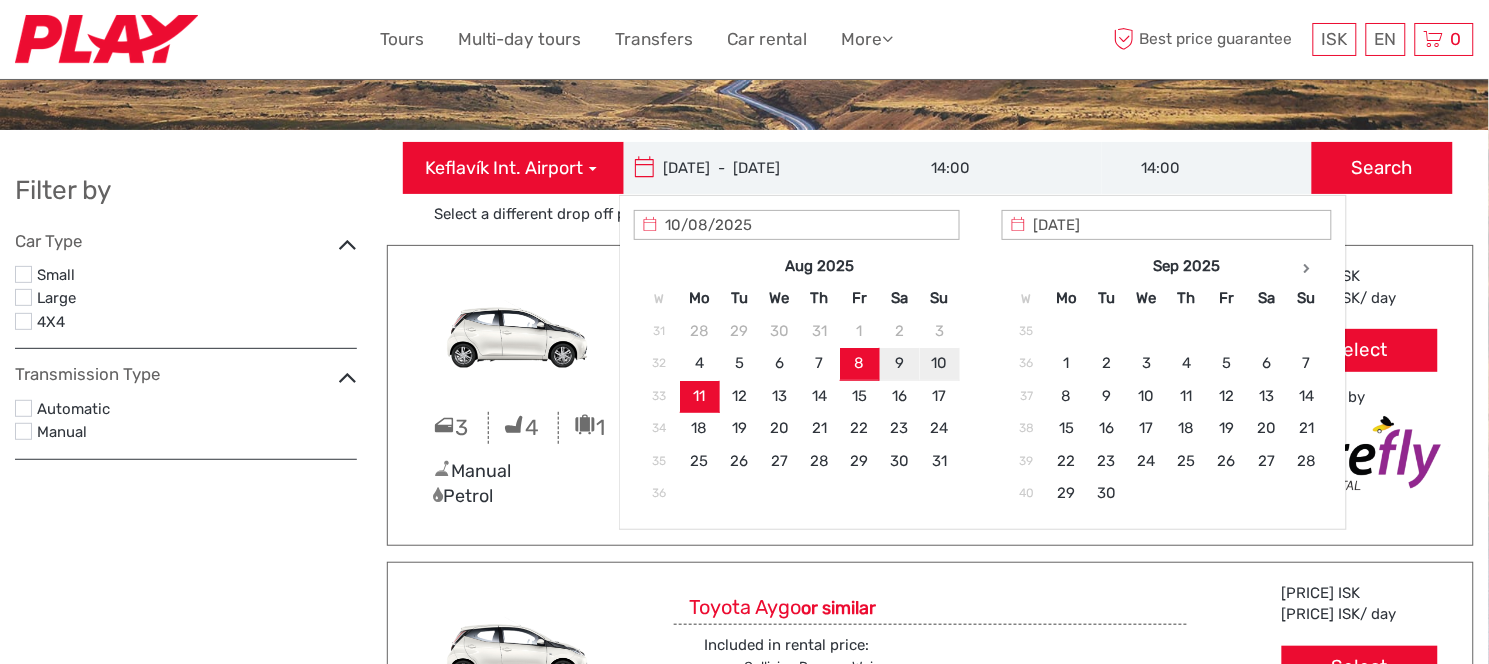 type on "09/08/2025" 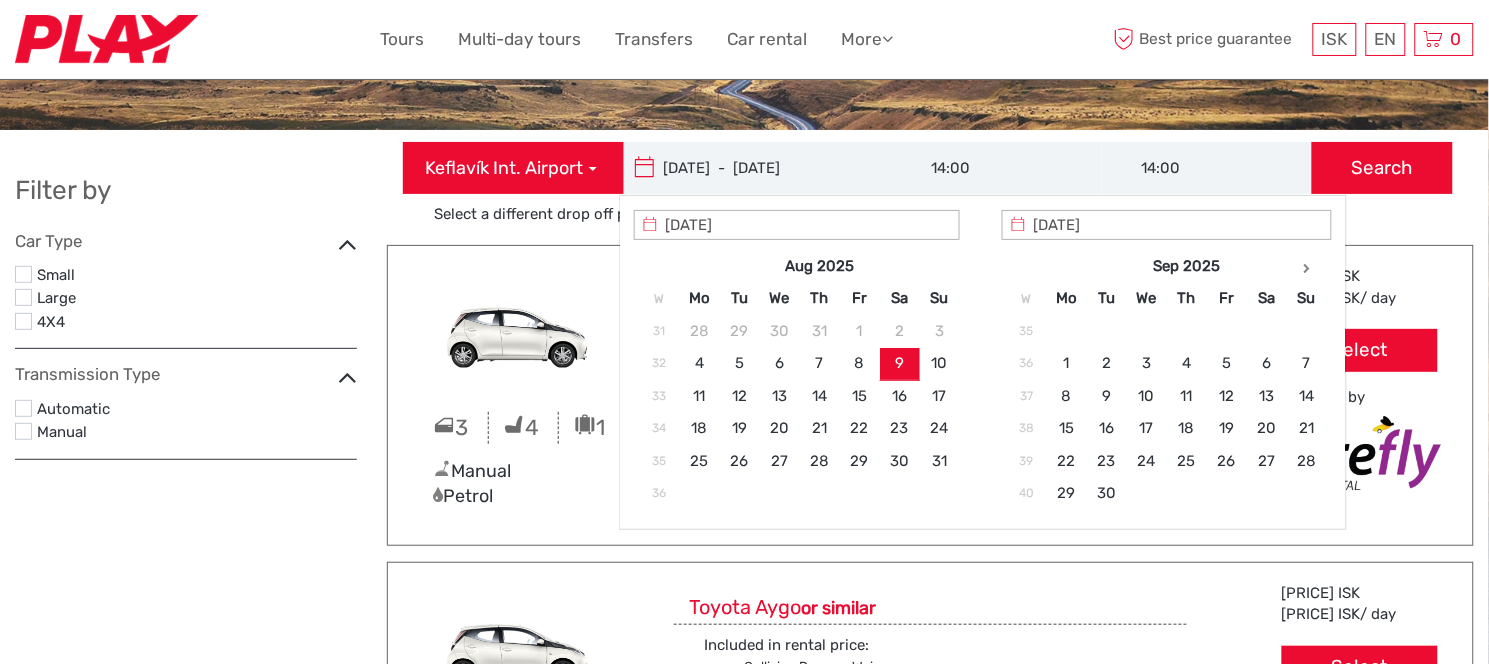 click on "09/08/2025" at bounding box center (797, 225) 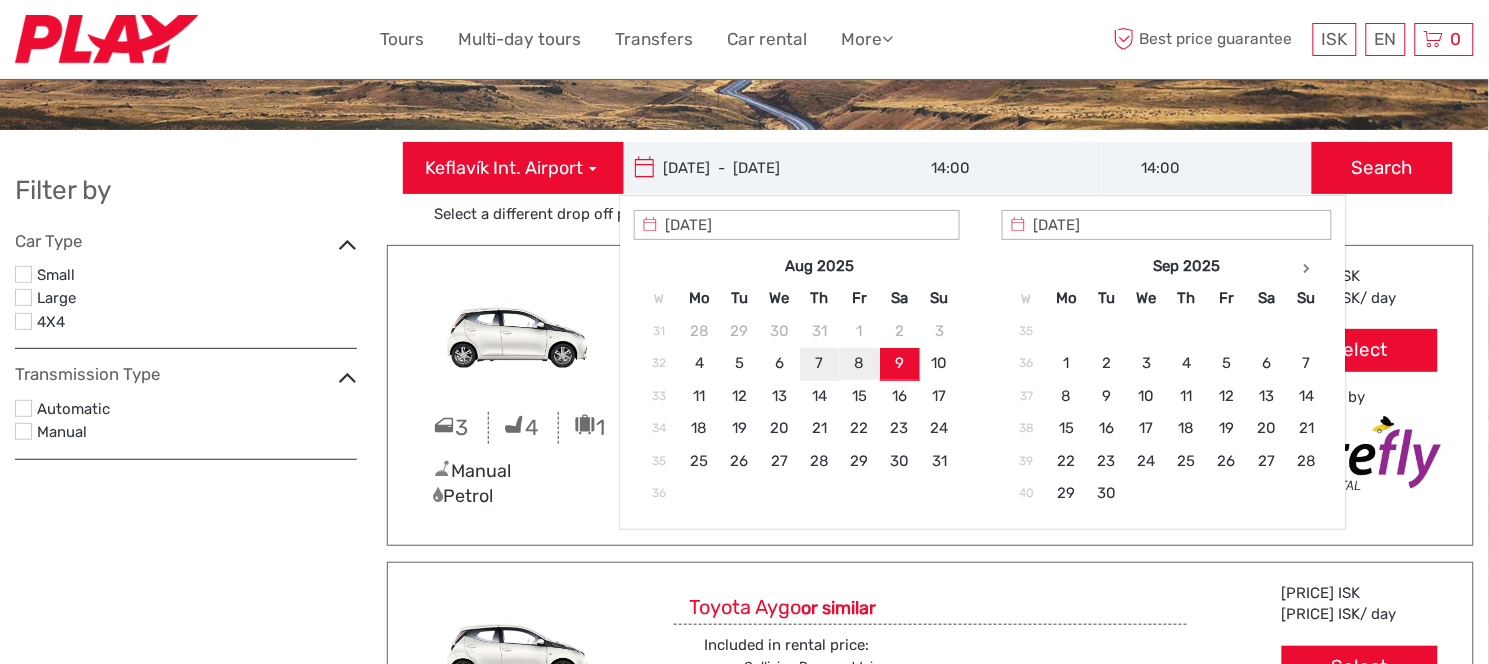 type on "08/08/2025" 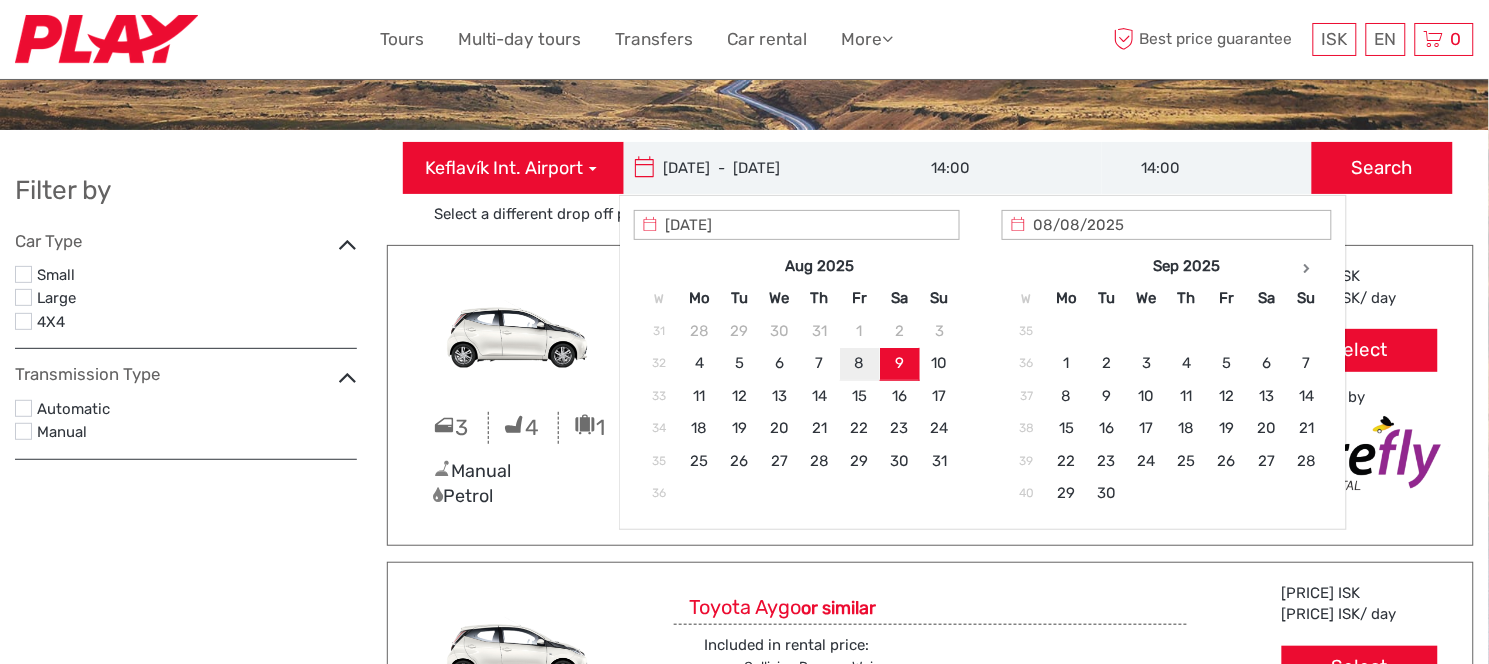 type on "08/08/2025" 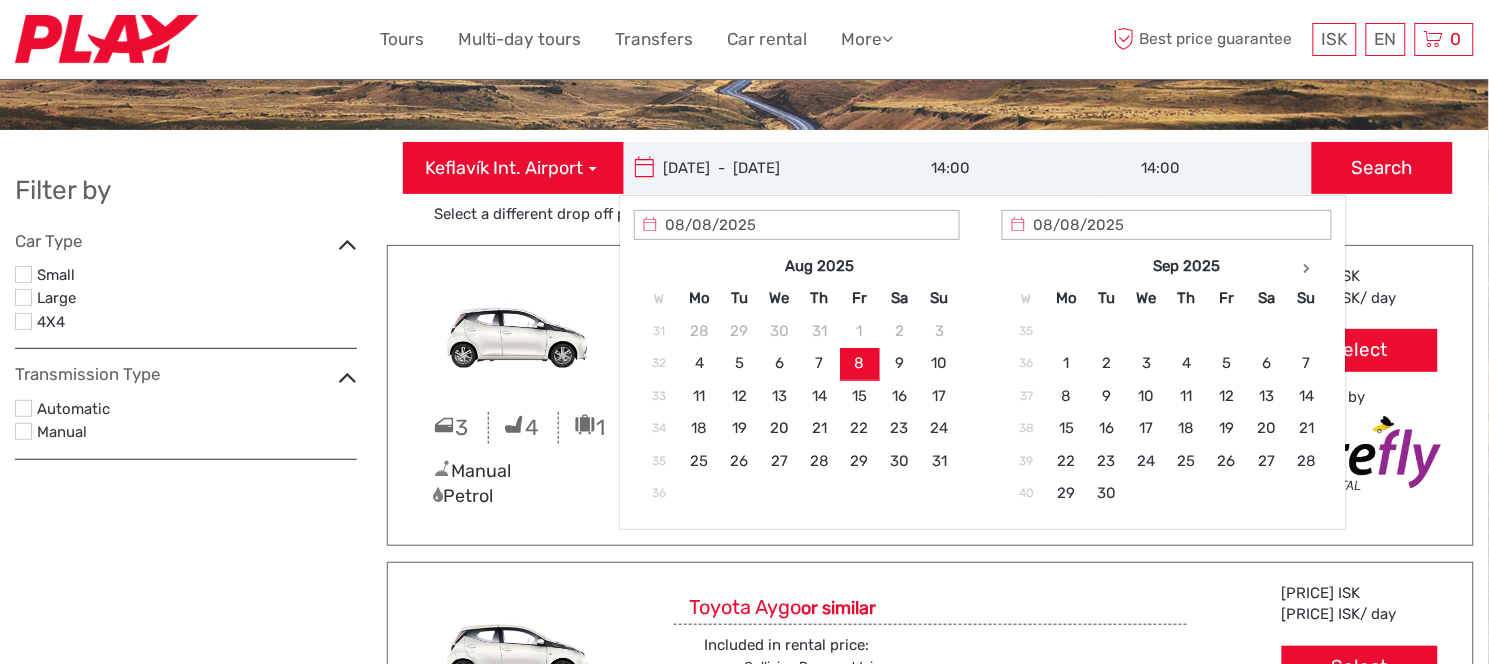click on "08/08/2025" at bounding box center [1167, 225] 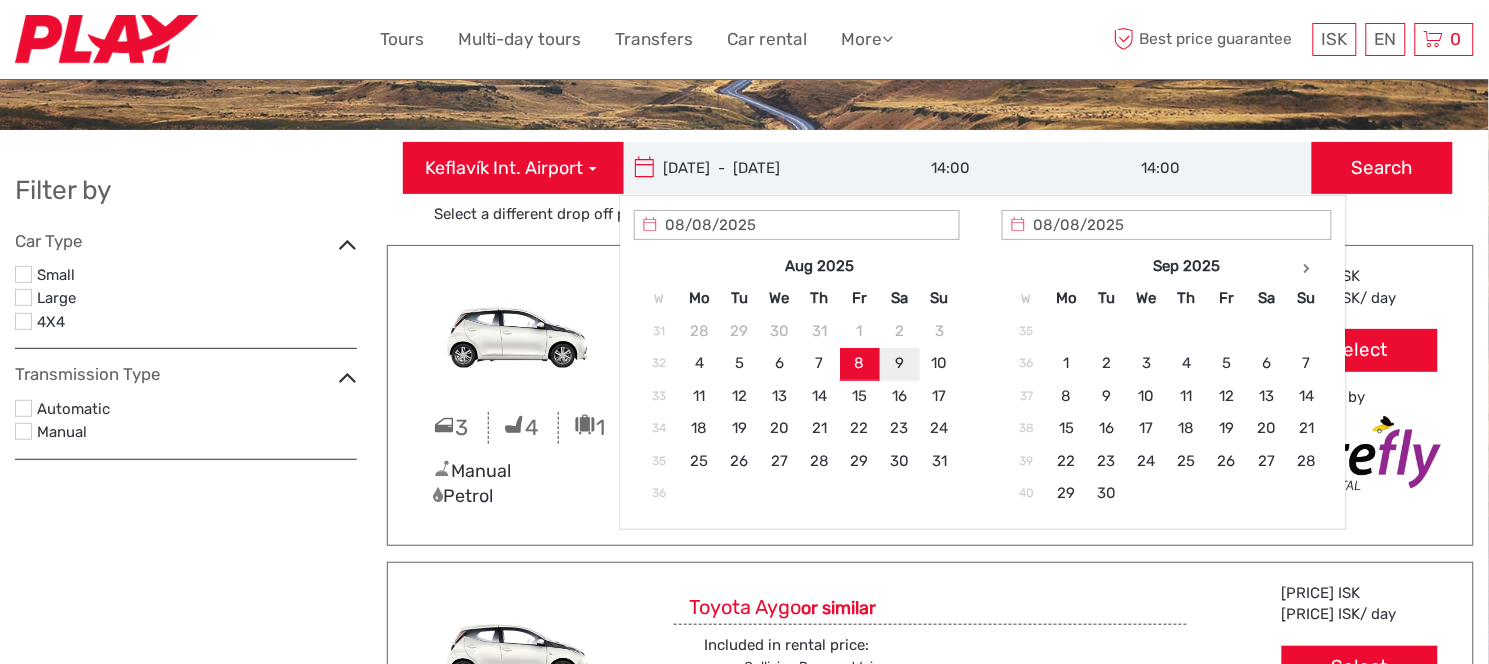 type on "08/08/2025  -  09/08/2025" 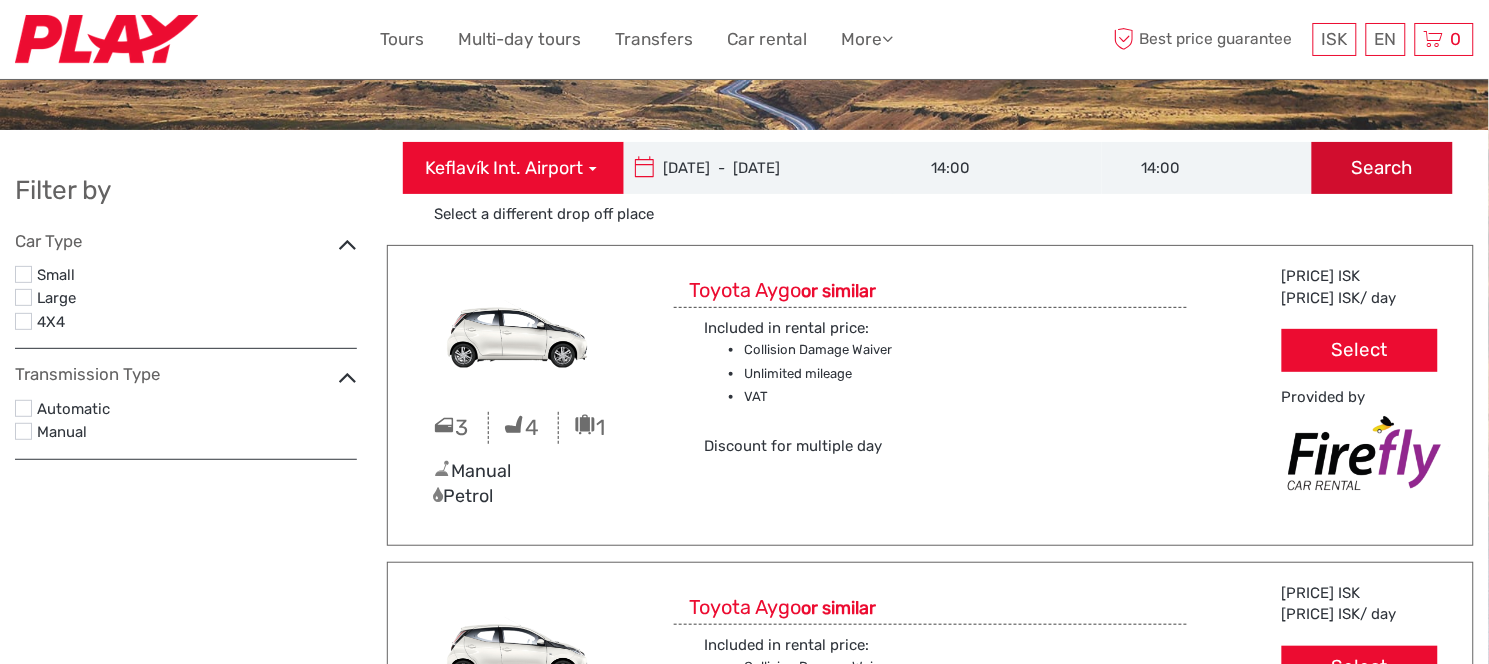 click on "Search" at bounding box center [1382, 168] 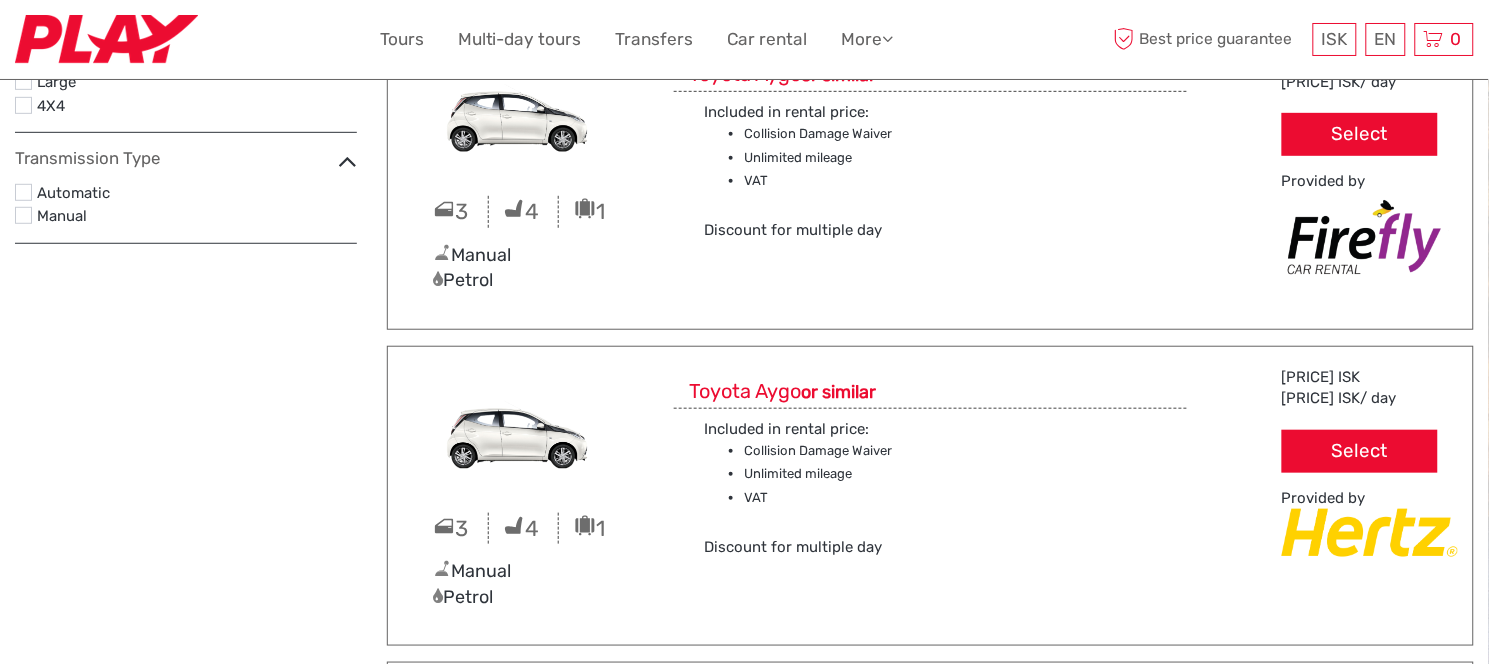 scroll, scrollTop: 0, scrollLeft: 0, axis: both 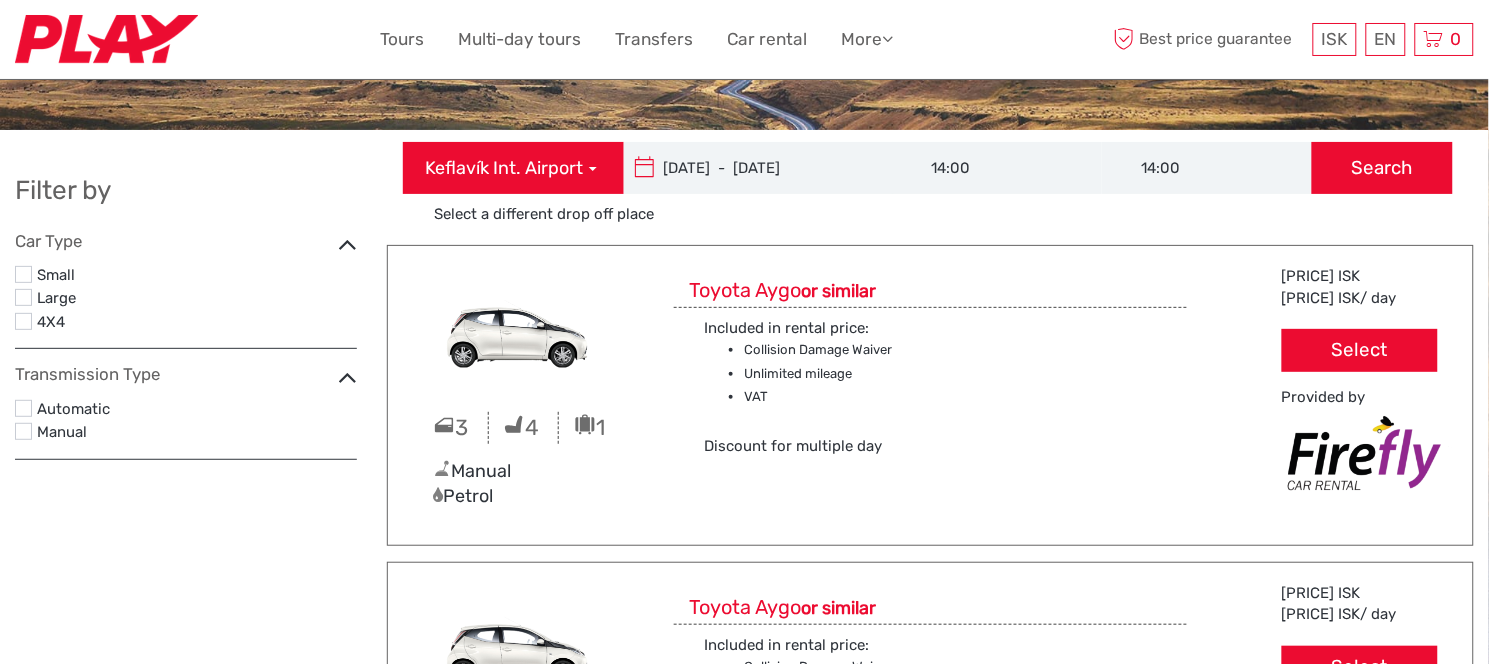 click on "08/08/2025  -  09/08/2025" at bounding box center [759, 168] 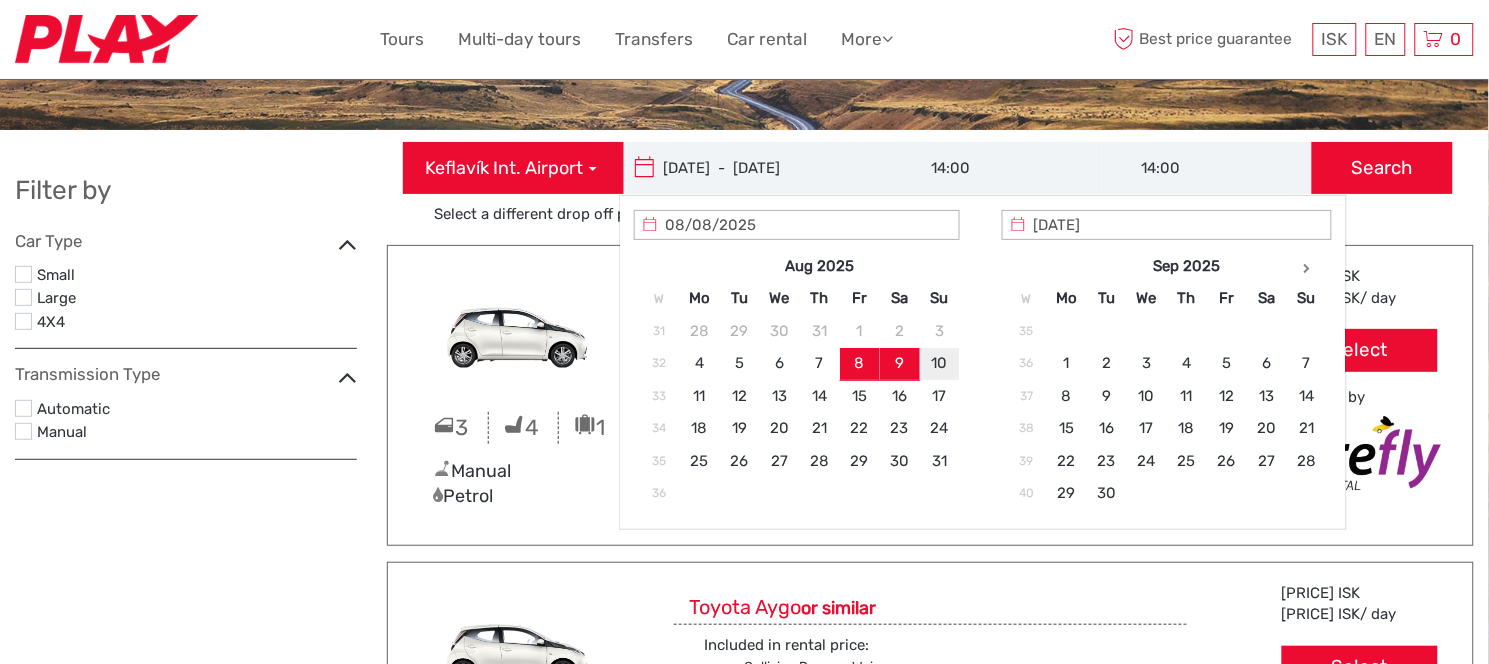 type on "10/08/2025" 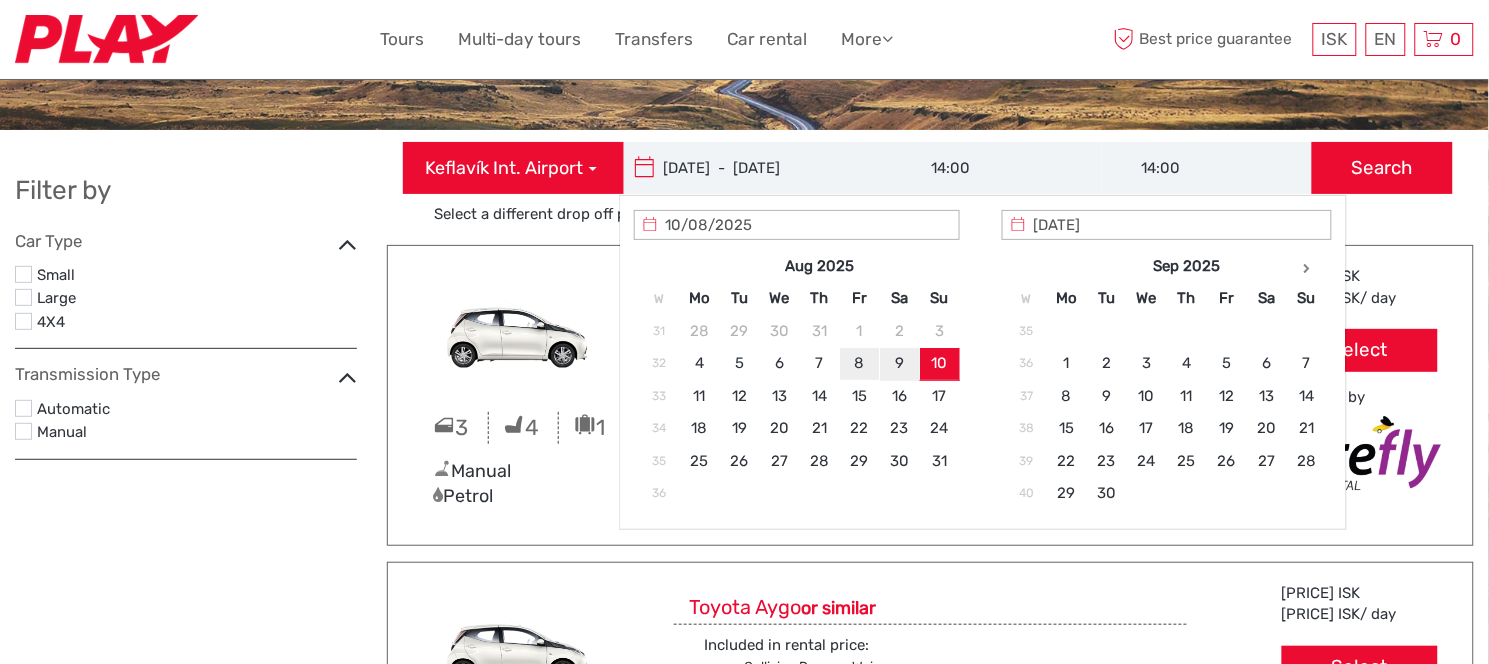 type on "08/08/2025" 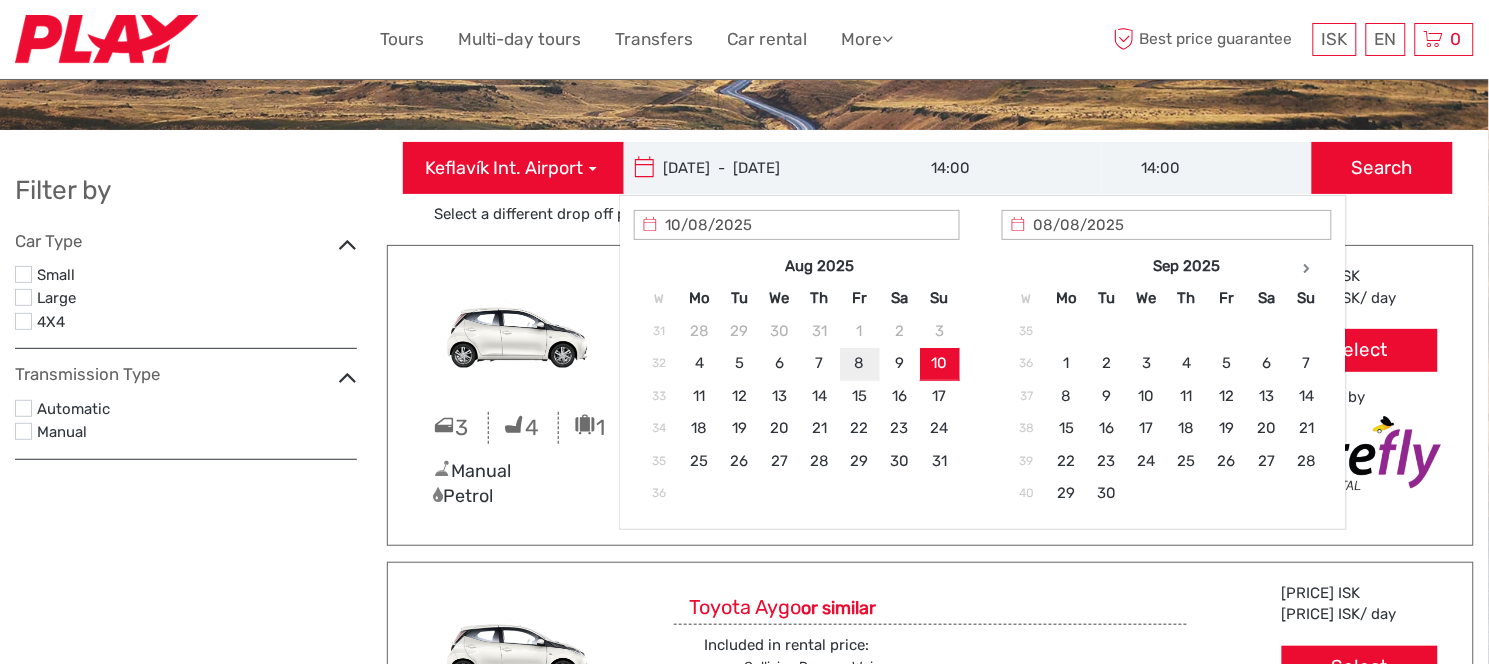 type on "08/08/2025" 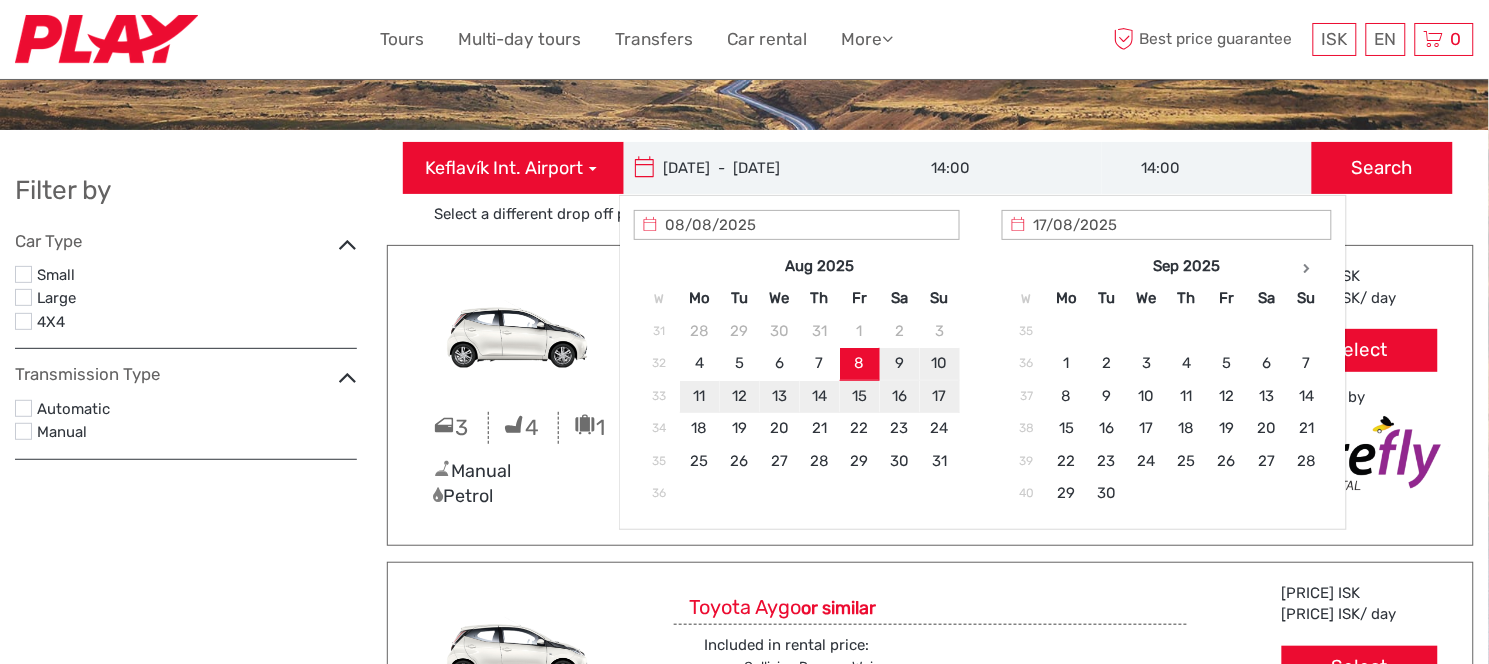 type on "10/08/2025" 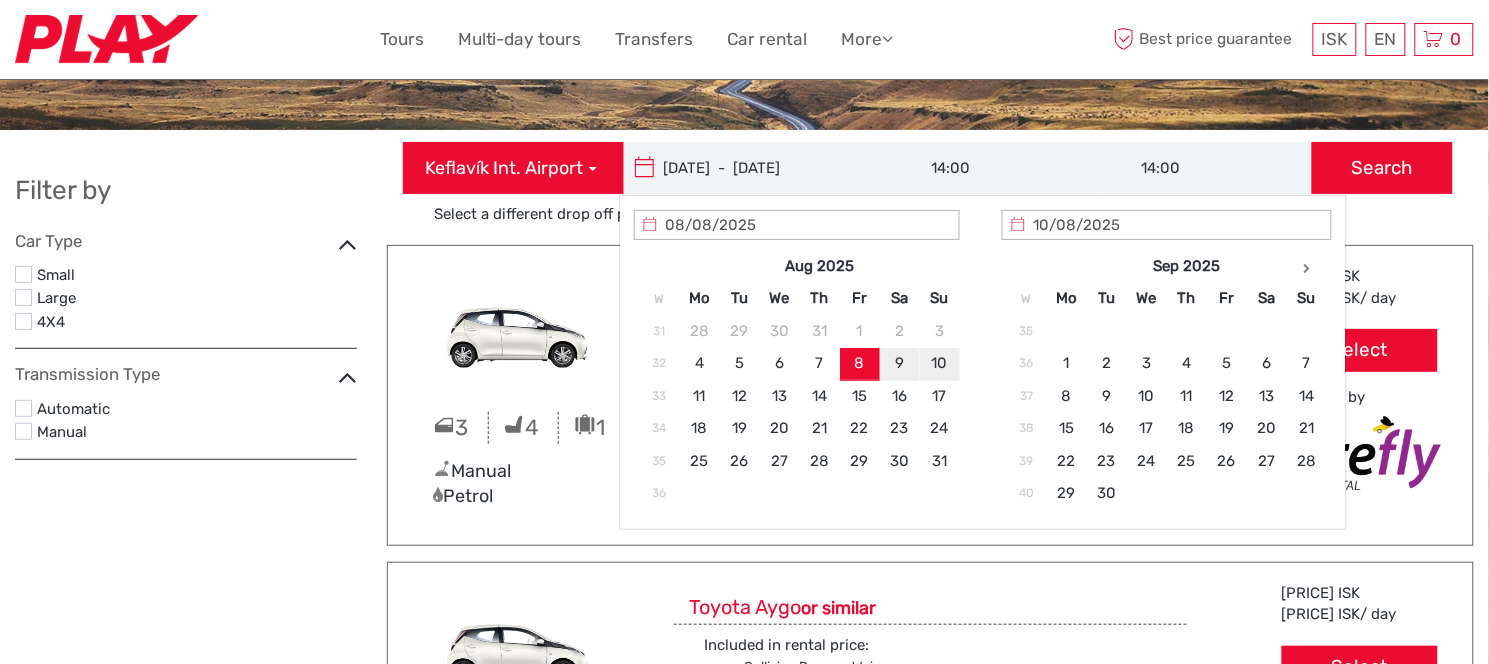type on "08/08/2025  -  10/08/2025" 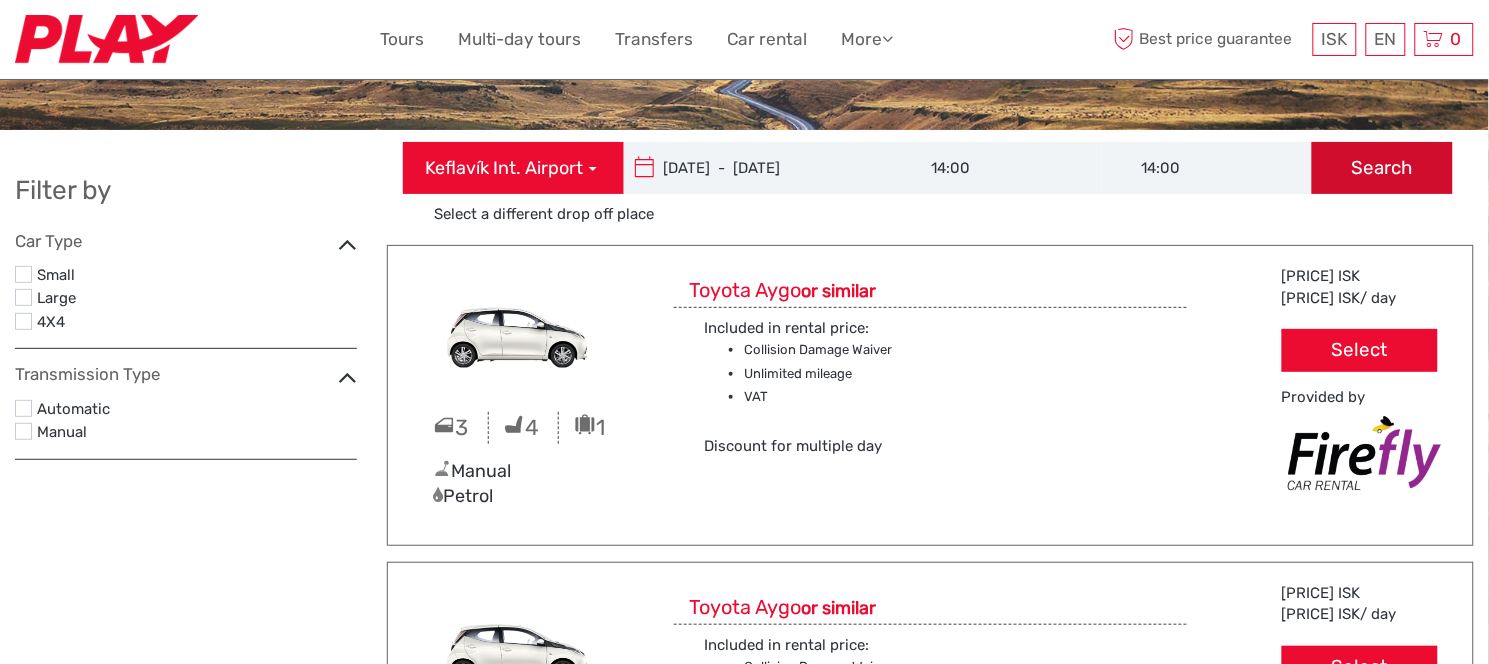 click on "Search" at bounding box center [1382, 168] 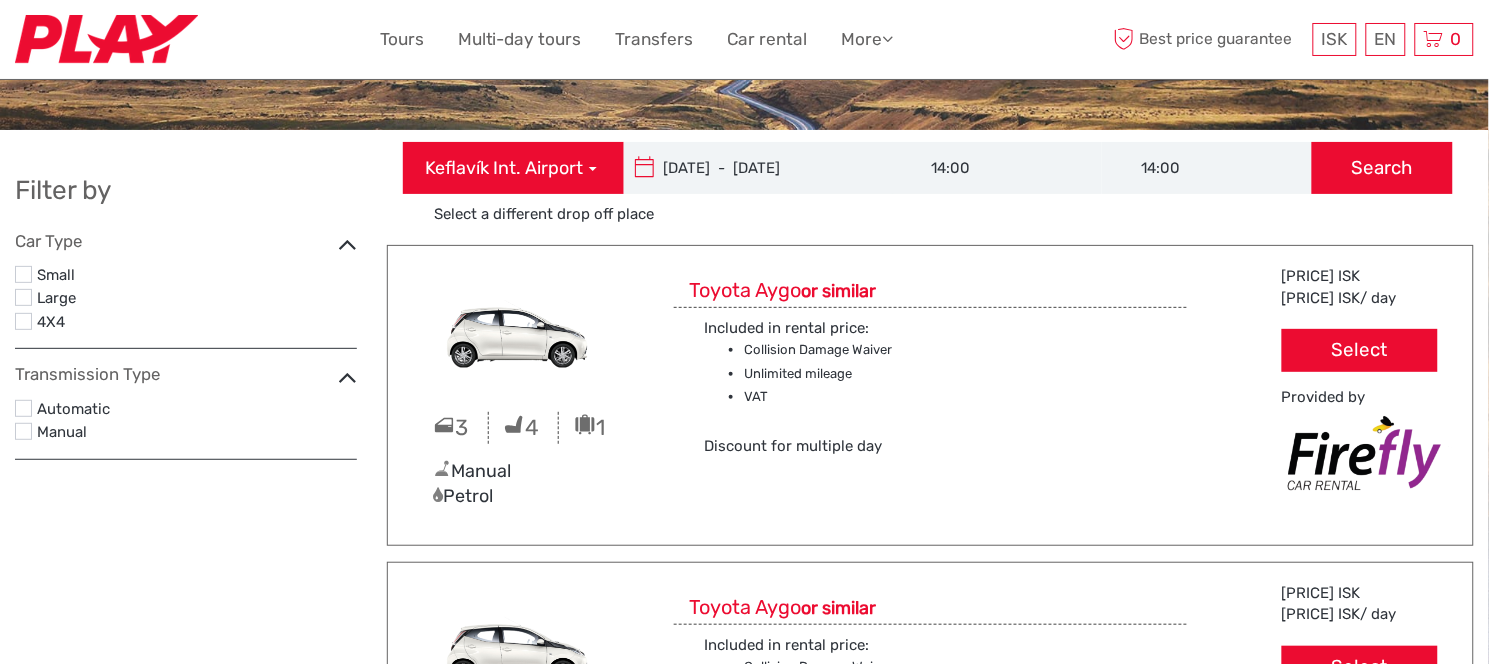 click on "08/08/2025  -  10/08/2025" at bounding box center (759, 168) 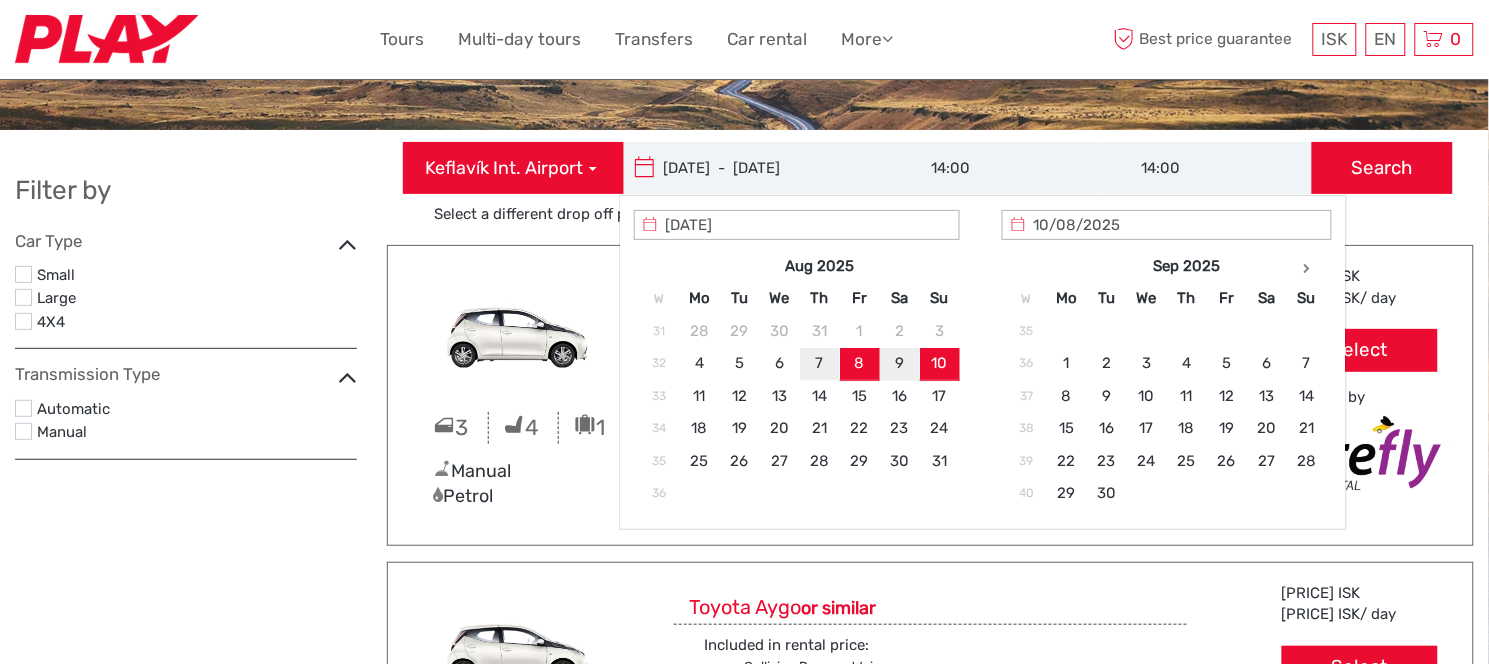 type on "07/08/2025" 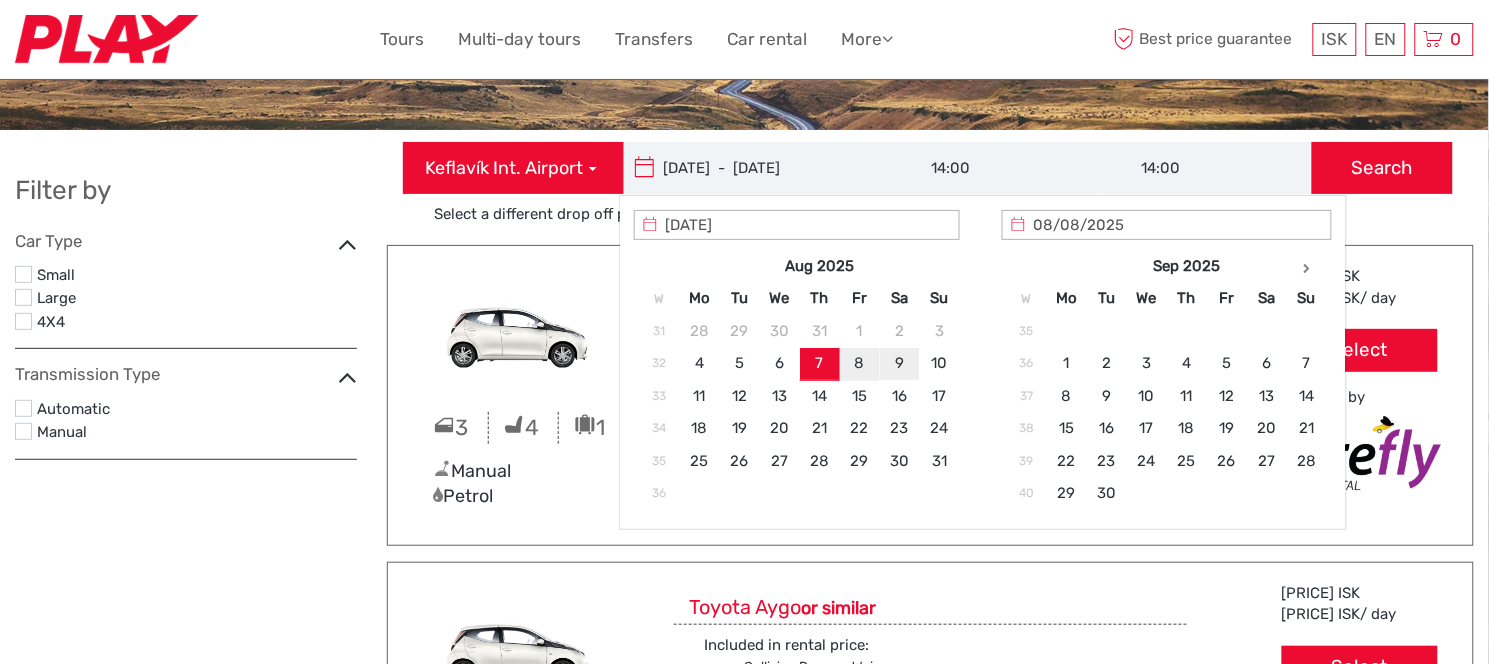 type on "09/08/2025" 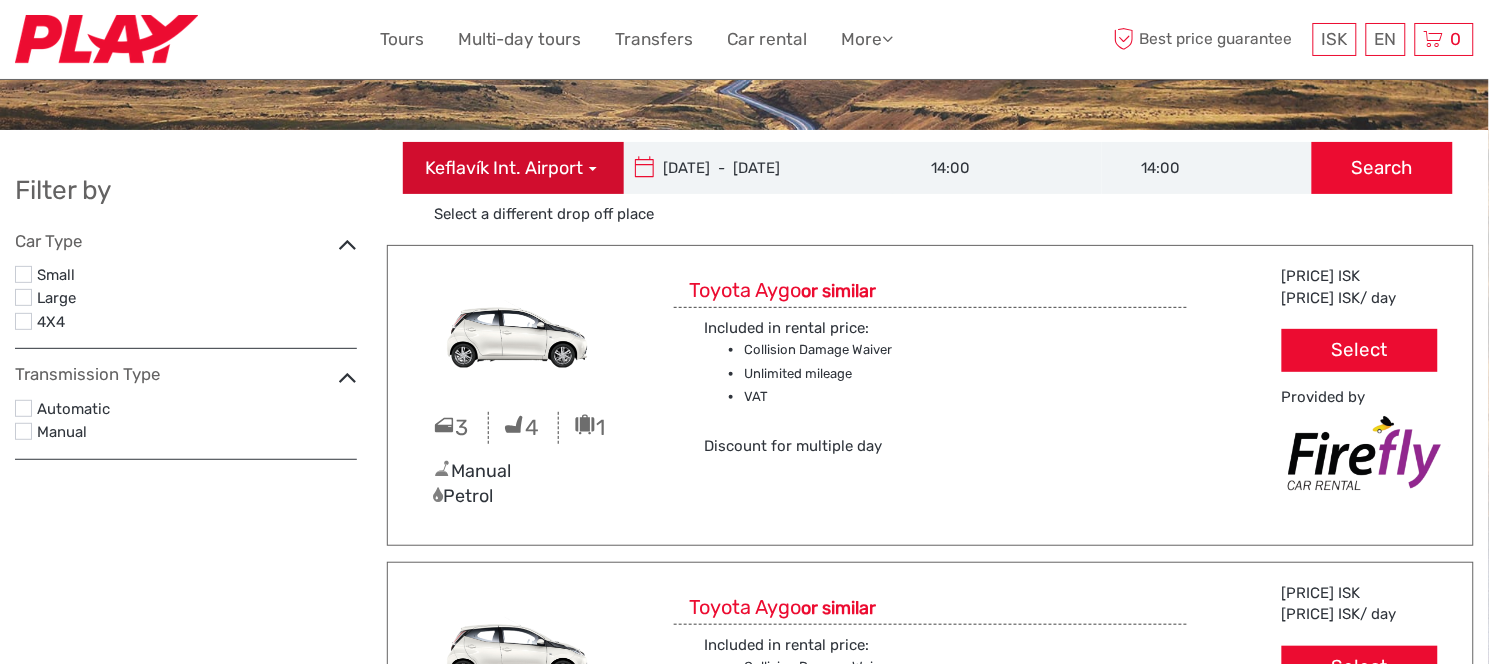 click on "Keflavík Int. Airport" at bounding box center (505, 169) 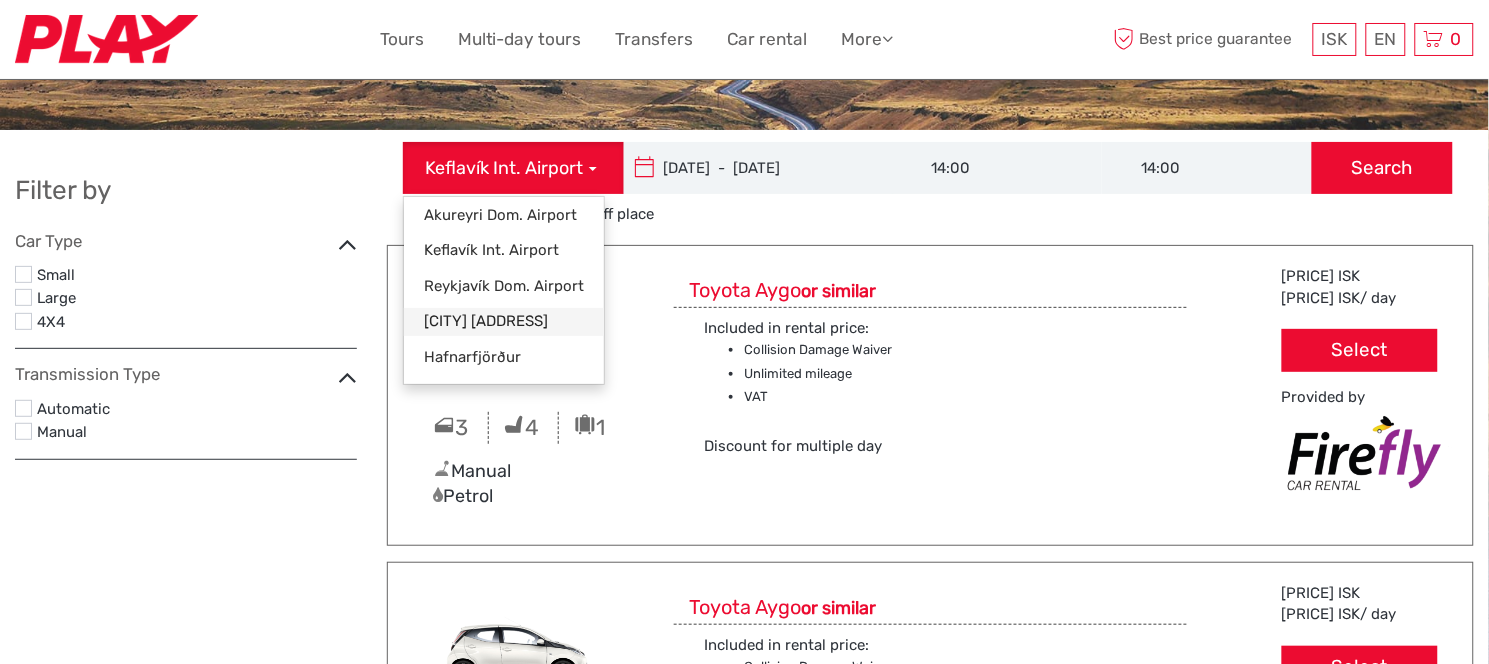 click on "Reykjavík Downtown (Flugvallarvegur 5)" at bounding box center [504, 321] 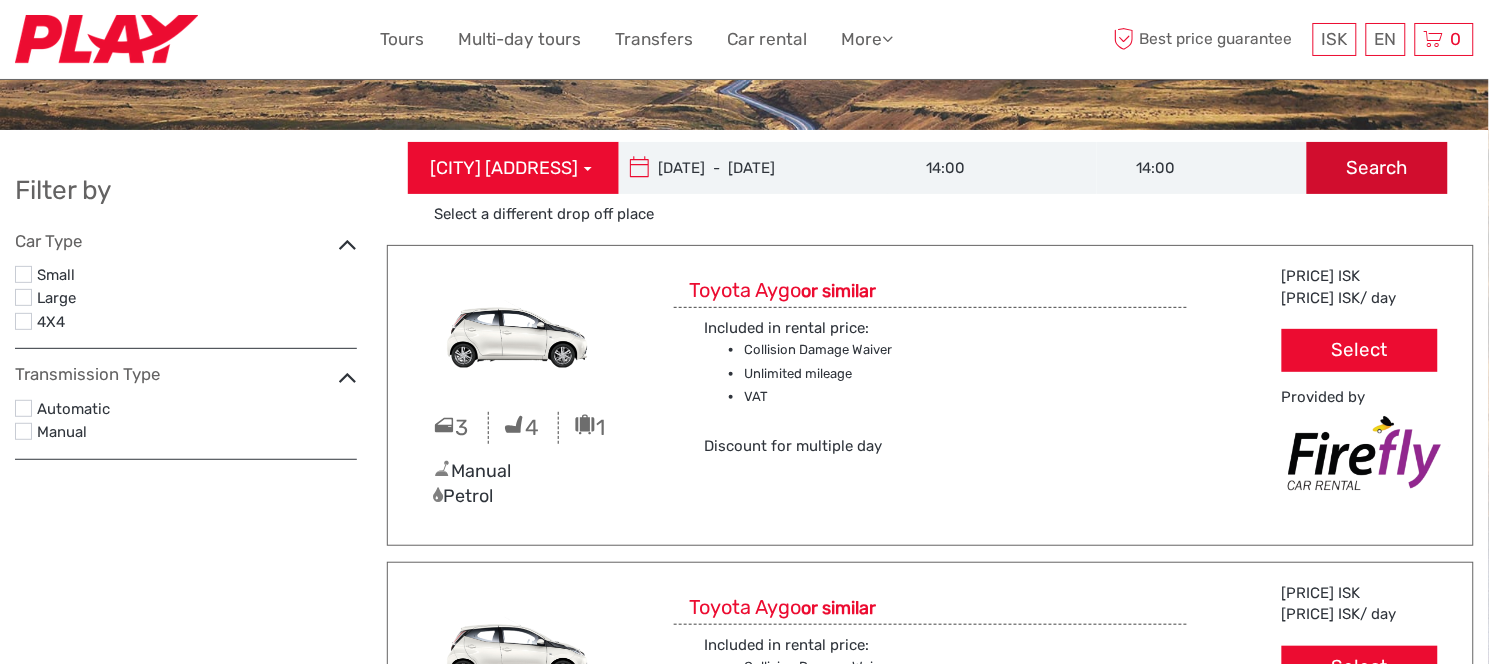 click on "Search" at bounding box center [1377, 168] 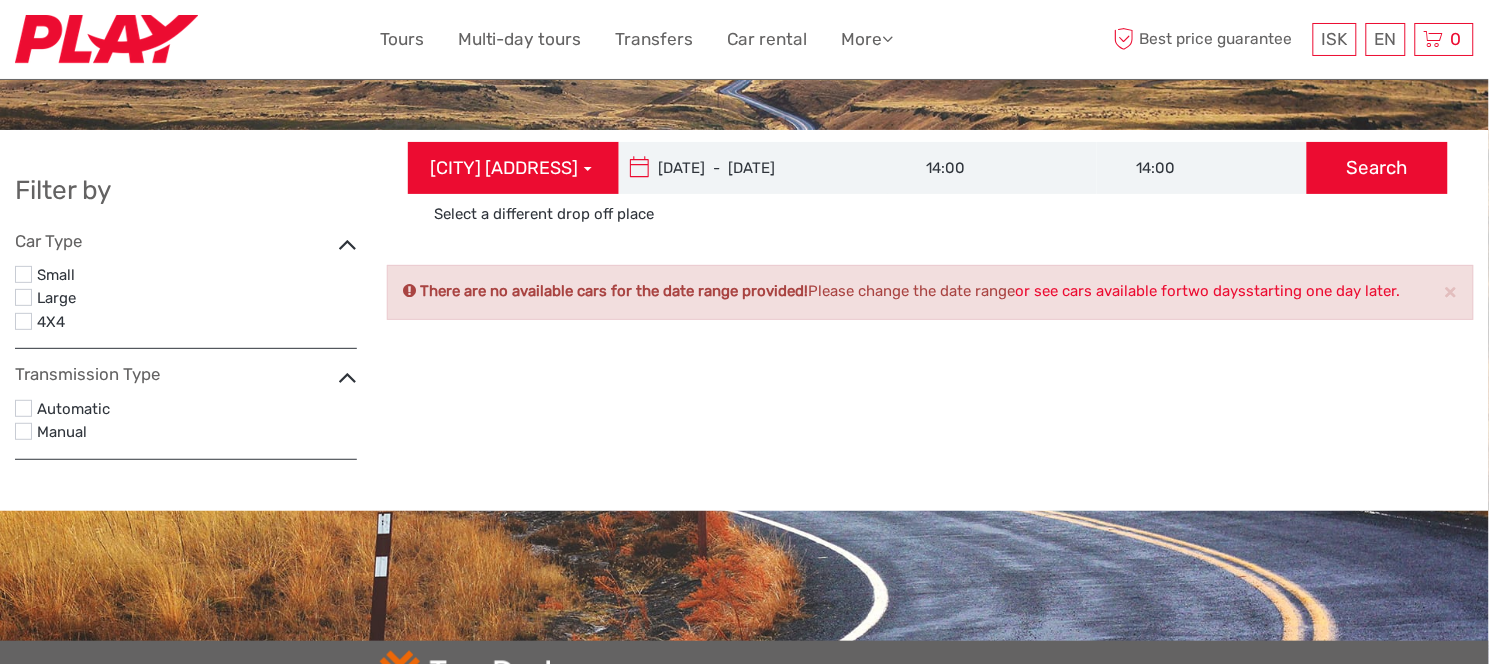 click on "or see cars available for  two days  starting one day later." at bounding box center [1207, 291] 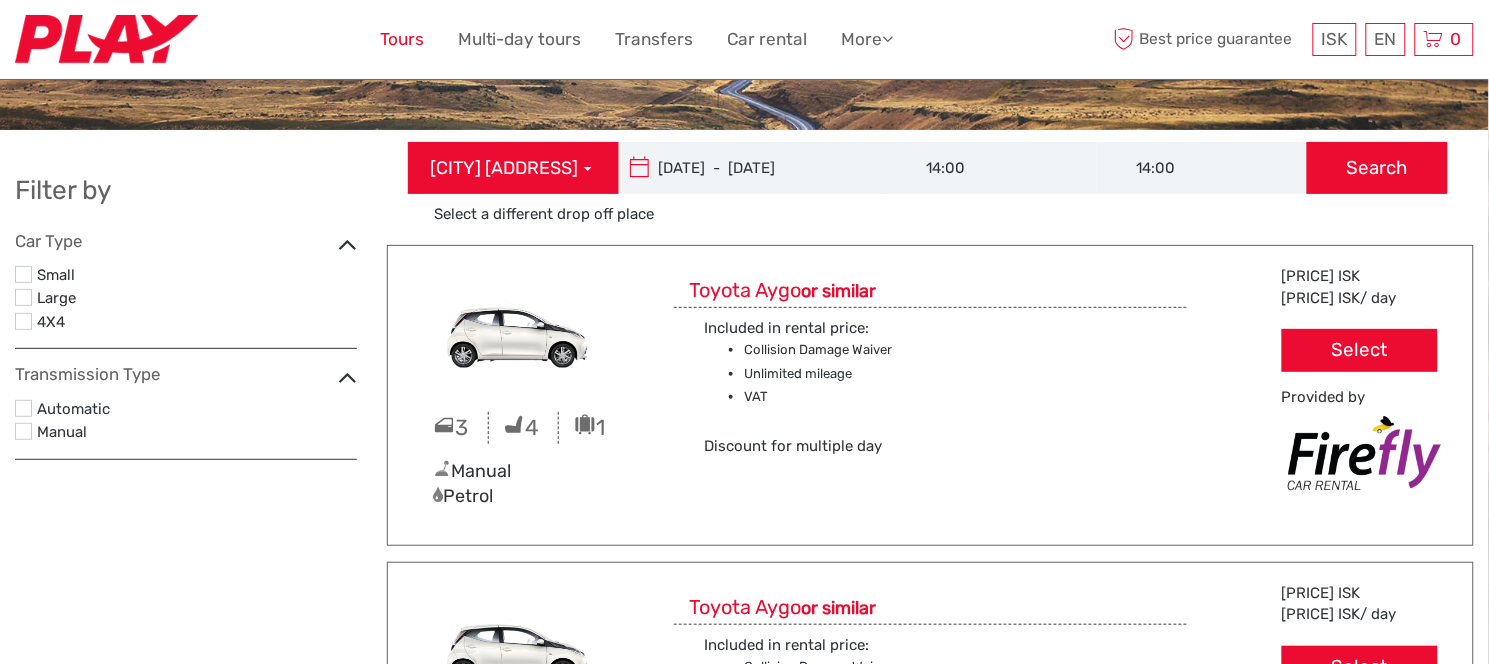 click on "Tours" at bounding box center [402, 39] 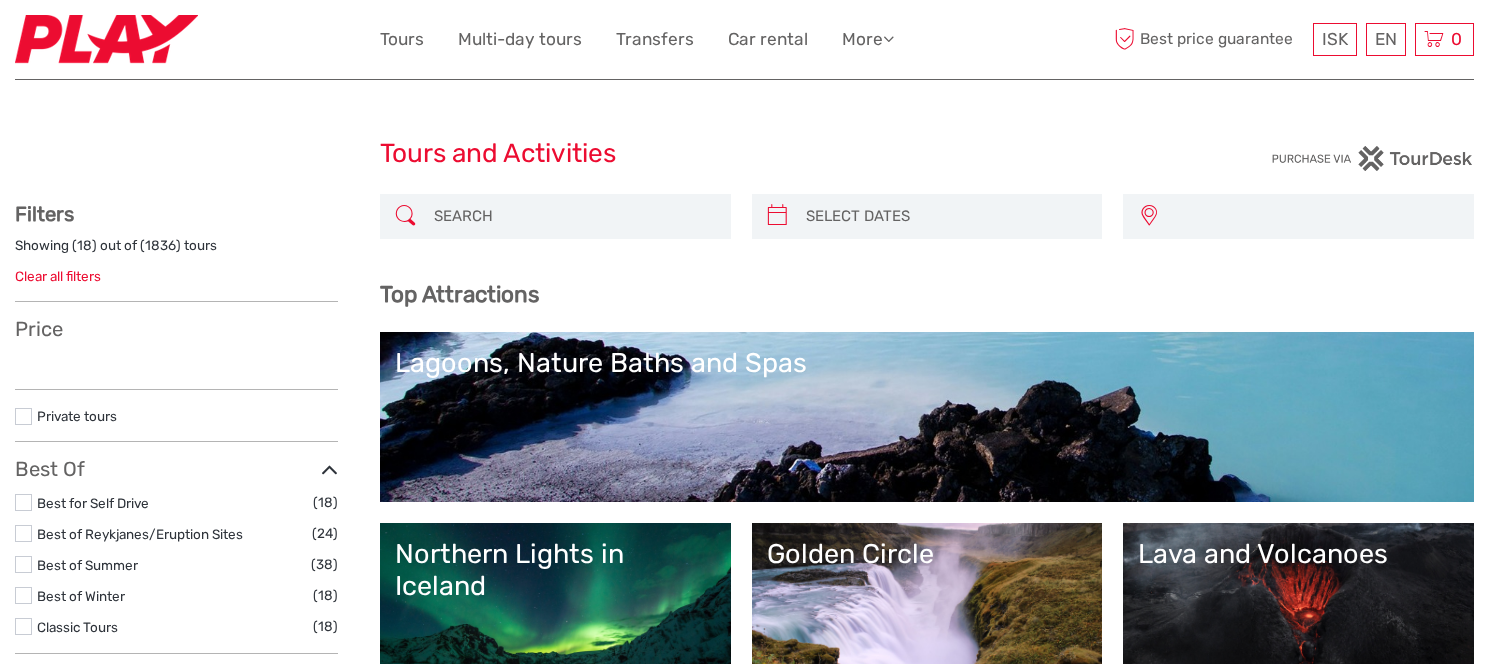select 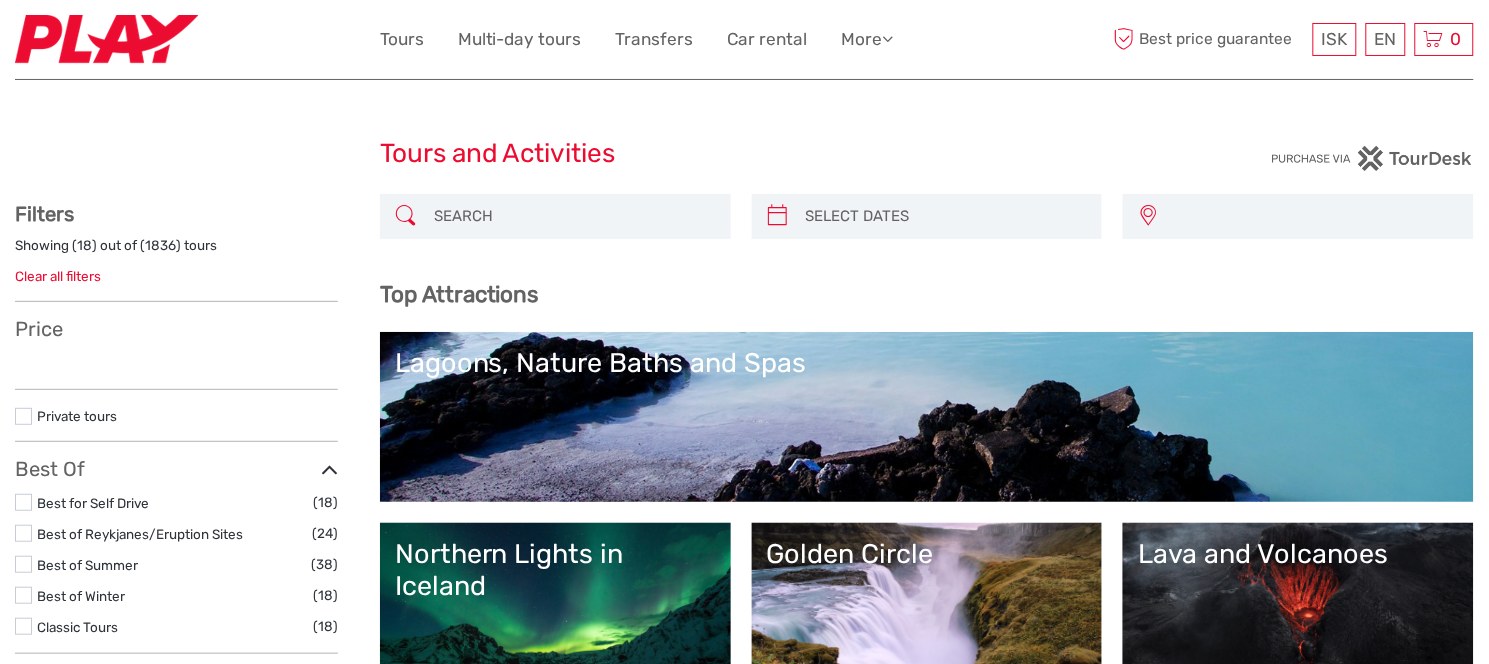 scroll, scrollTop: 0, scrollLeft: 0, axis: both 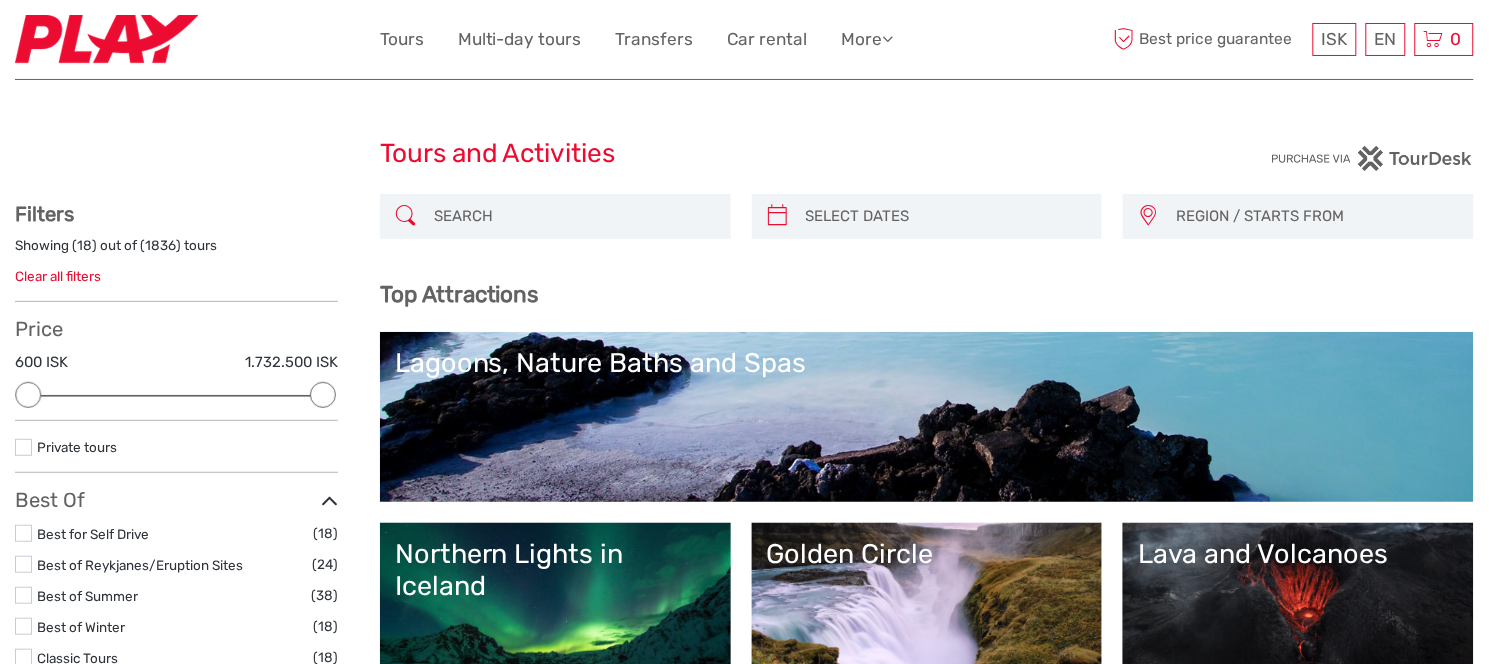 click at bounding box center [573, 216] 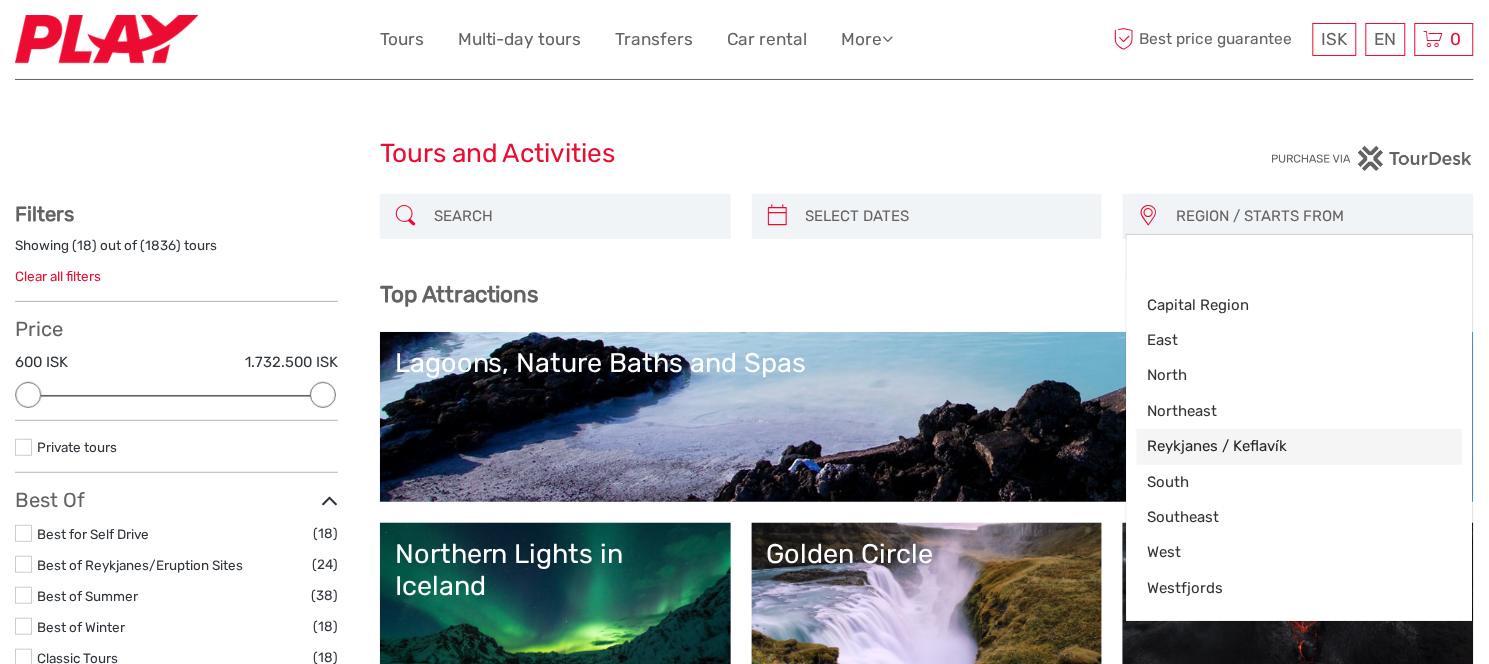 click on "Reykjanes / Keflavík" at bounding box center (1283, 446) 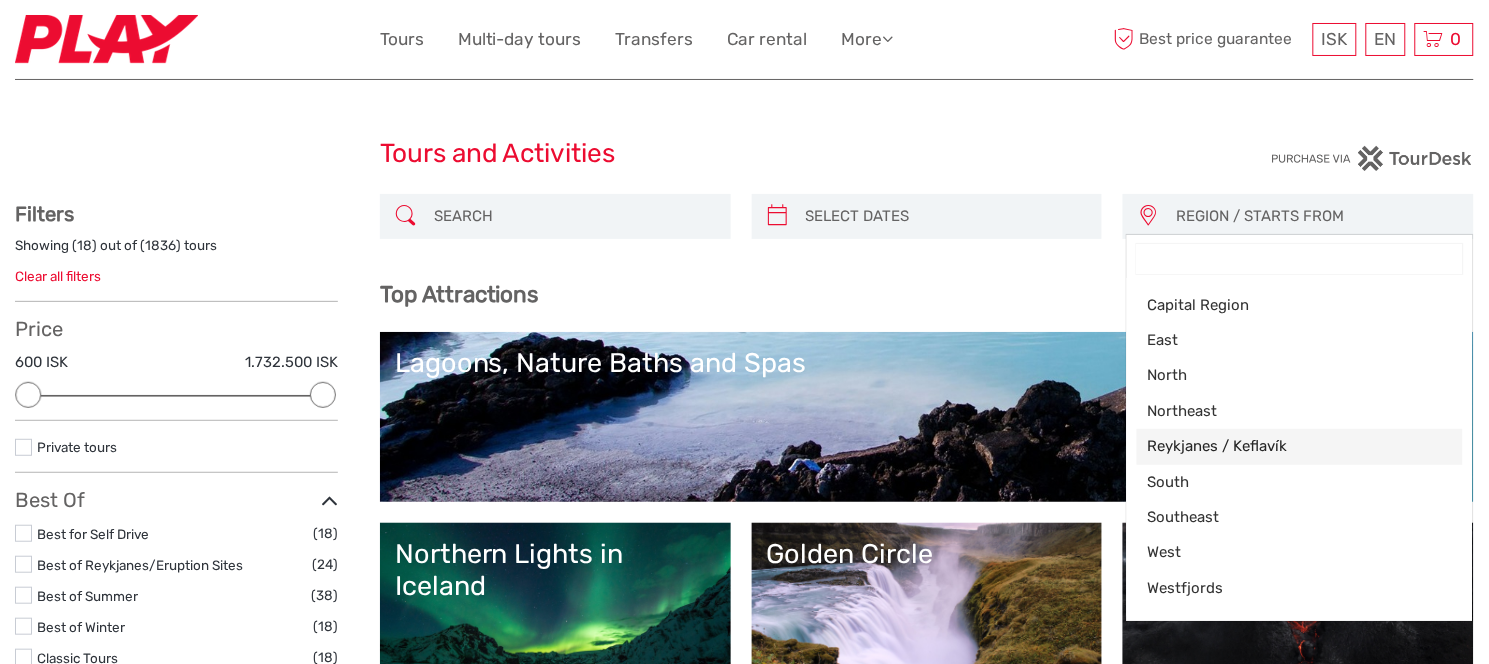 select on "Reykjanes / Keflavík" 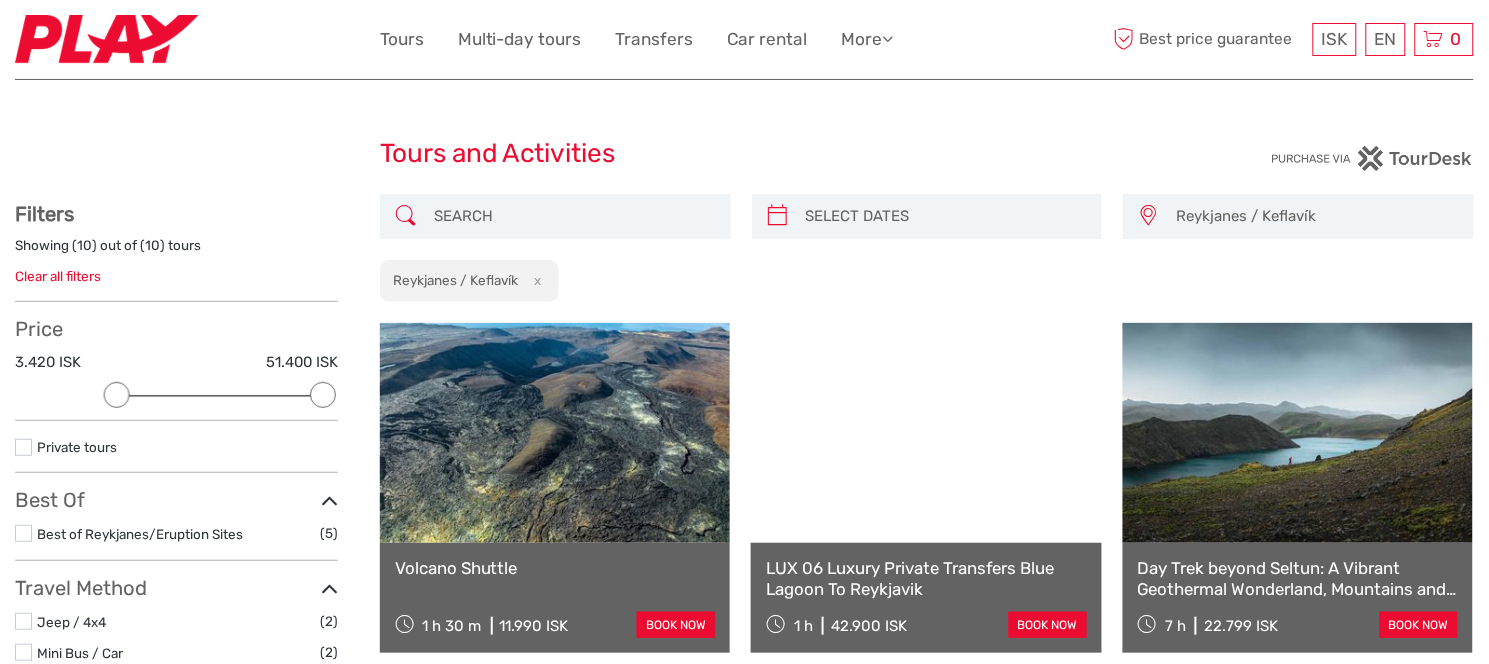 scroll, scrollTop: 62, scrollLeft: 0, axis: vertical 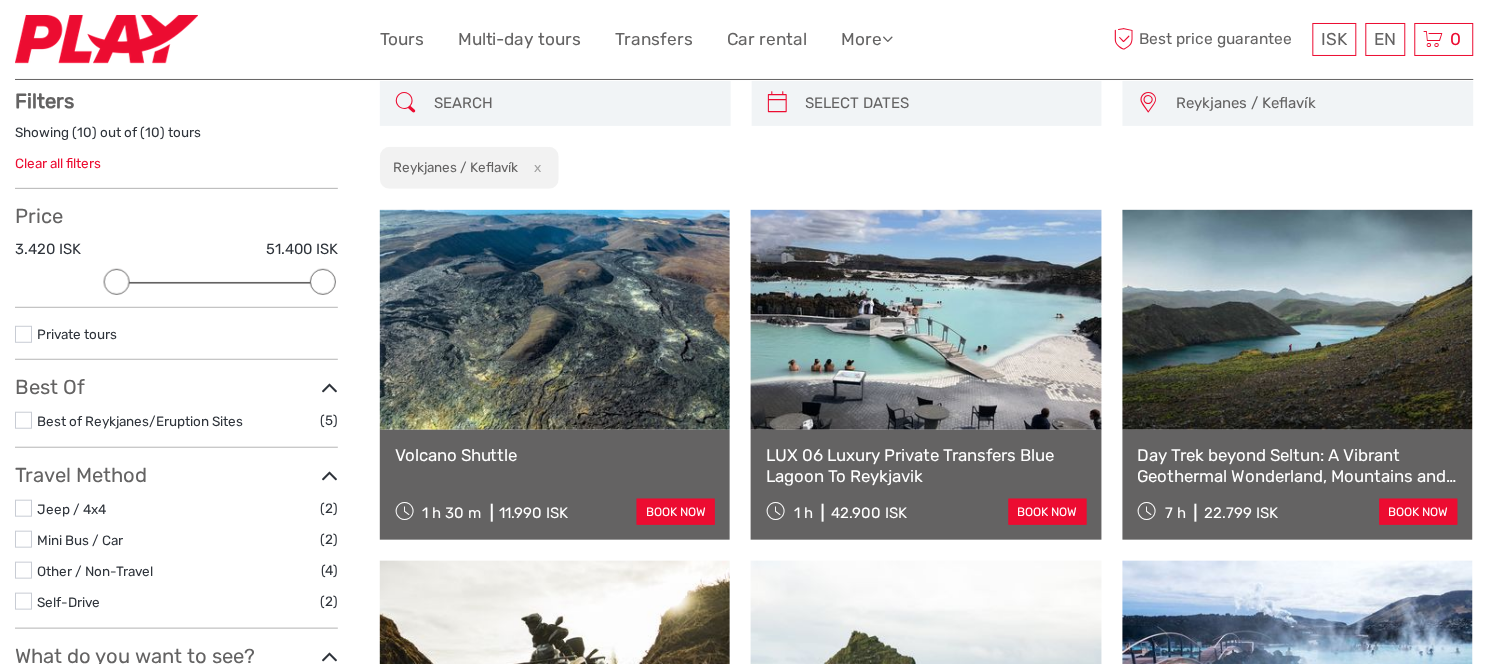 click at bounding box center (1298, 320) 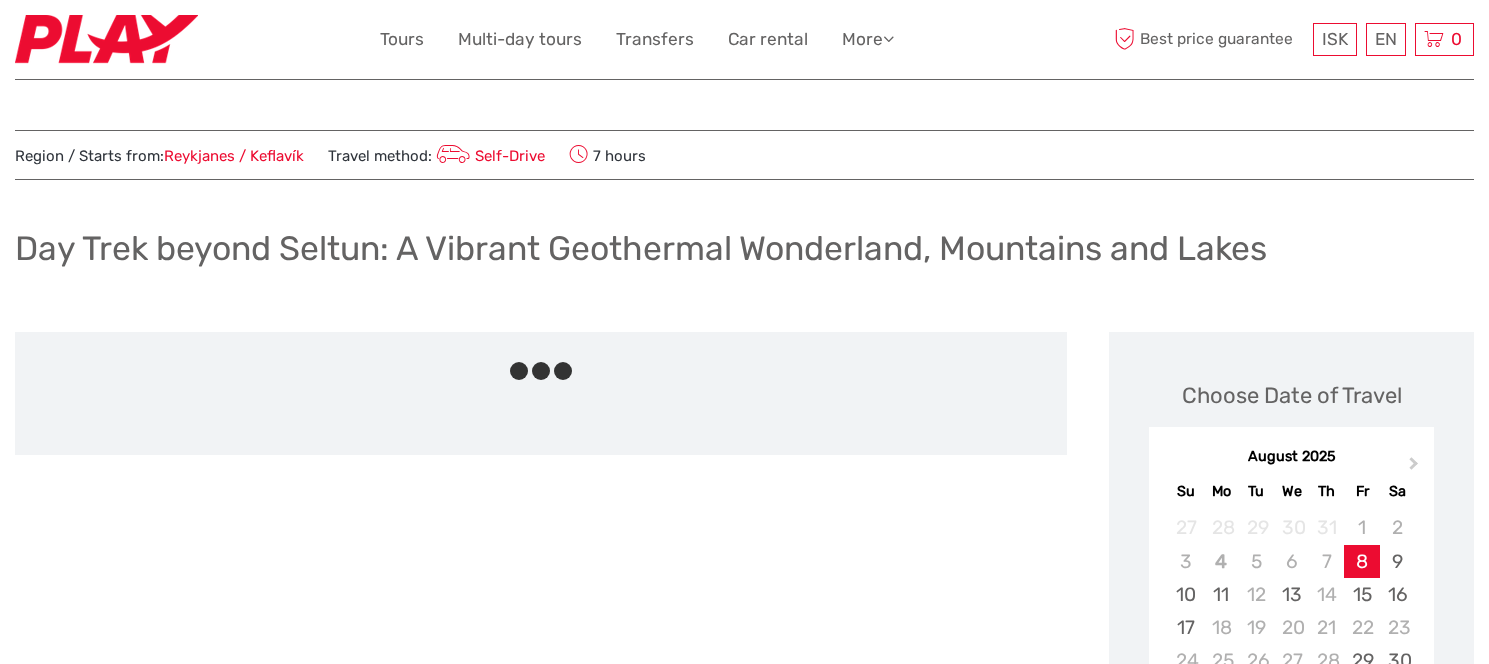 scroll, scrollTop: 0, scrollLeft: 0, axis: both 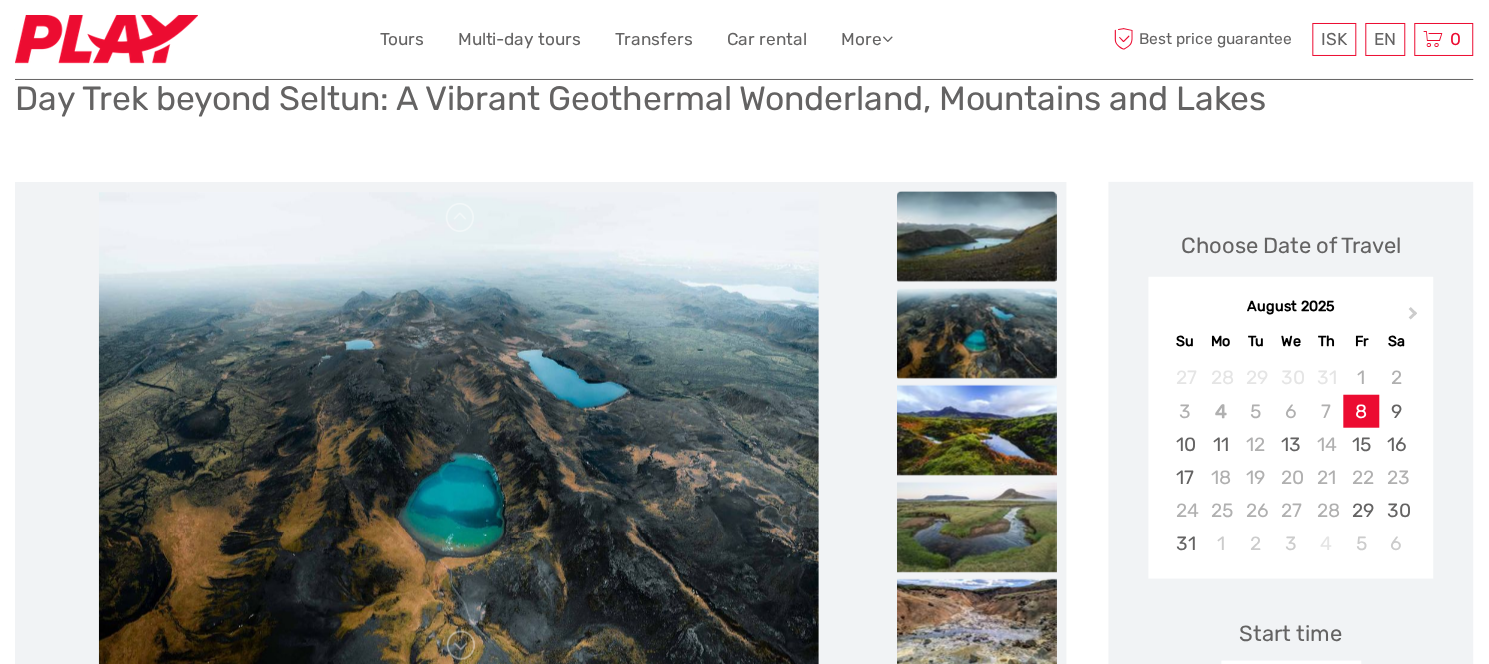 click at bounding box center [977, 237] 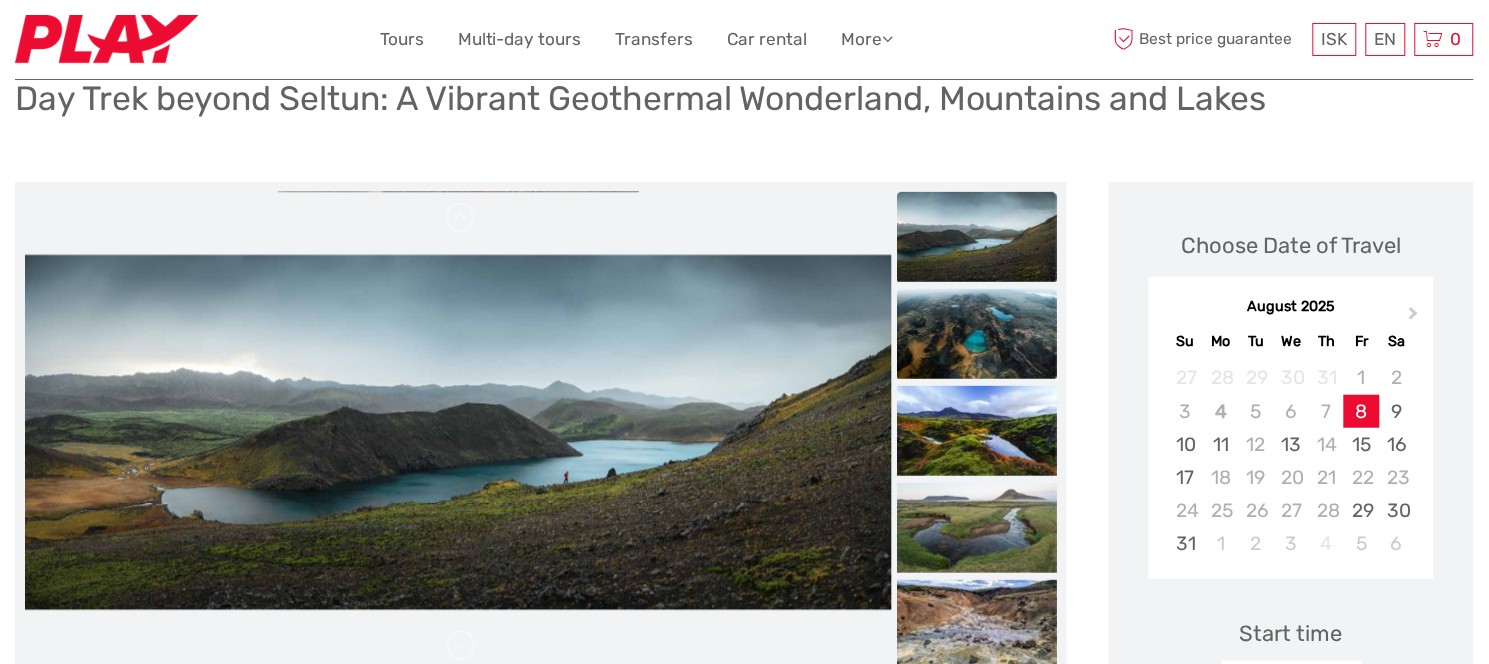 click at bounding box center (977, 334) 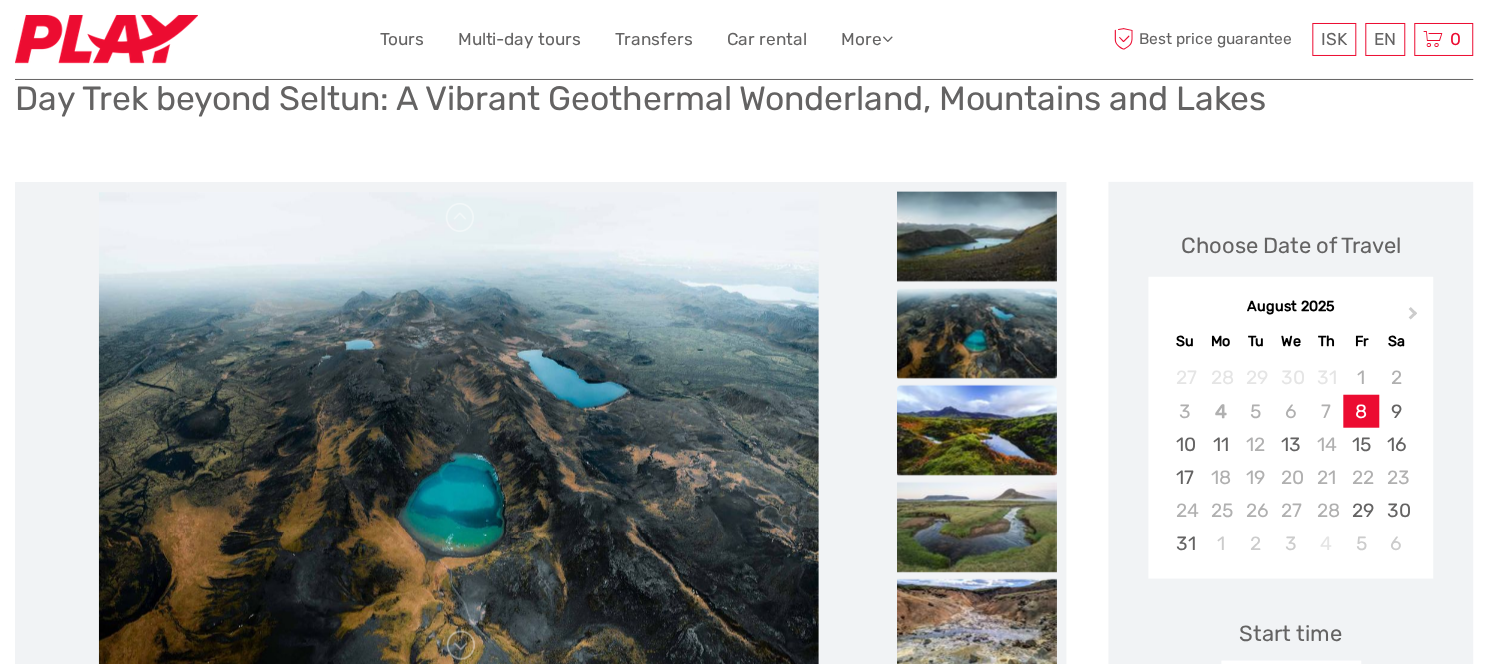 click at bounding box center [977, 431] 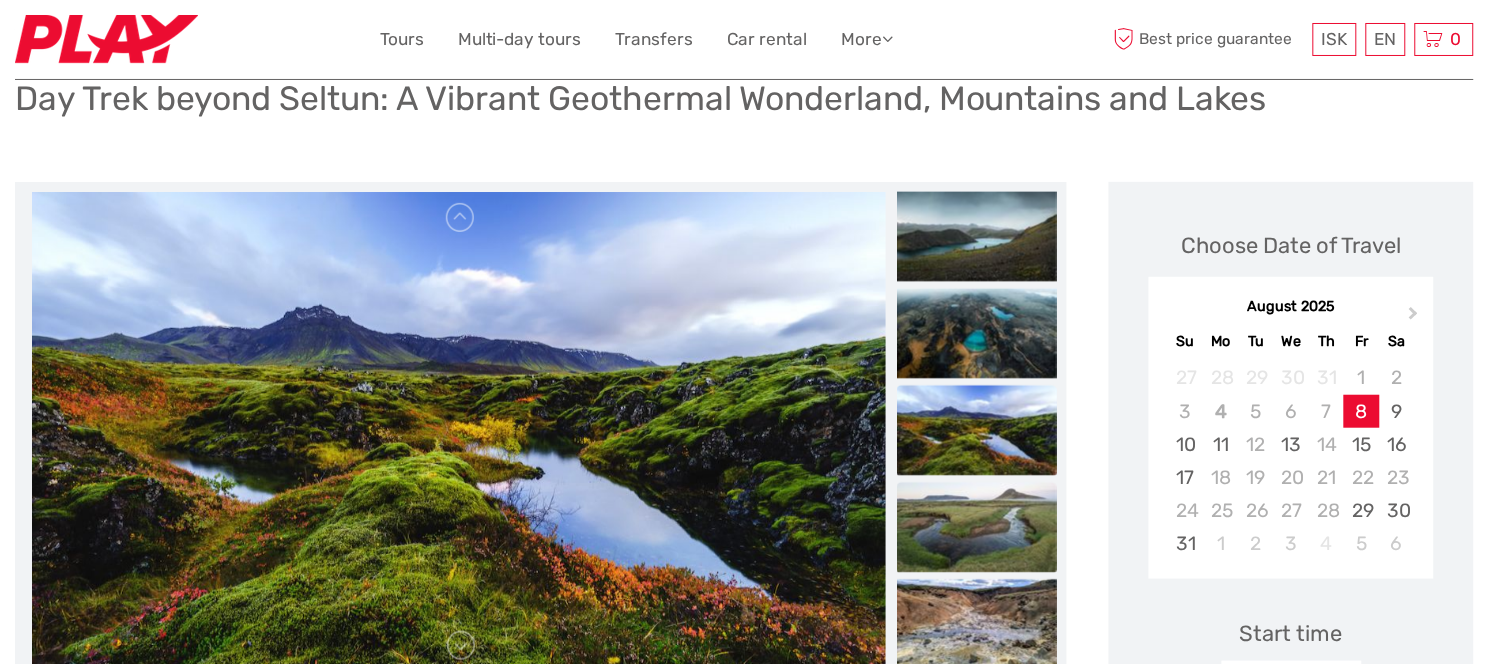 click at bounding box center [977, 528] 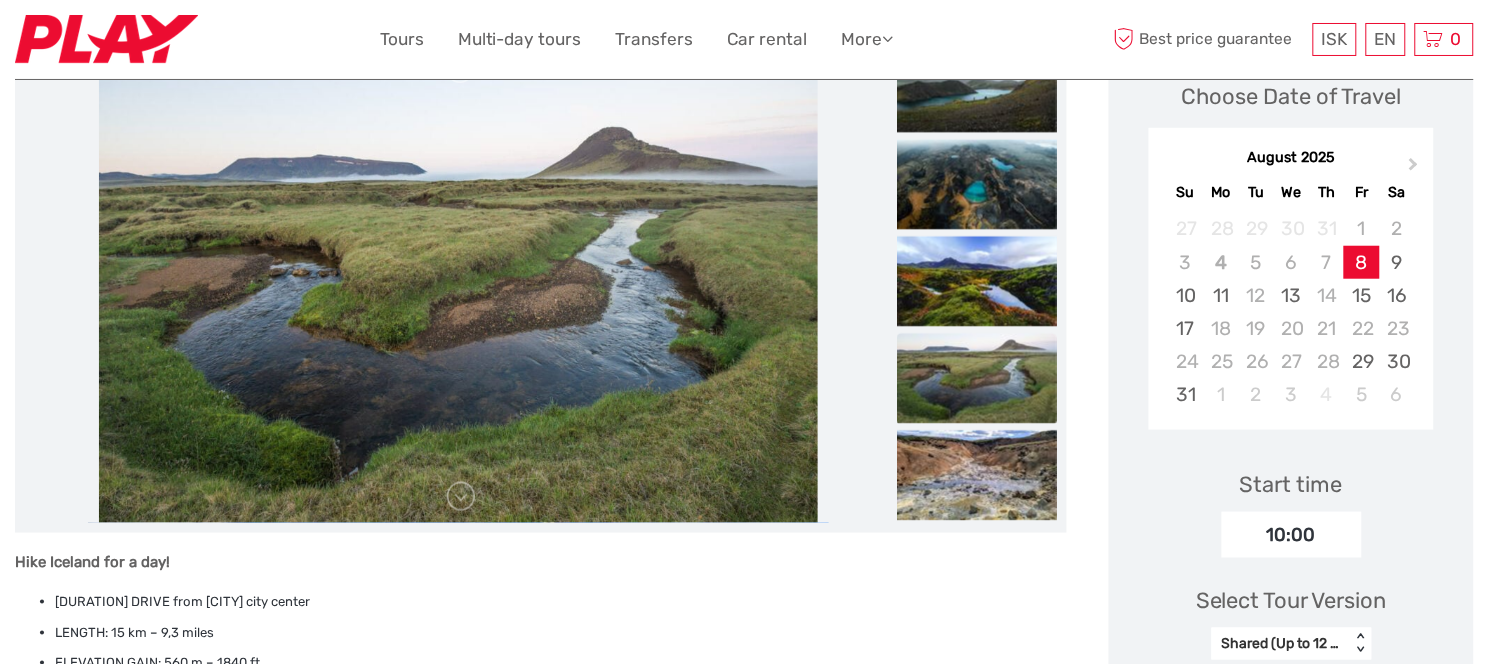 scroll, scrollTop: 450, scrollLeft: 0, axis: vertical 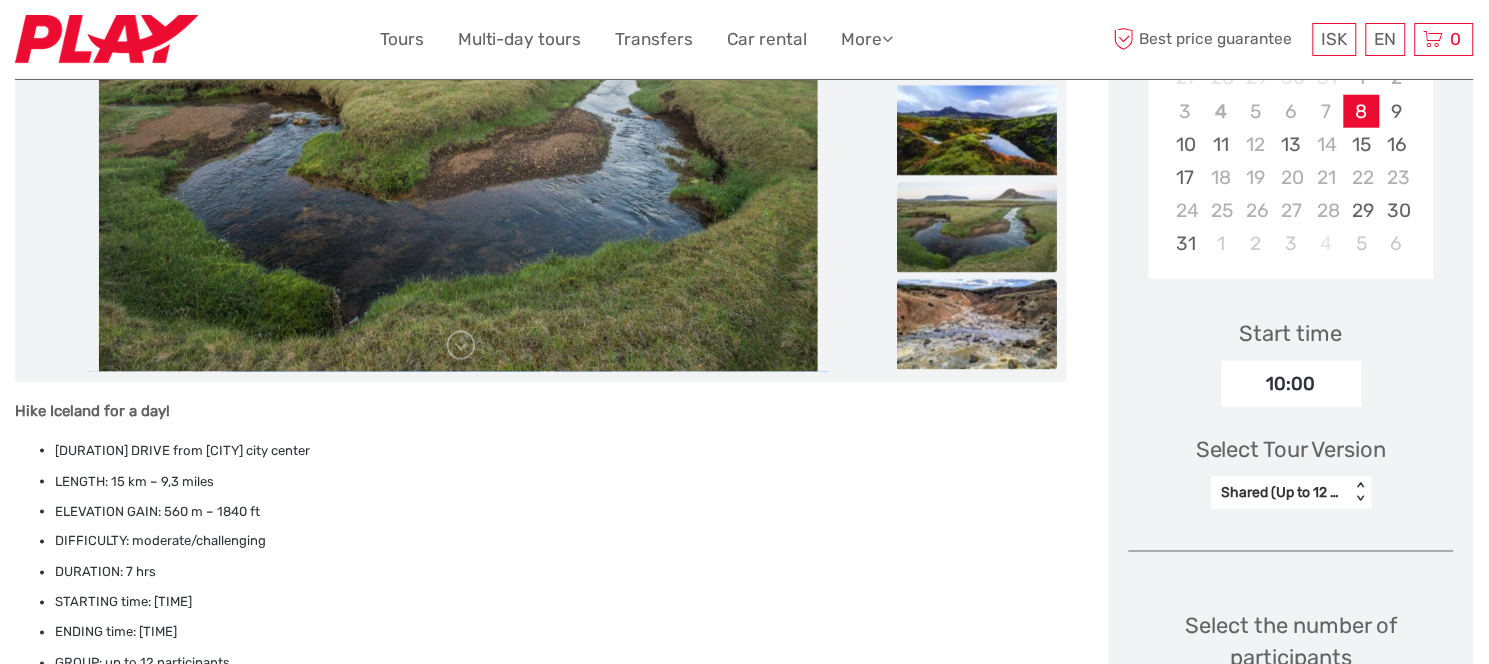 click at bounding box center [977, 325] 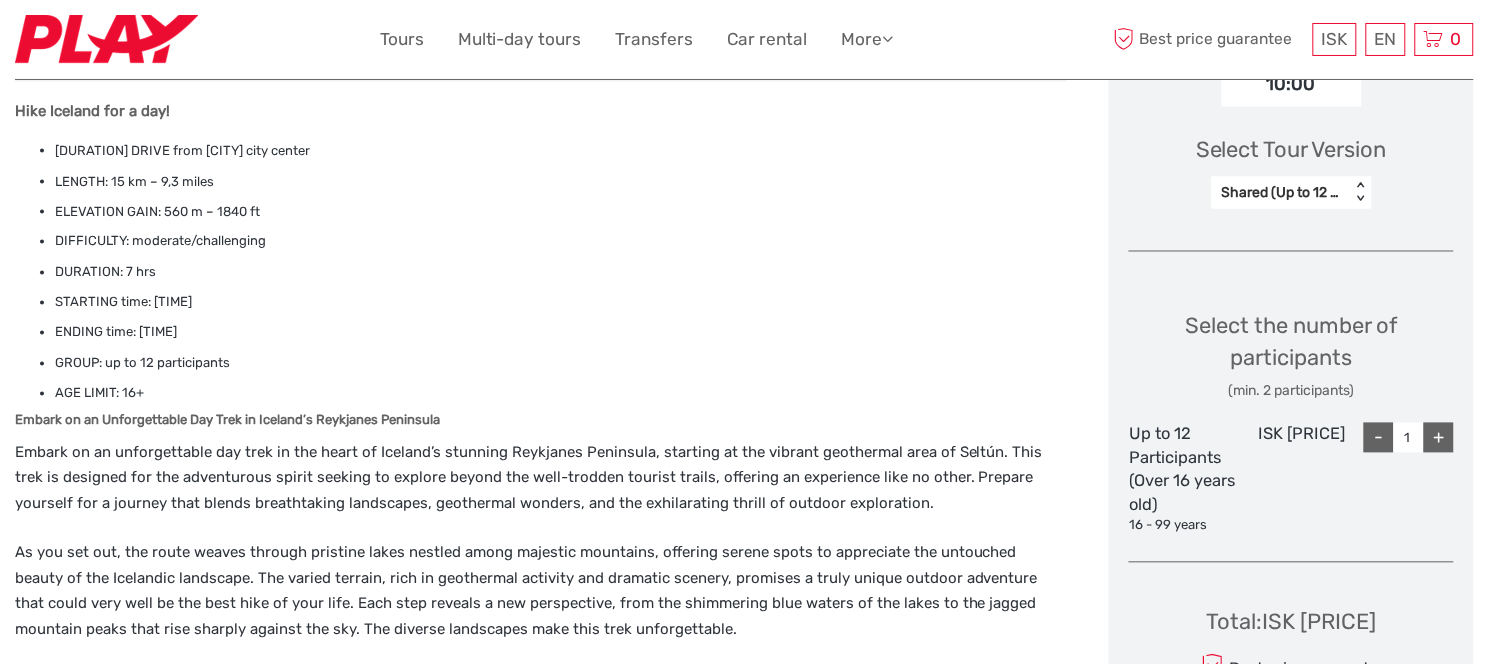 scroll, scrollTop: 0, scrollLeft: 0, axis: both 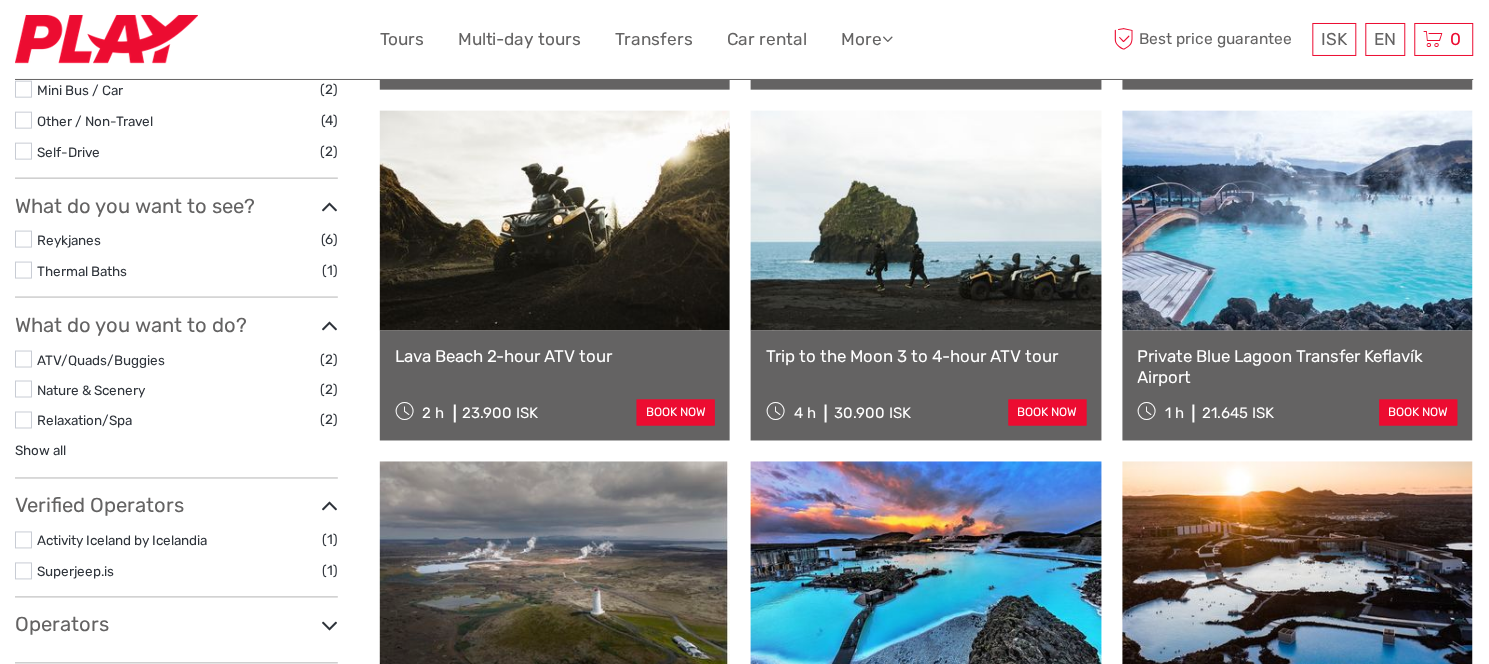 click at bounding box center (926, 221) 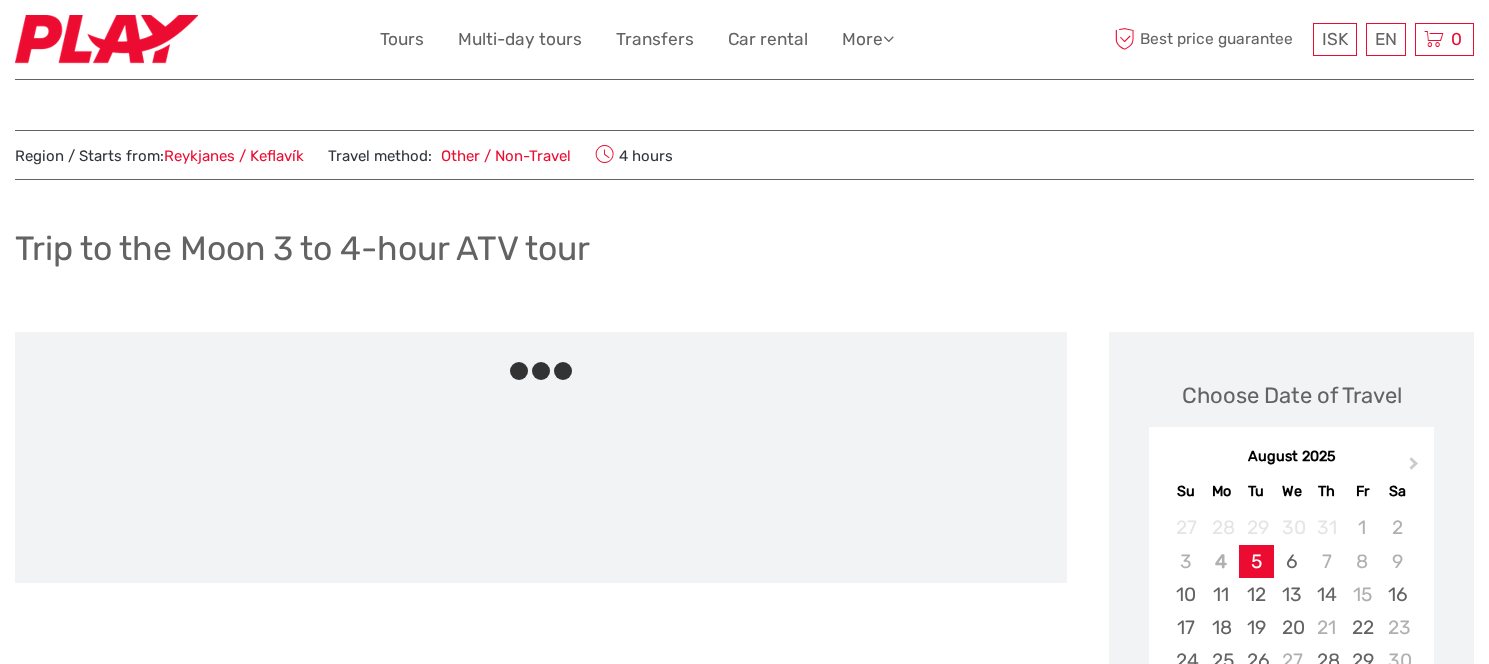 scroll, scrollTop: 0, scrollLeft: 0, axis: both 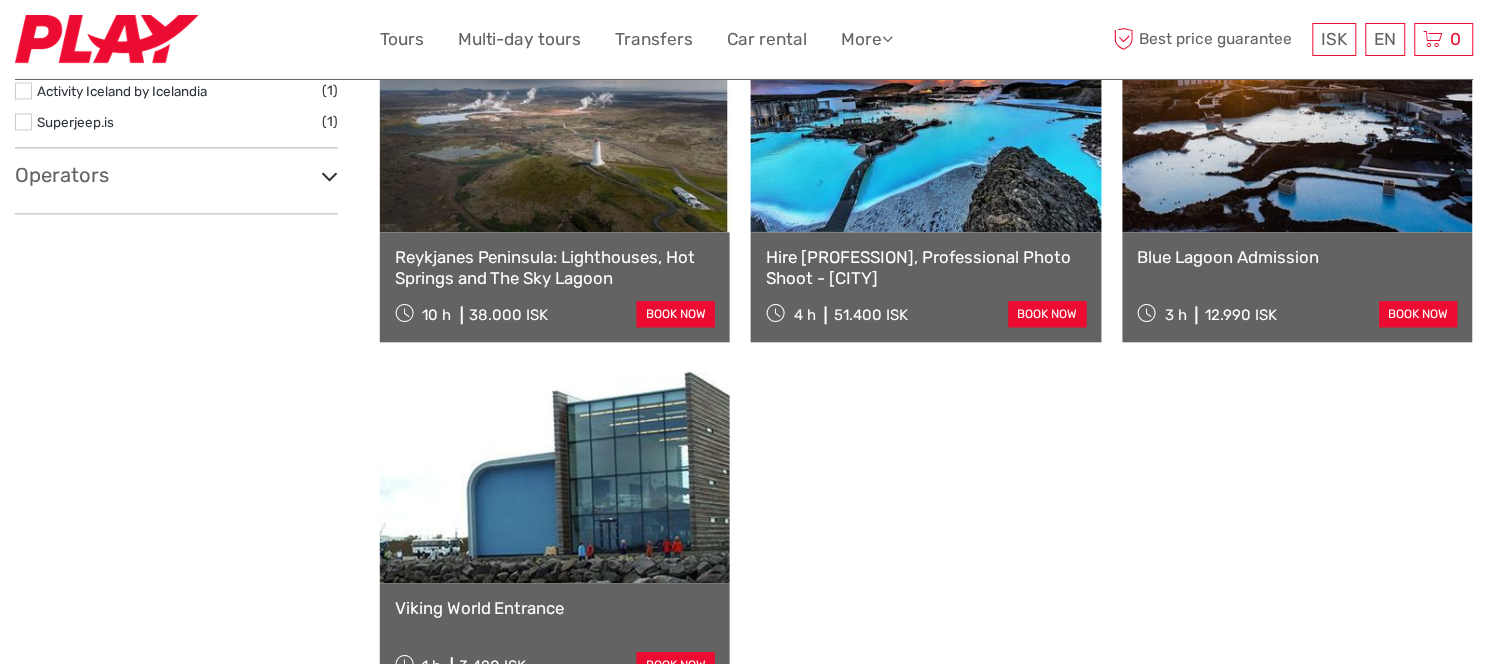 click at bounding box center [555, 473] 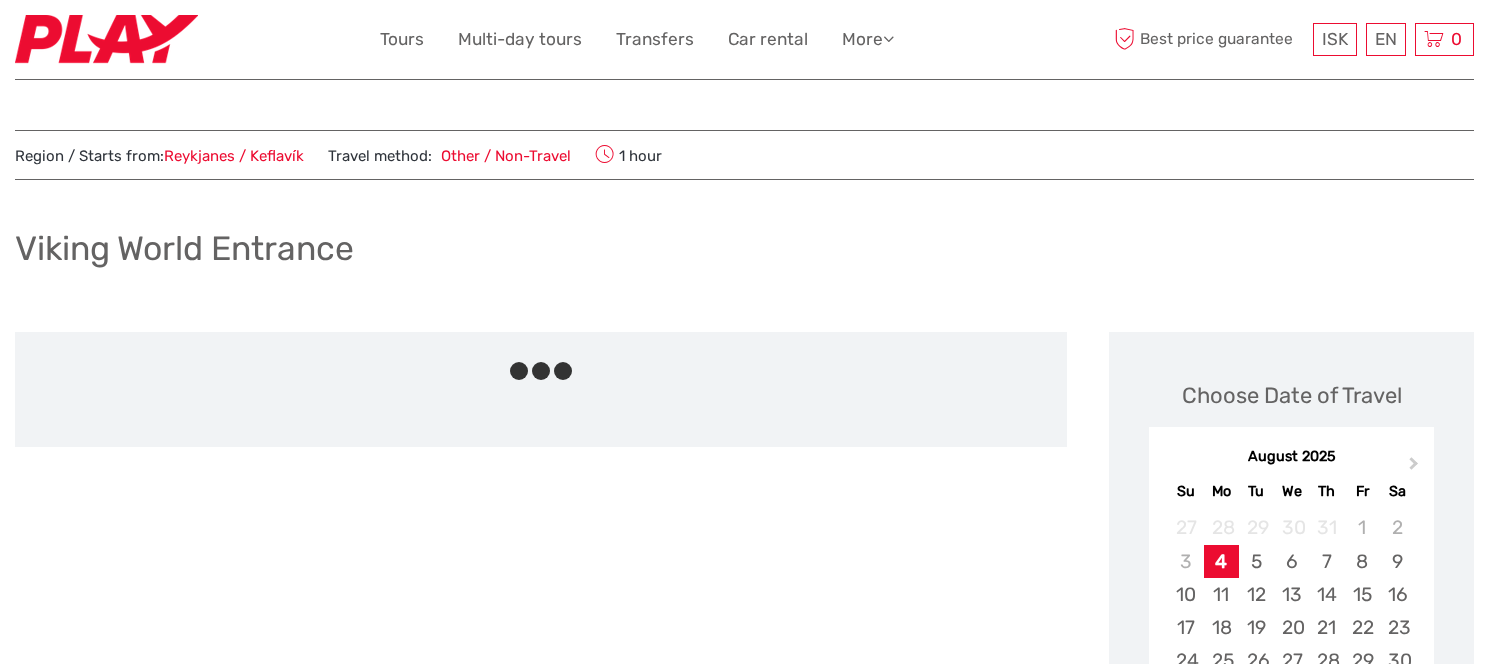 scroll, scrollTop: 0, scrollLeft: 0, axis: both 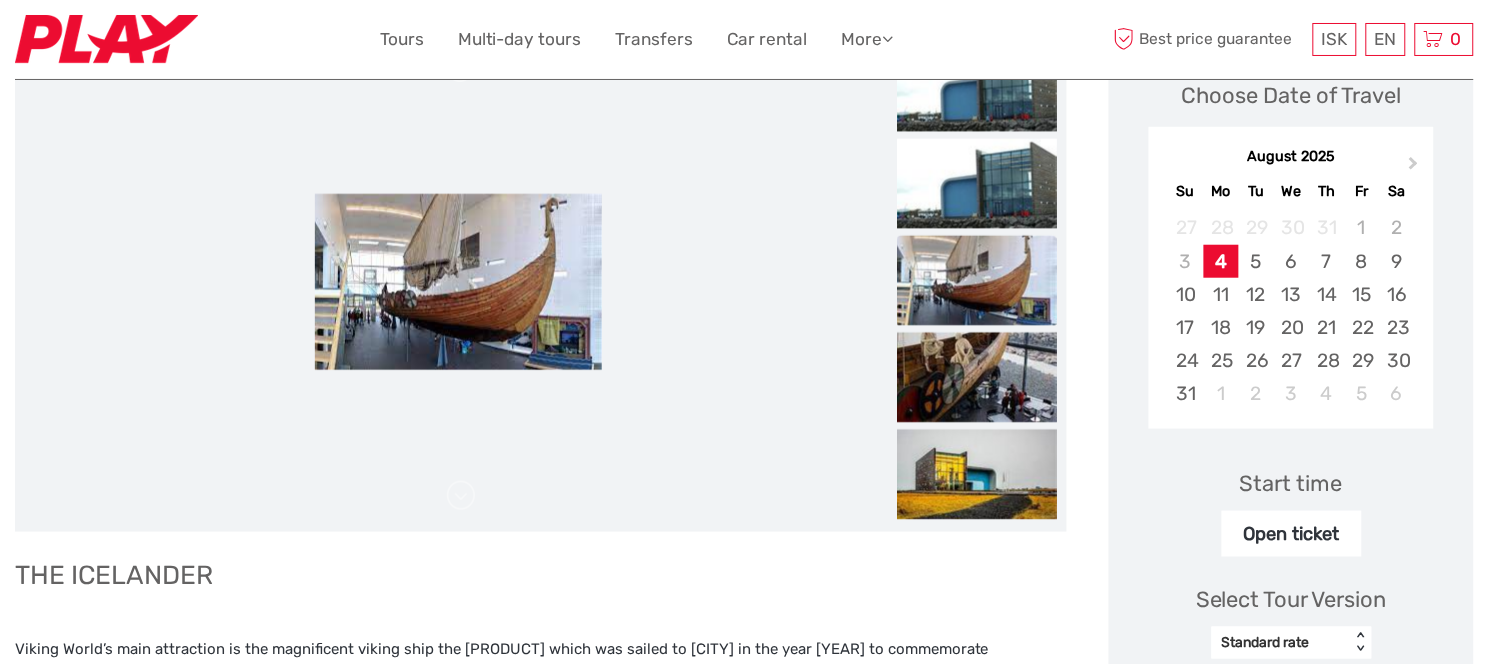 click at bounding box center (977, 281) 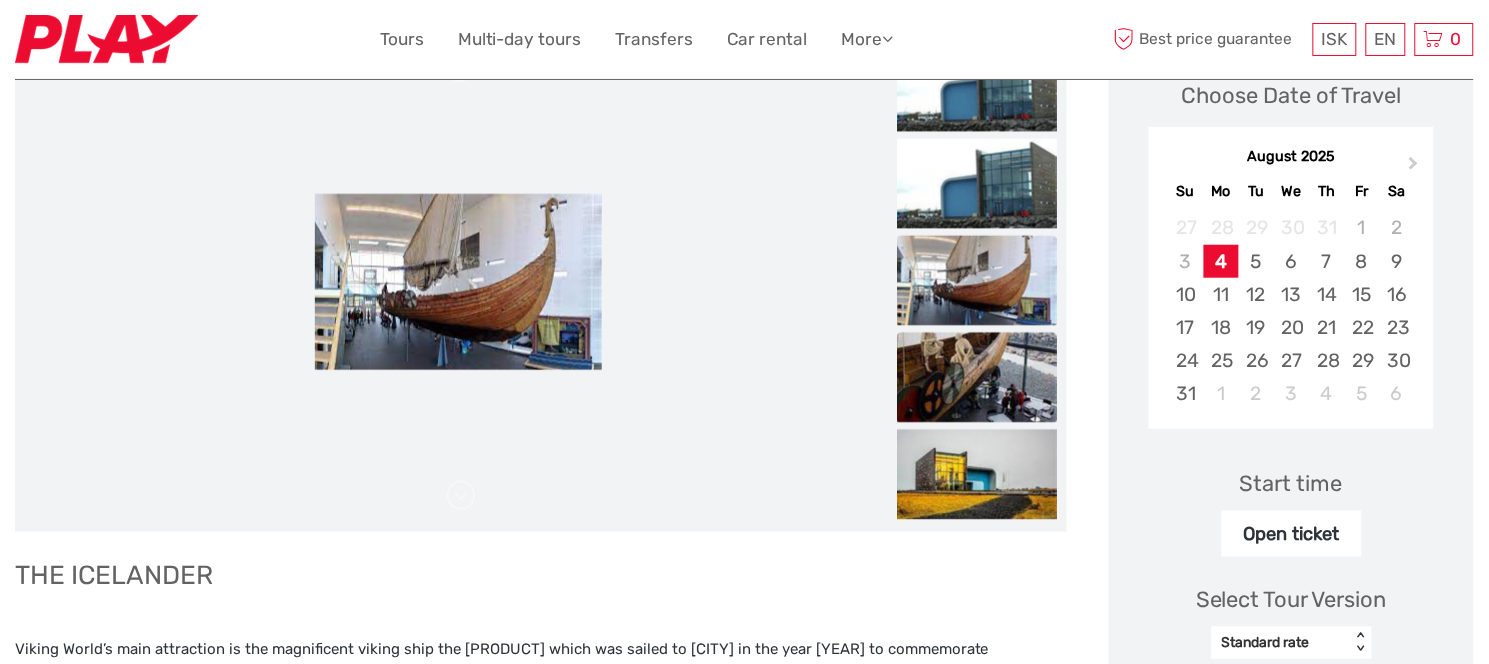 click at bounding box center [977, 378] 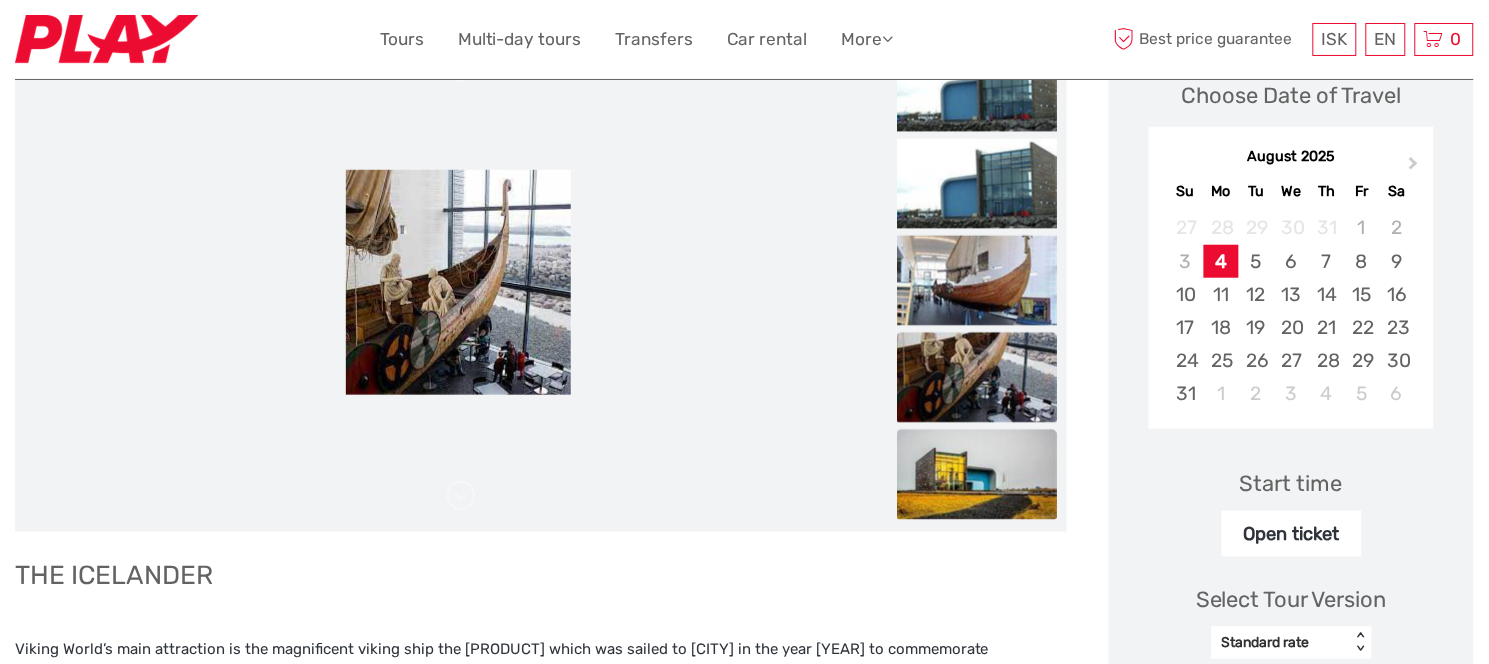 click at bounding box center (977, 475) 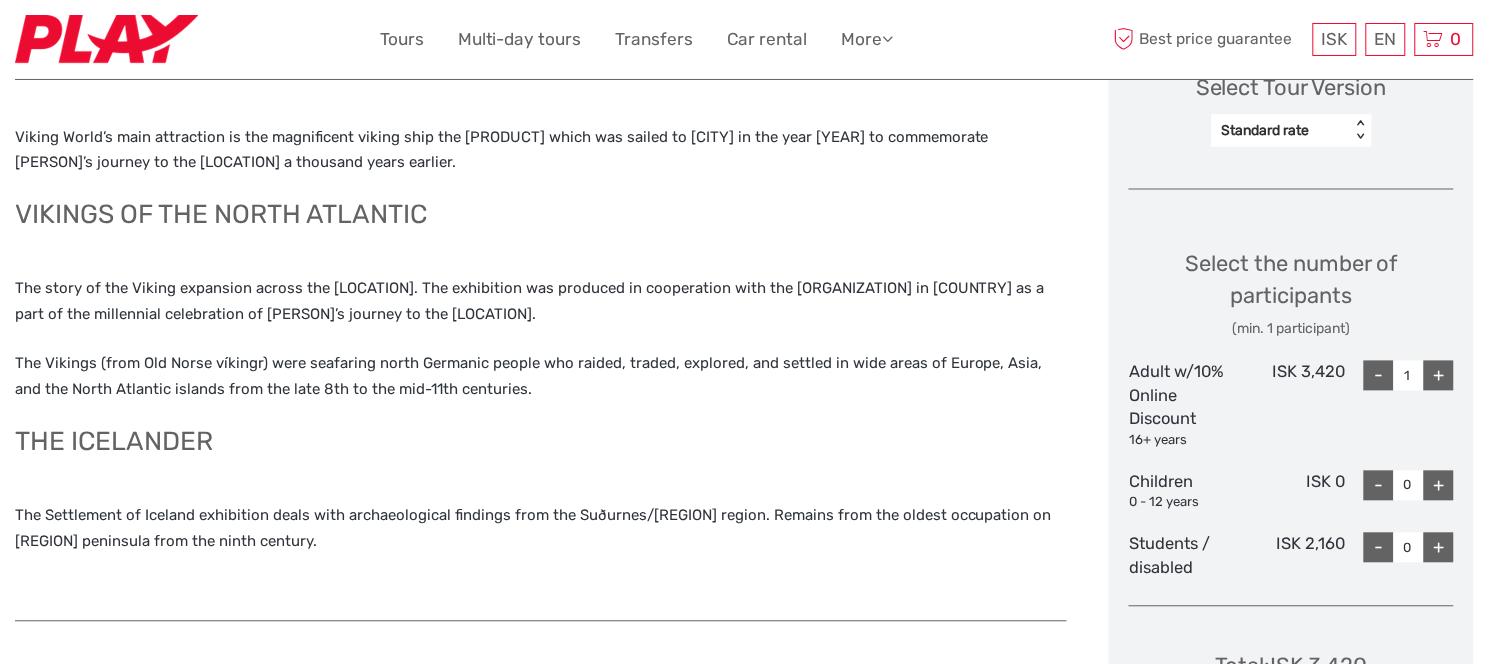 scroll, scrollTop: 900, scrollLeft: 0, axis: vertical 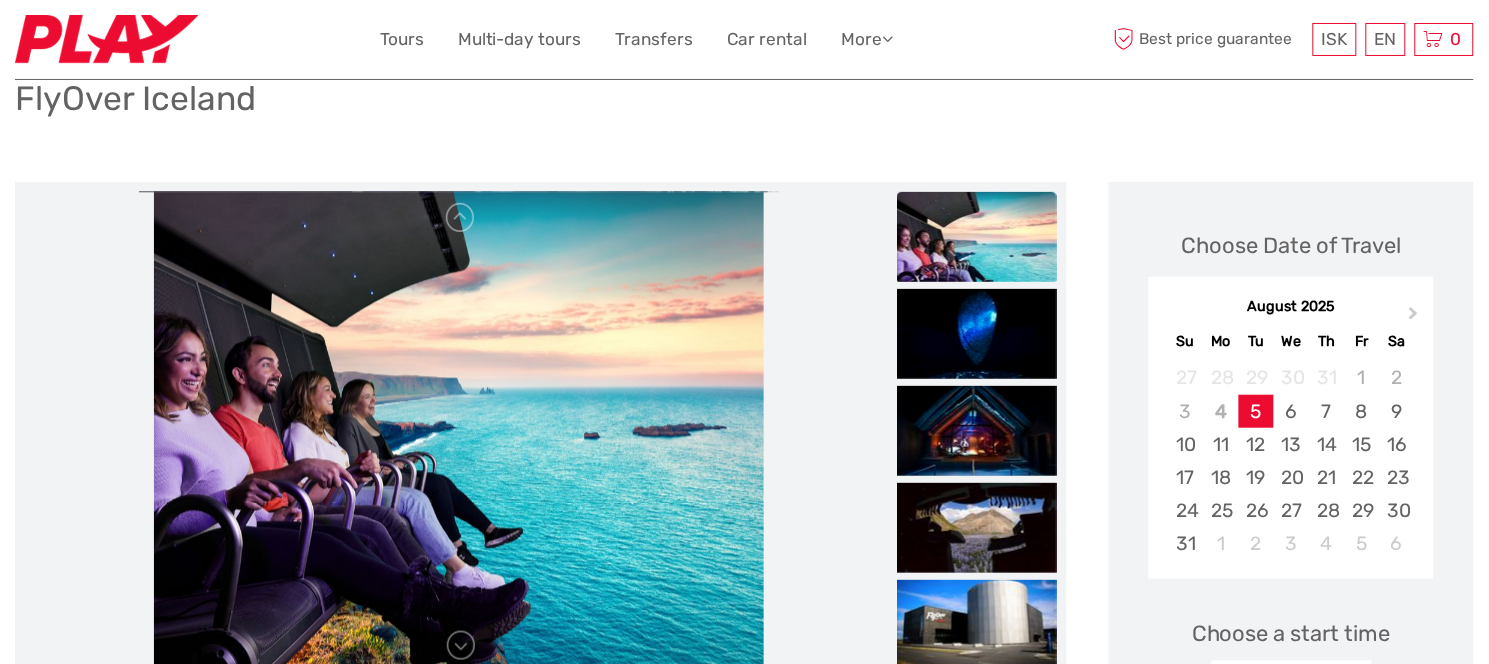 click at bounding box center [977, 237] 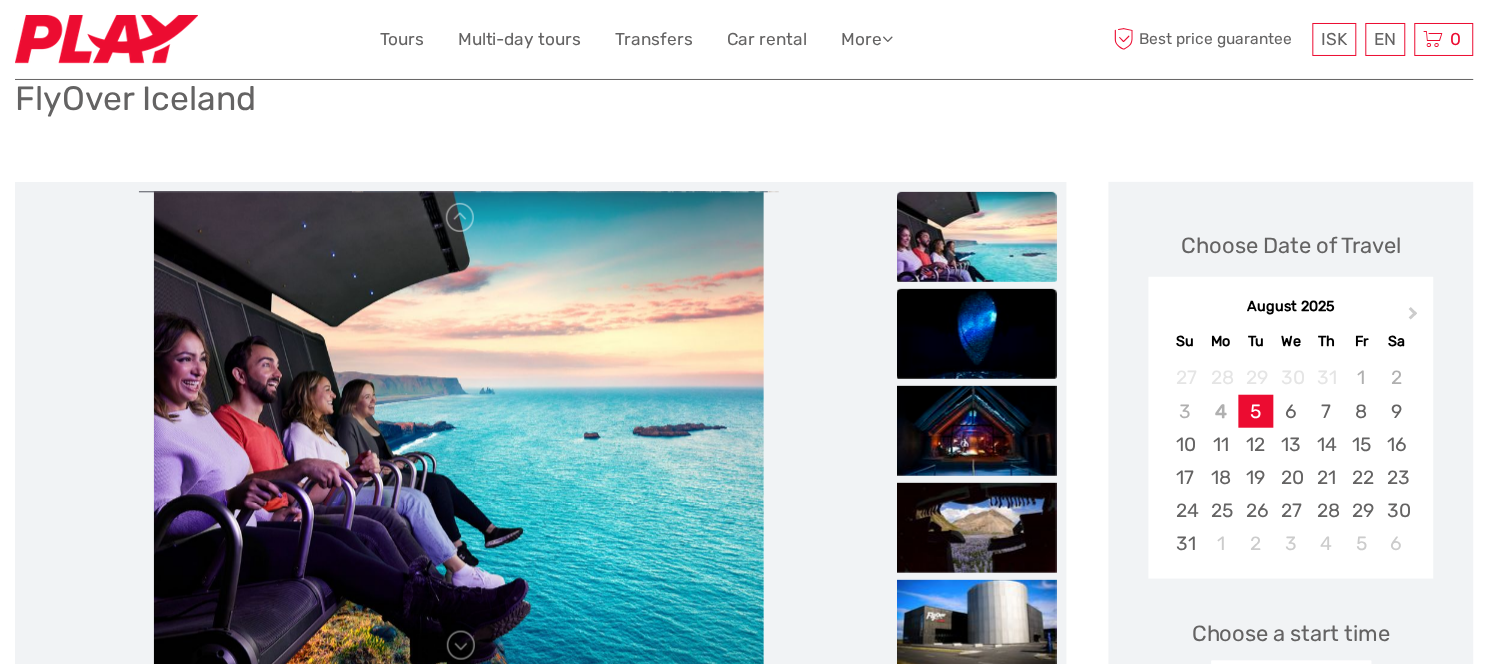 click at bounding box center [977, 334] 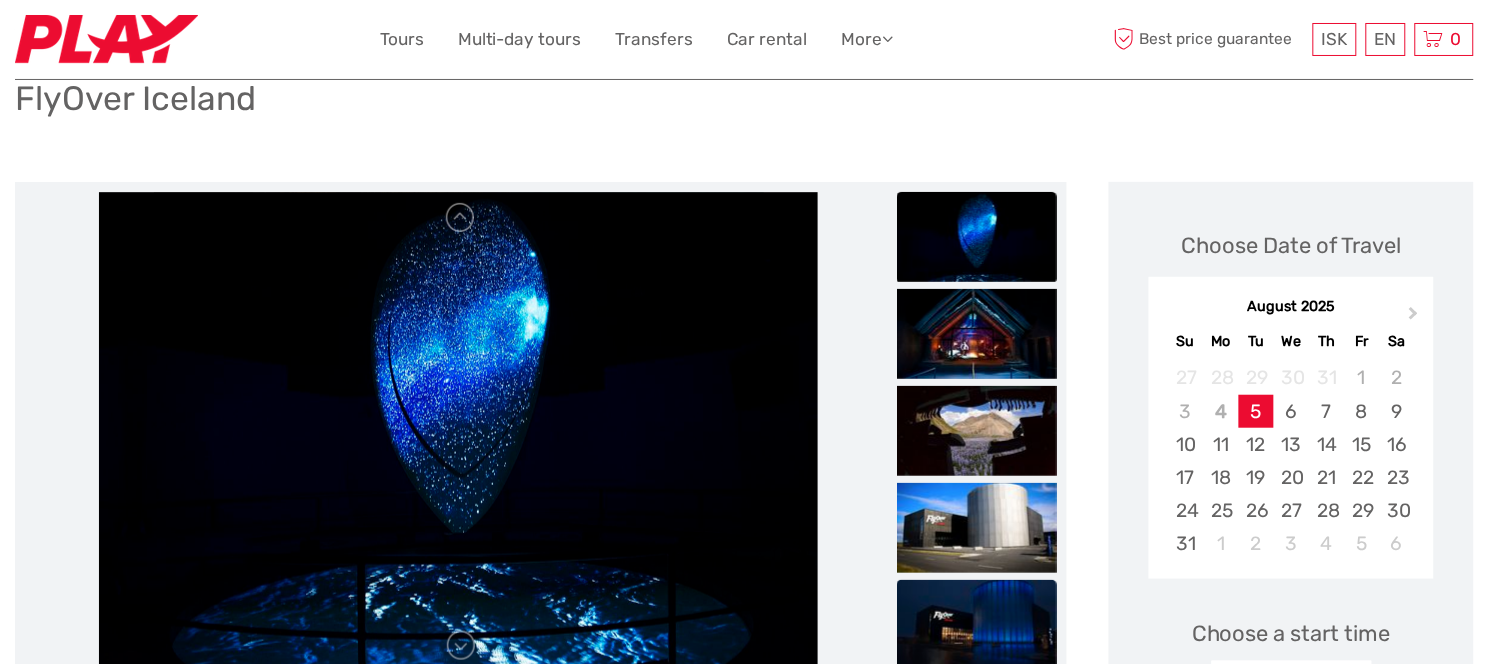 scroll, scrollTop: 450, scrollLeft: 0, axis: vertical 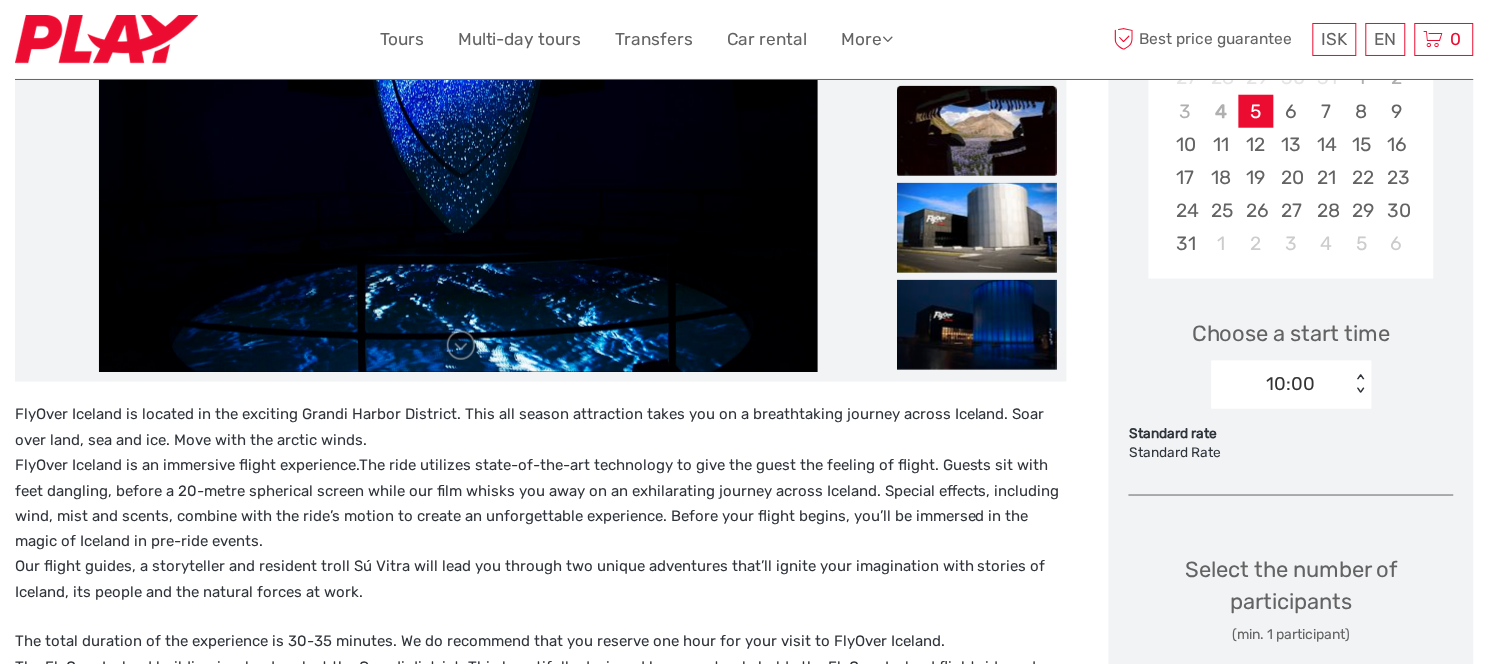 click at bounding box center [977, 131] 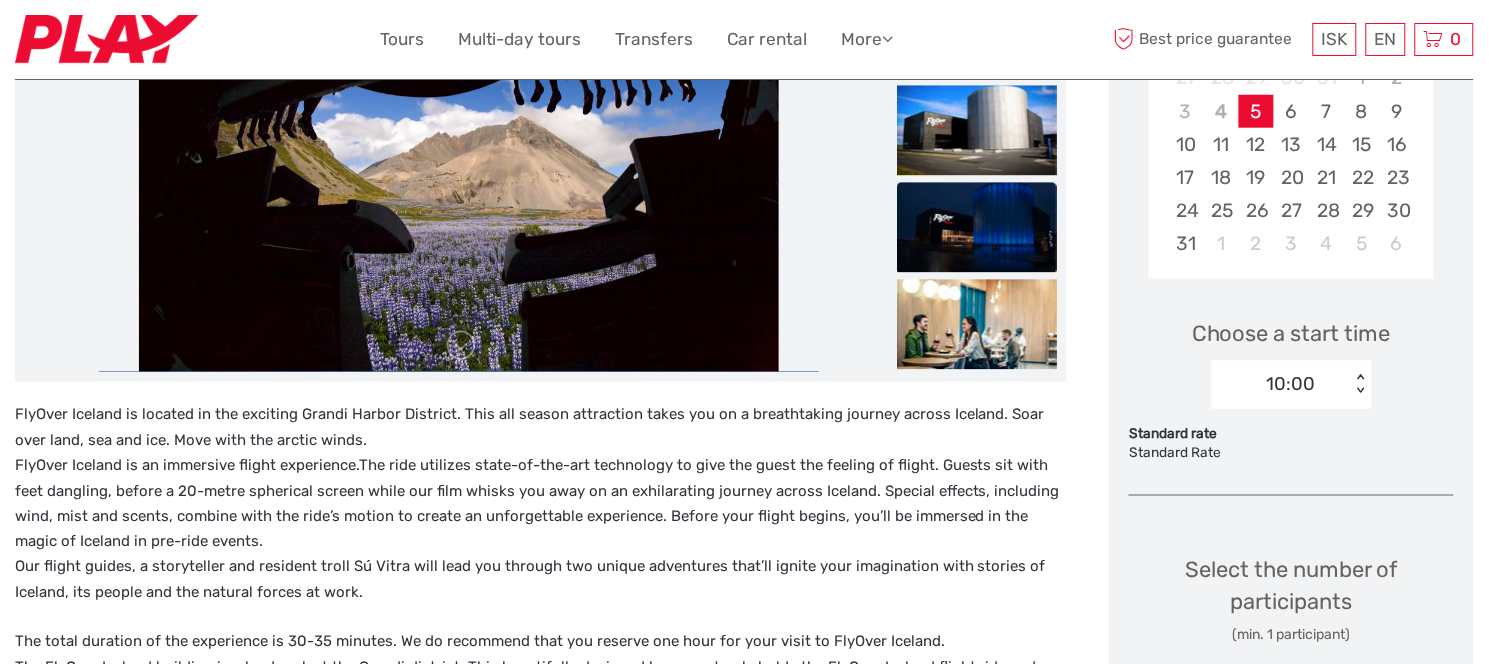 click at bounding box center [977, 228] 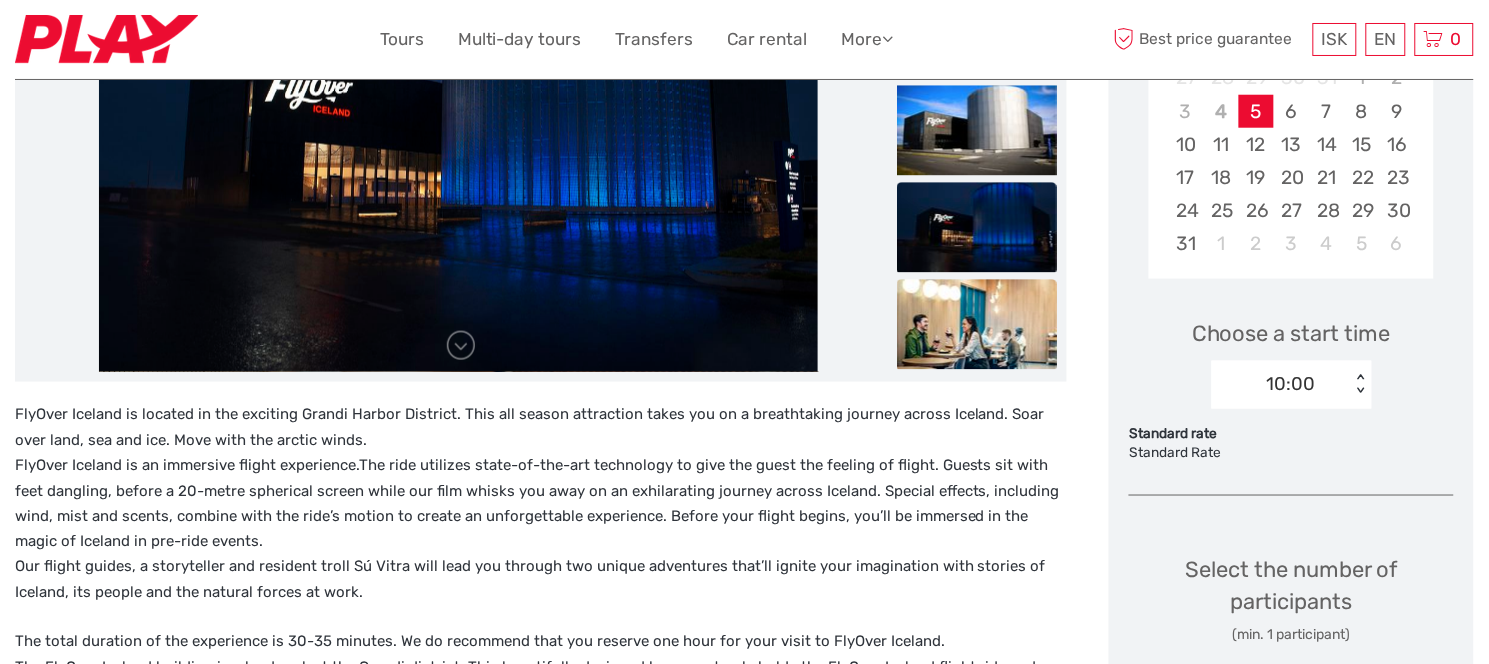 click at bounding box center (977, 325) 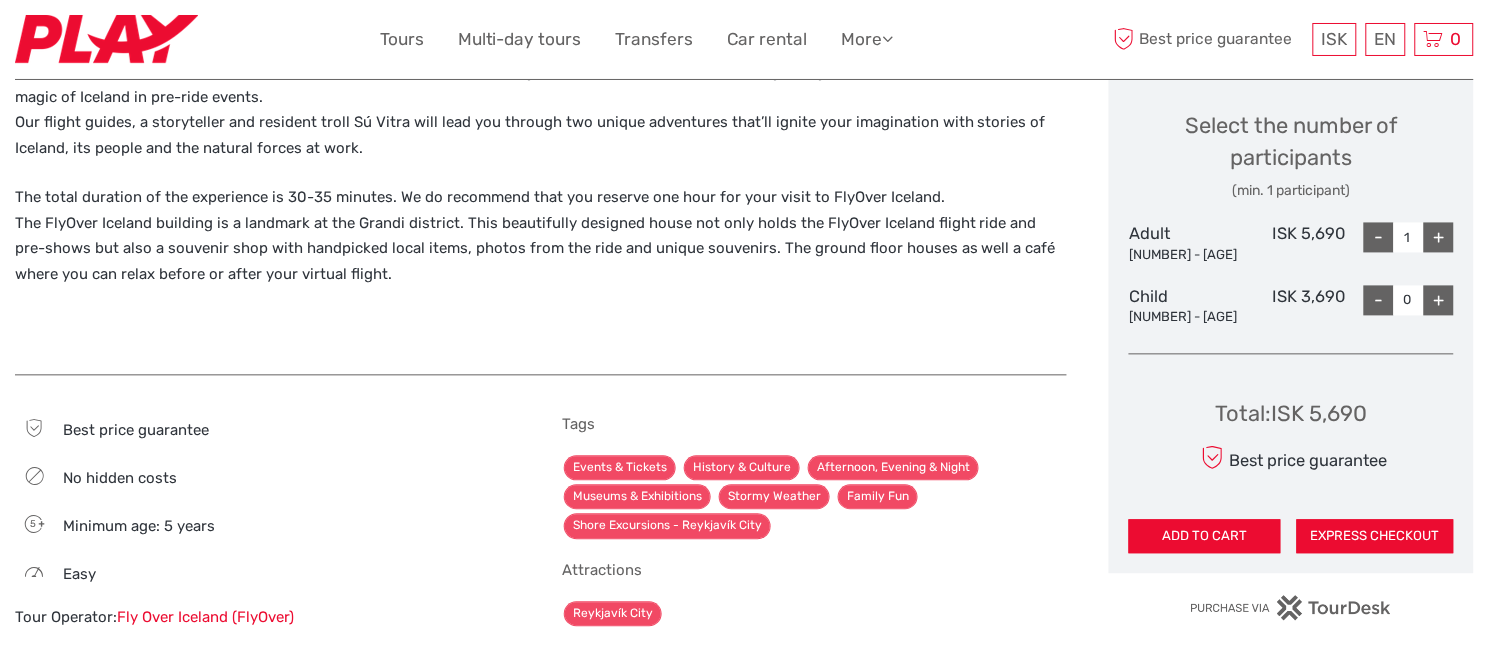 scroll, scrollTop: 900, scrollLeft: 0, axis: vertical 